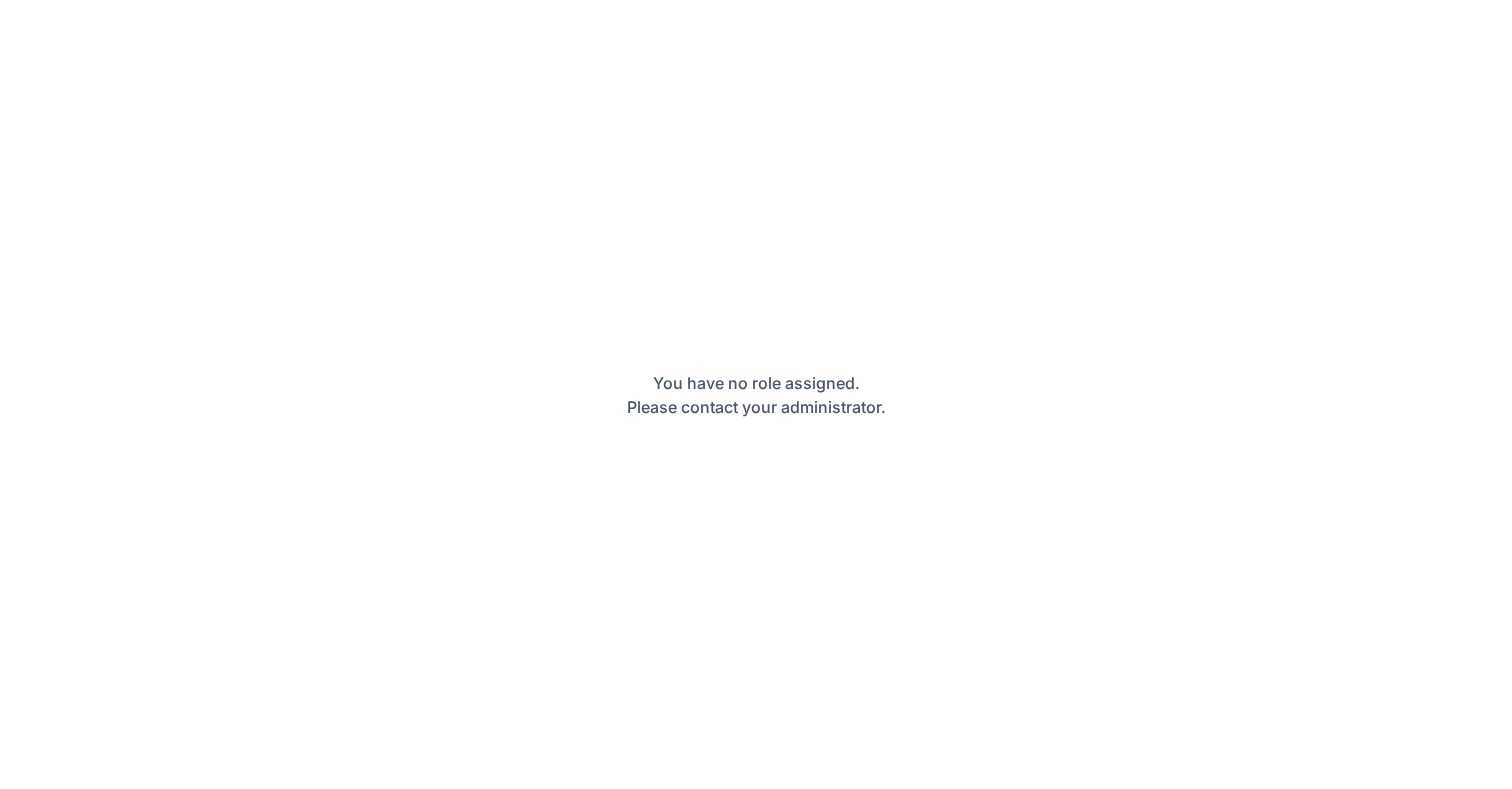 scroll, scrollTop: 0, scrollLeft: 0, axis: both 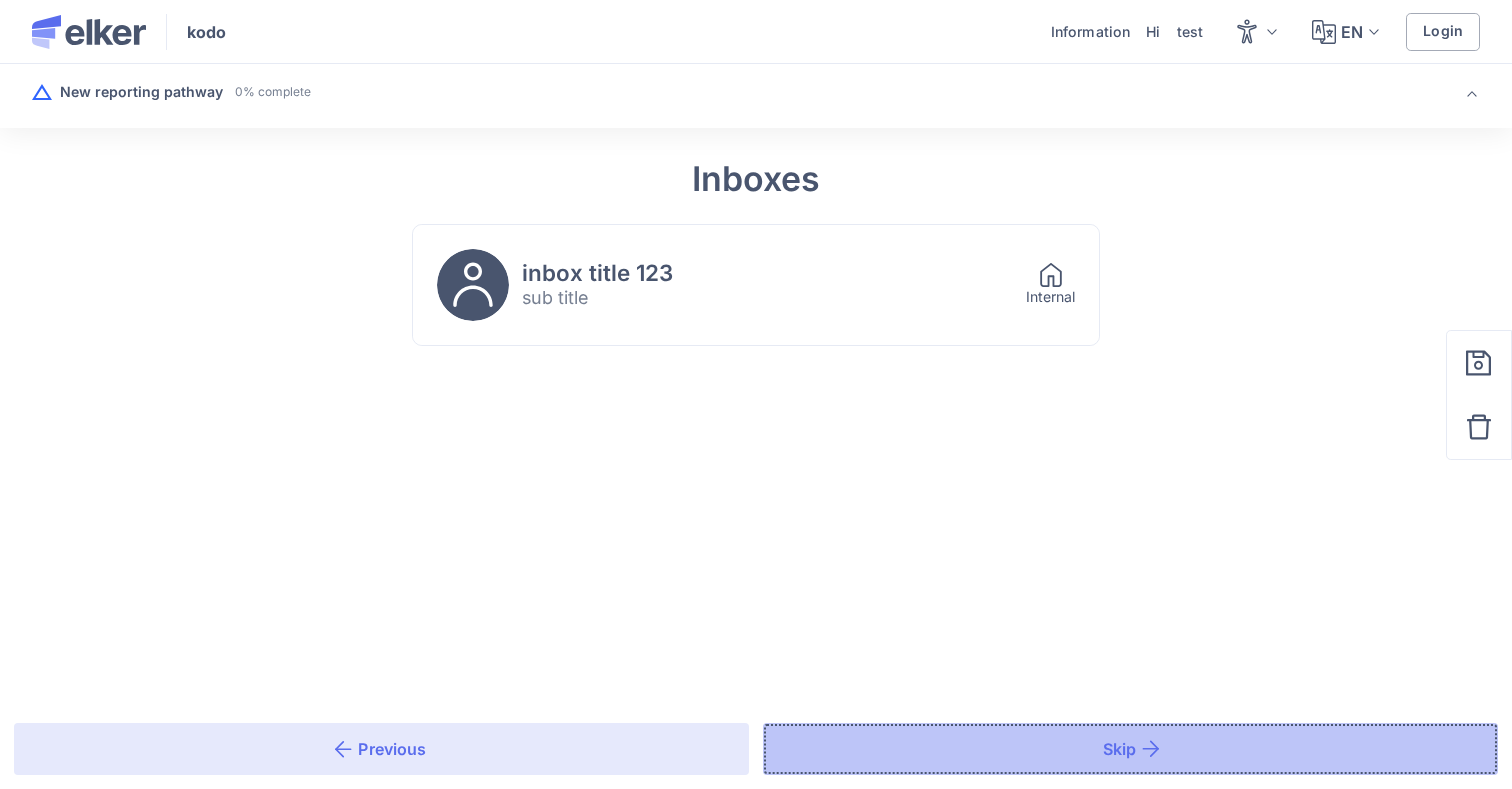 click on "Skip" at bounding box center (1130, 749) 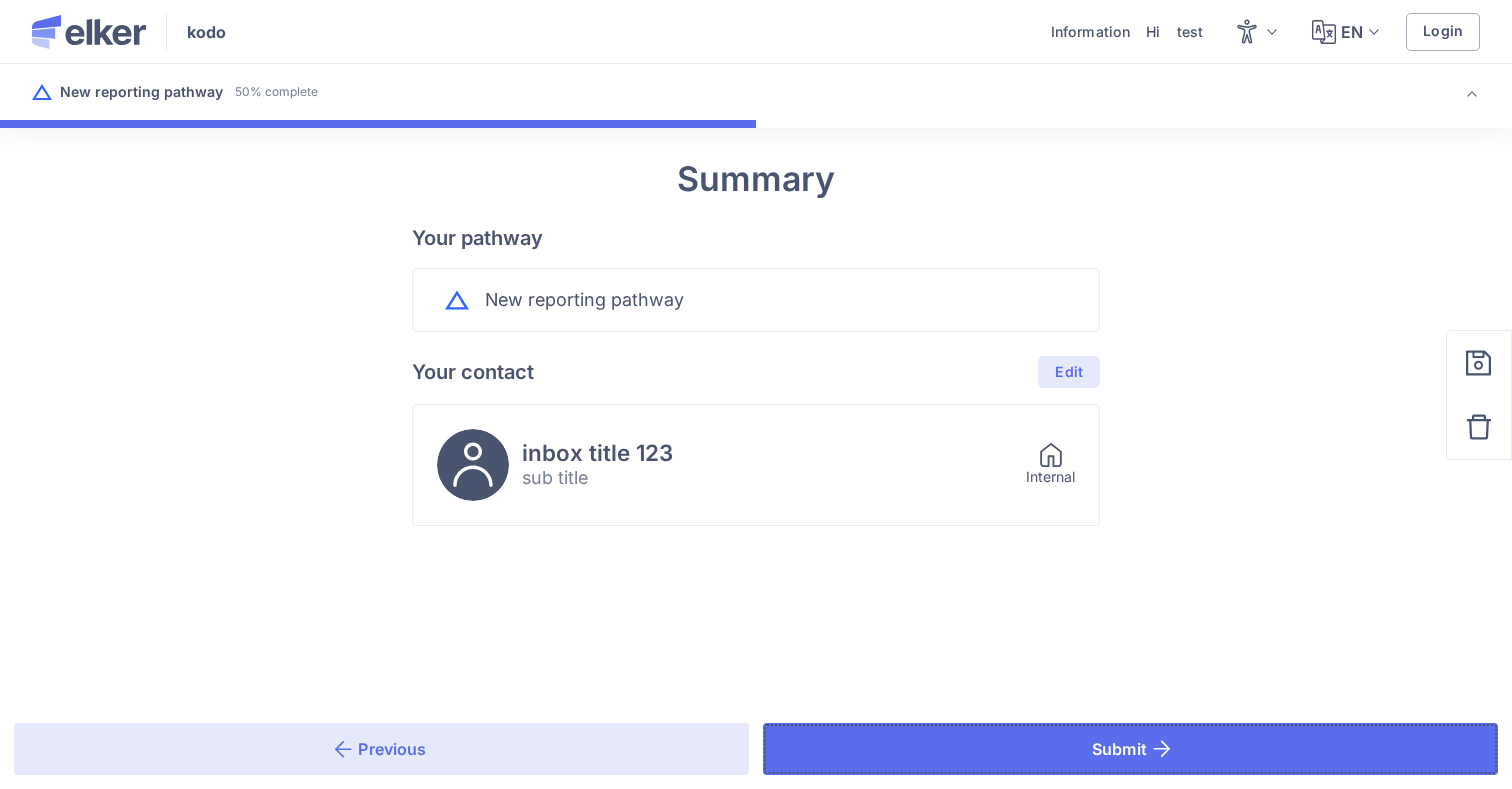 click on "Submit" at bounding box center (1130, 749) 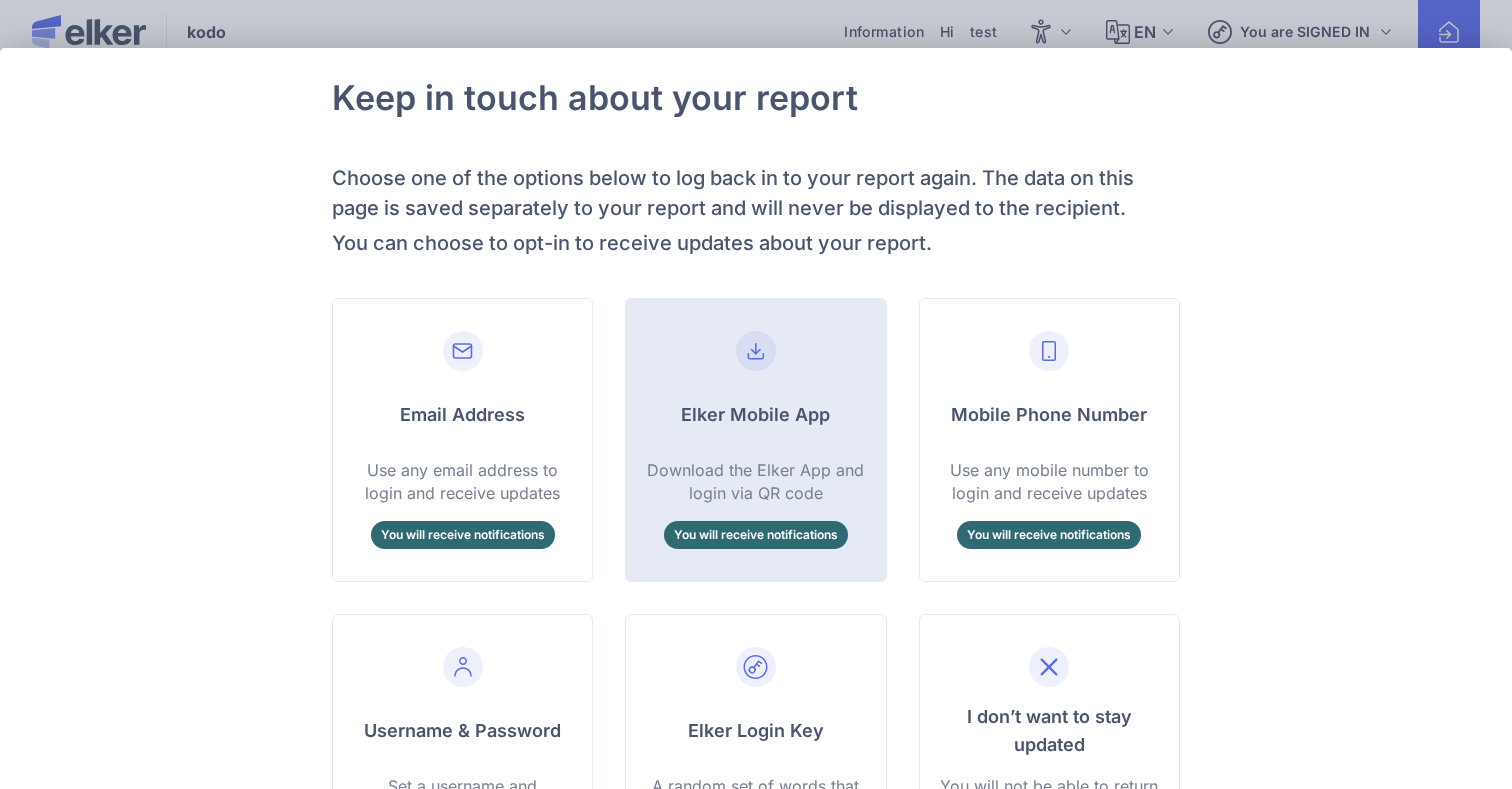 scroll, scrollTop: 133, scrollLeft: 0, axis: vertical 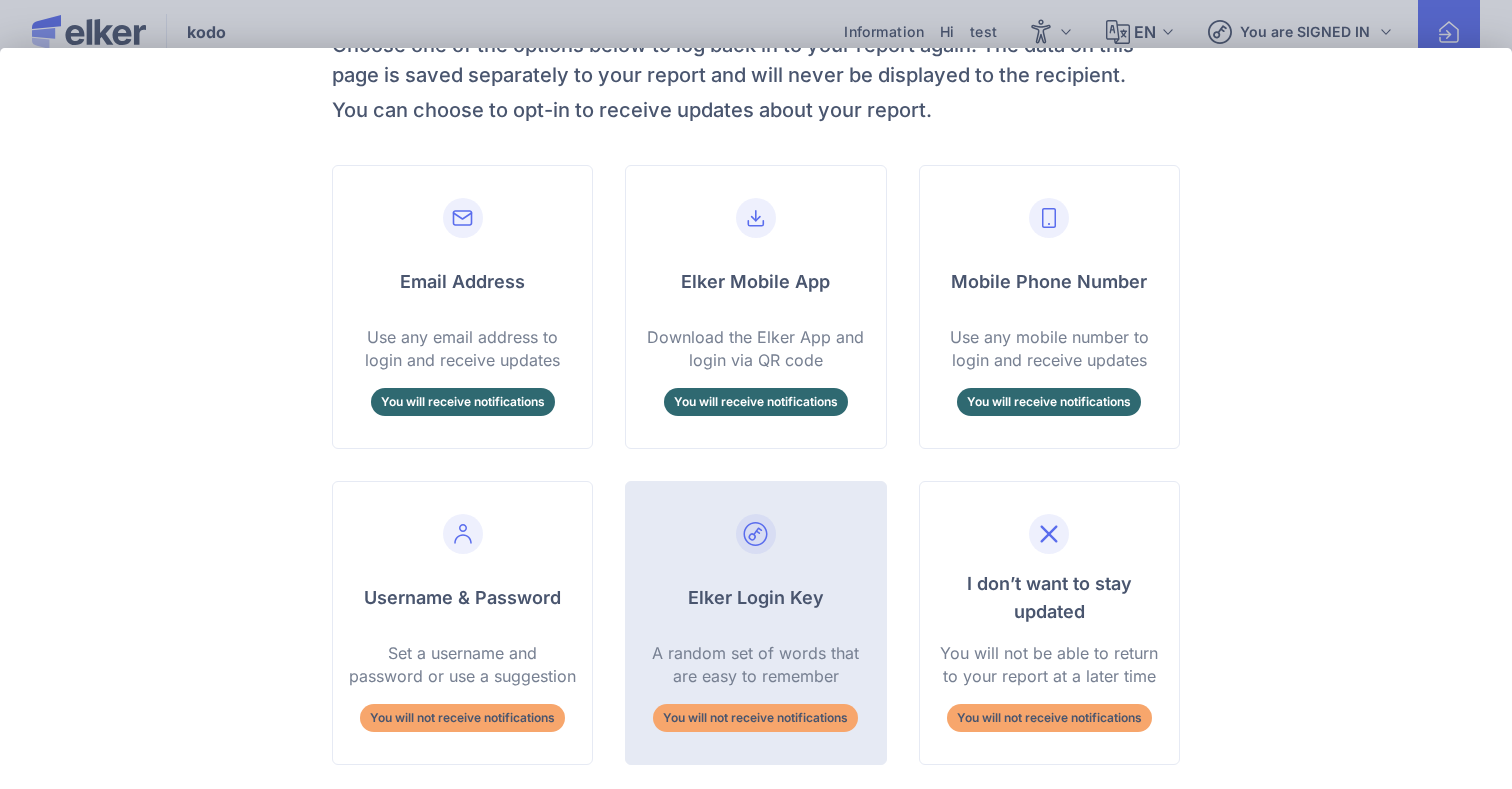 click on "Elker Login Key" at bounding box center (755, 598) 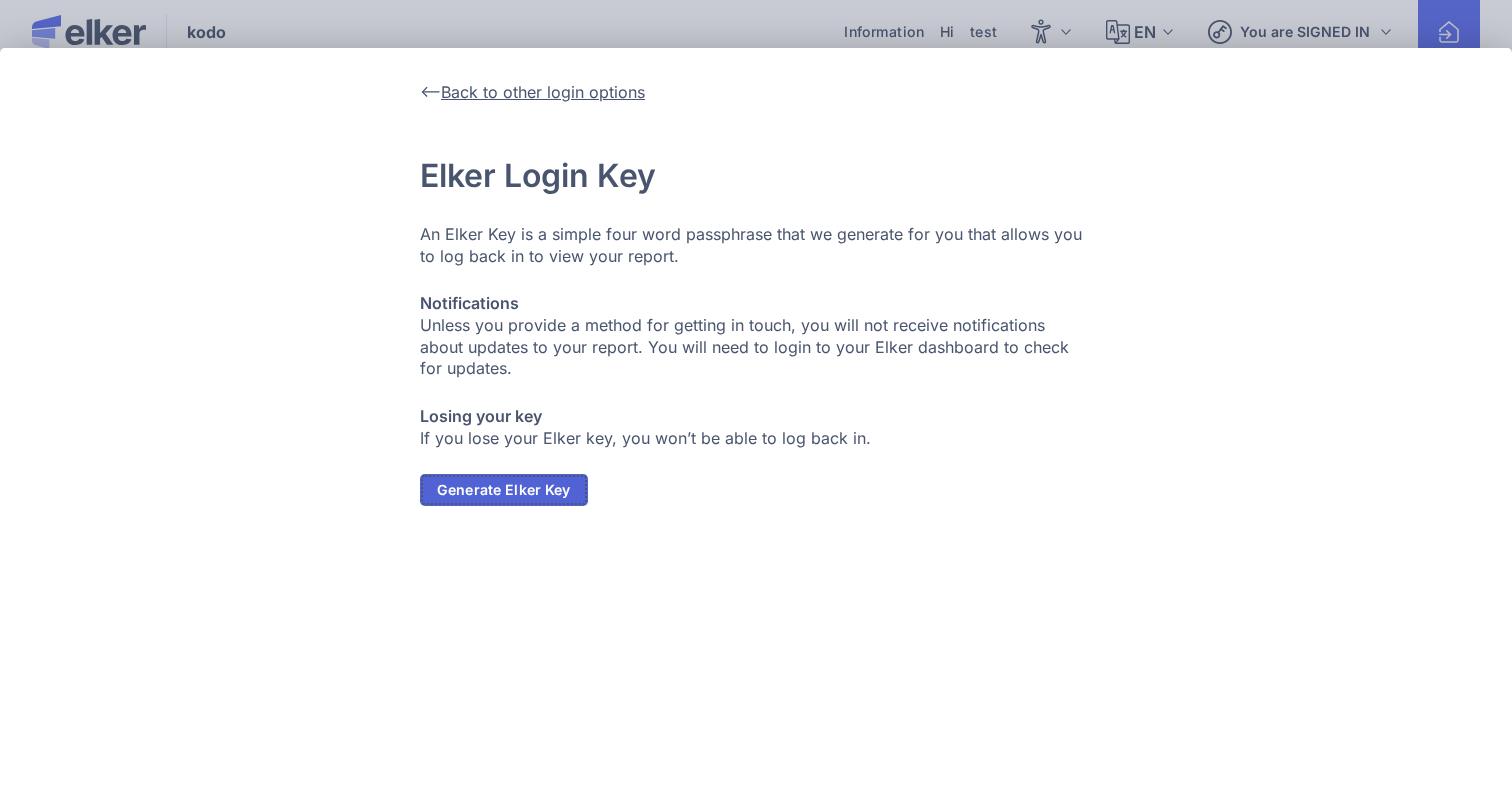 click on "Generate Elker Key" 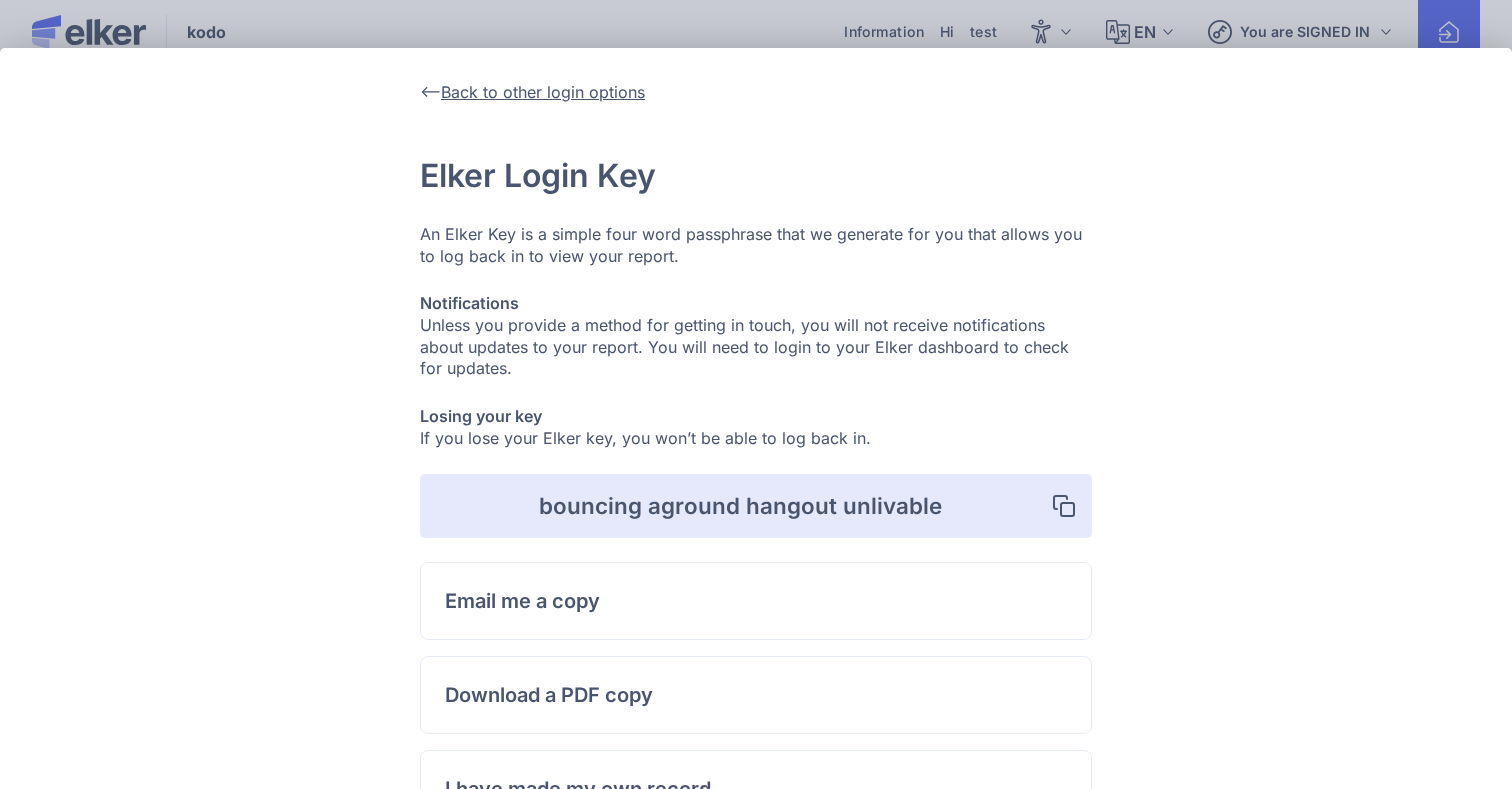 scroll, scrollTop: 142, scrollLeft: 0, axis: vertical 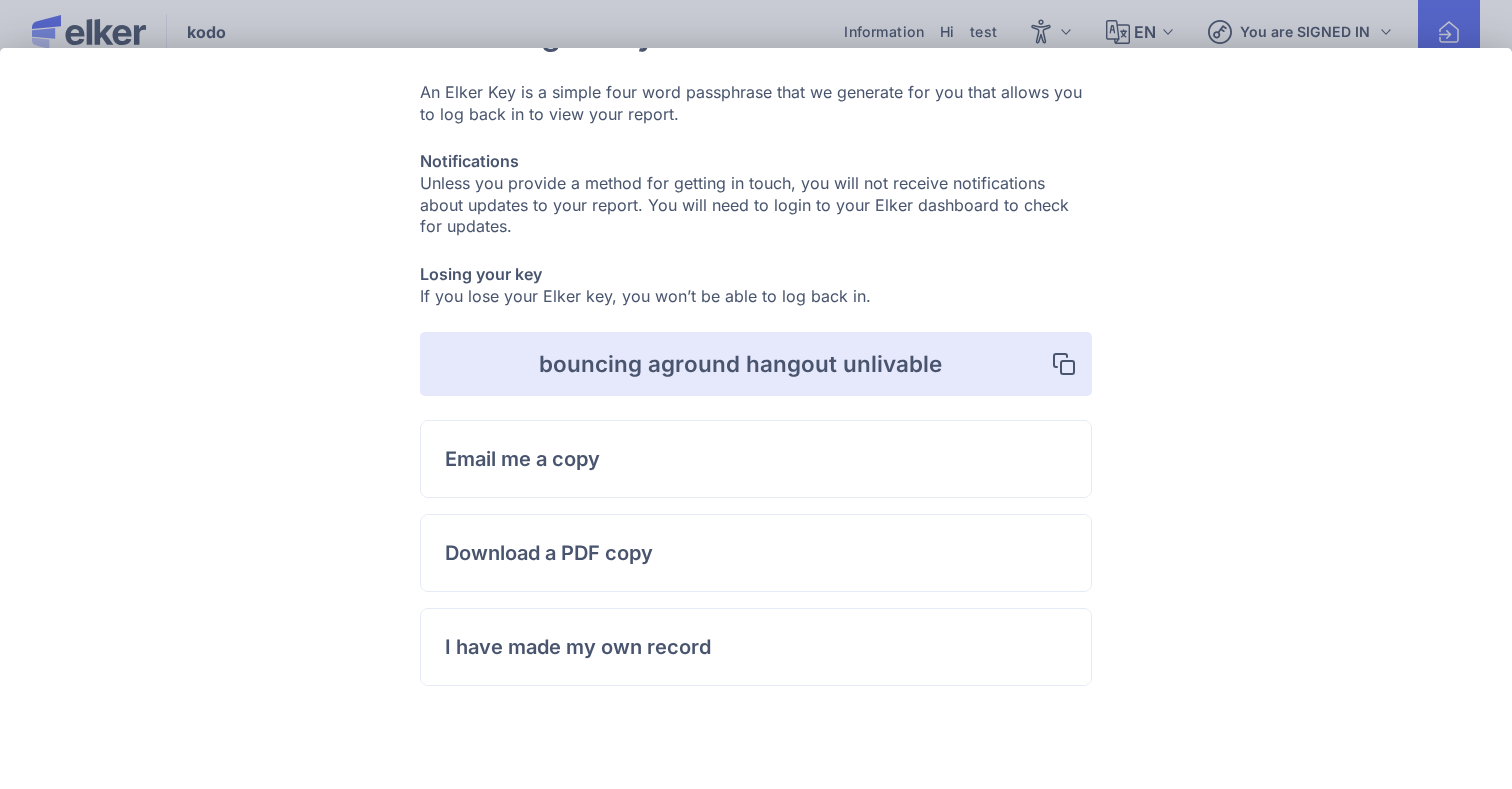 click on "Download a PDF copy" 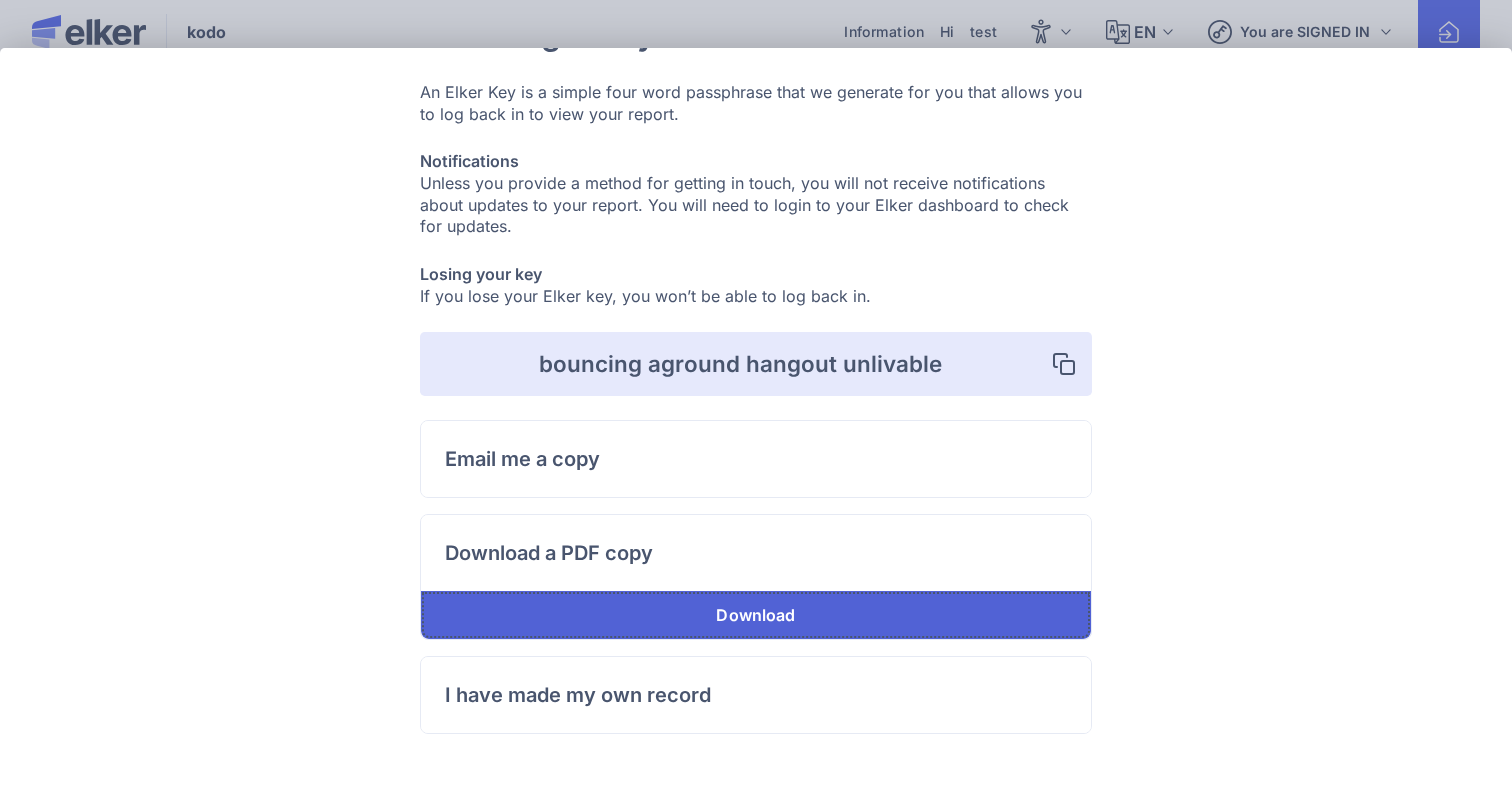 click on "Download" 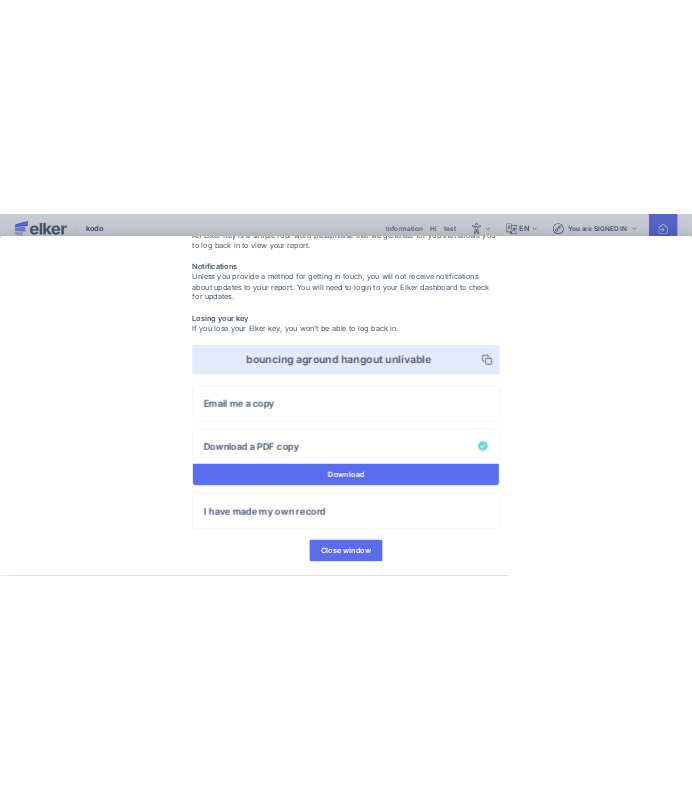 scroll, scrollTop: 189, scrollLeft: 0, axis: vertical 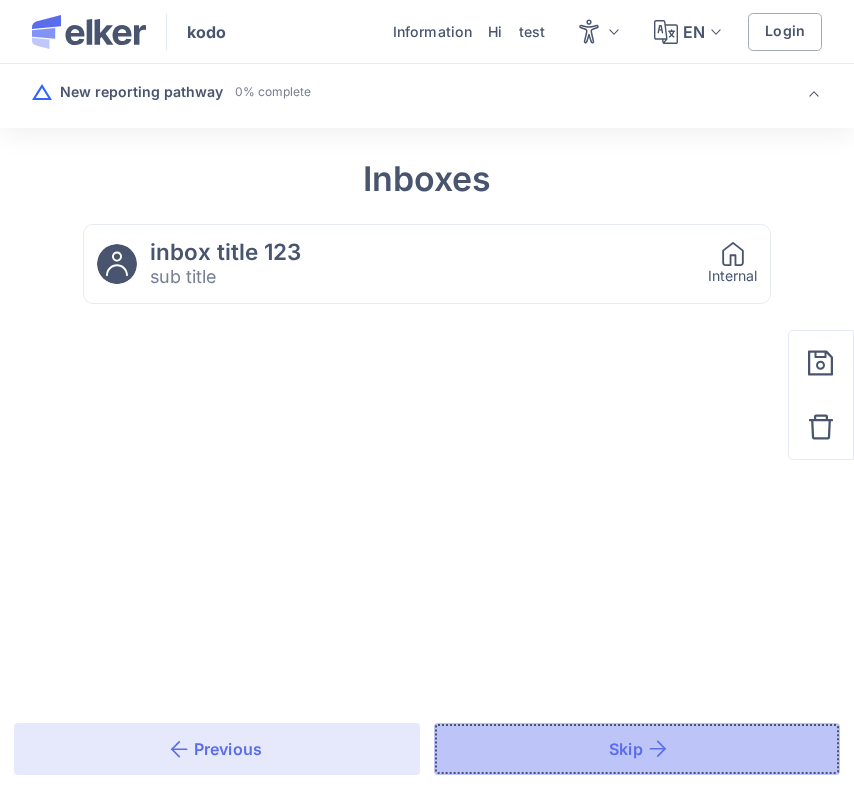 click on "Skip" at bounding box center (637, 749) 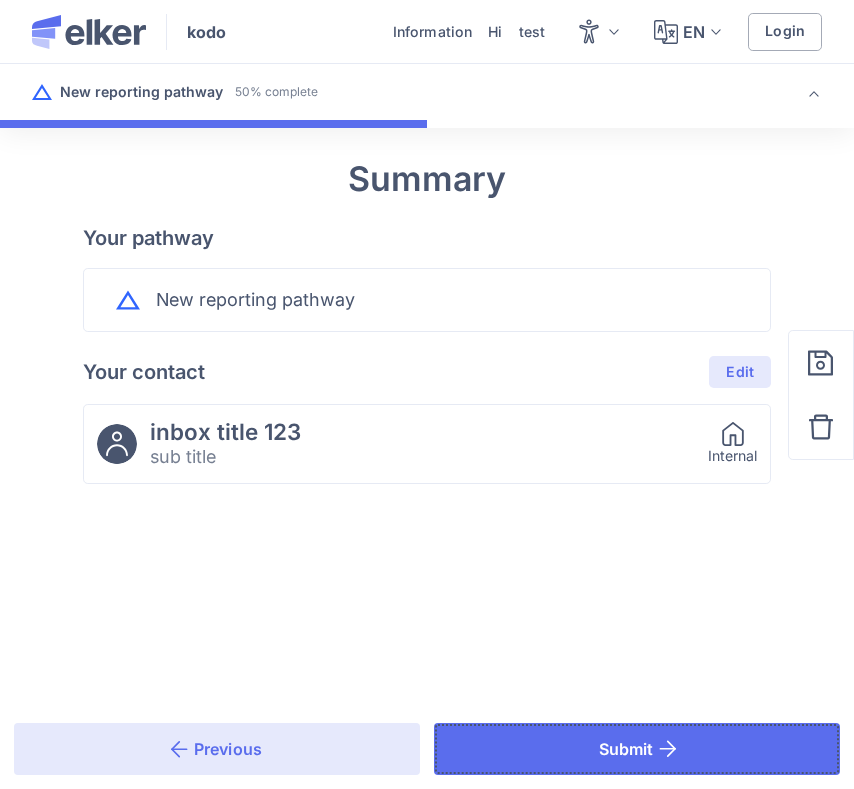 click on "Submit" at bounding box center [637, 749] 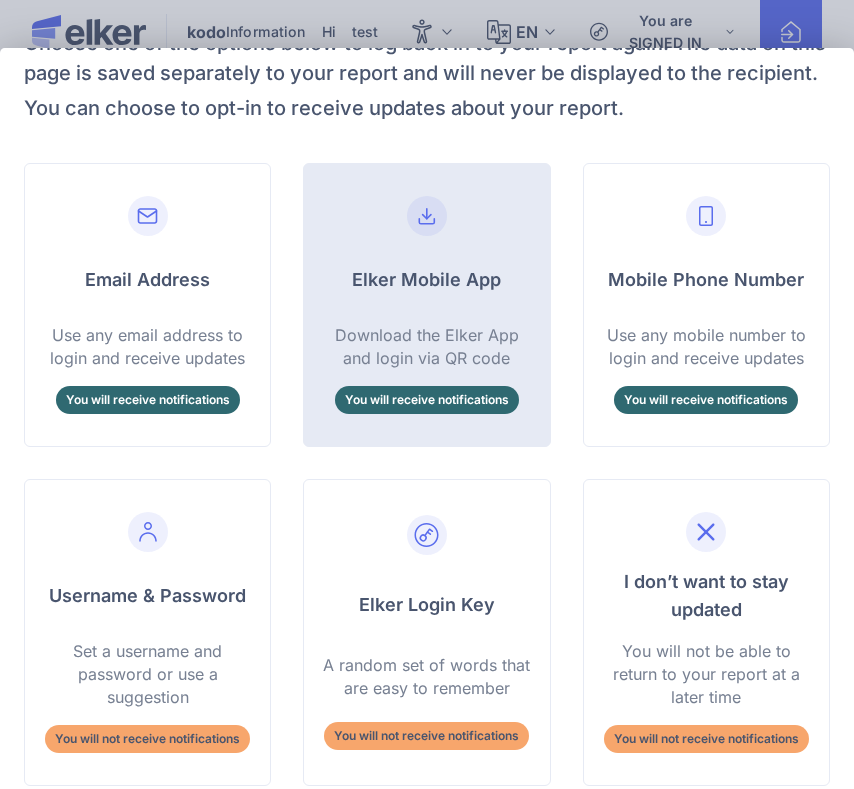 scroll, scrollTop: 155, scrollLeft: 0, axis: vertical 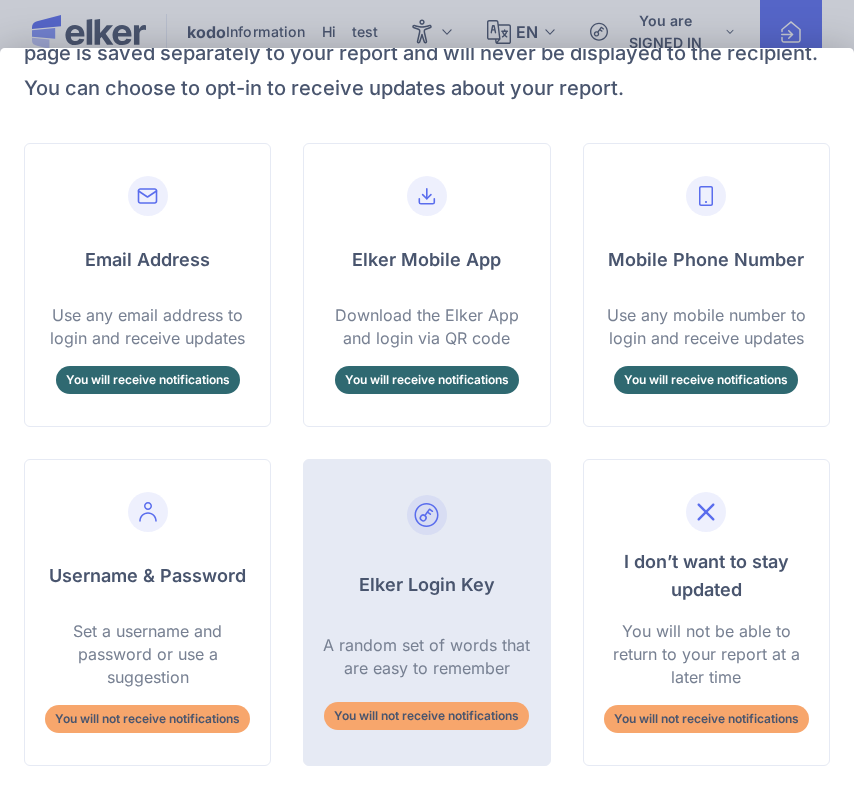 click on "Elker Login Key" at bounding box center (426, 585) 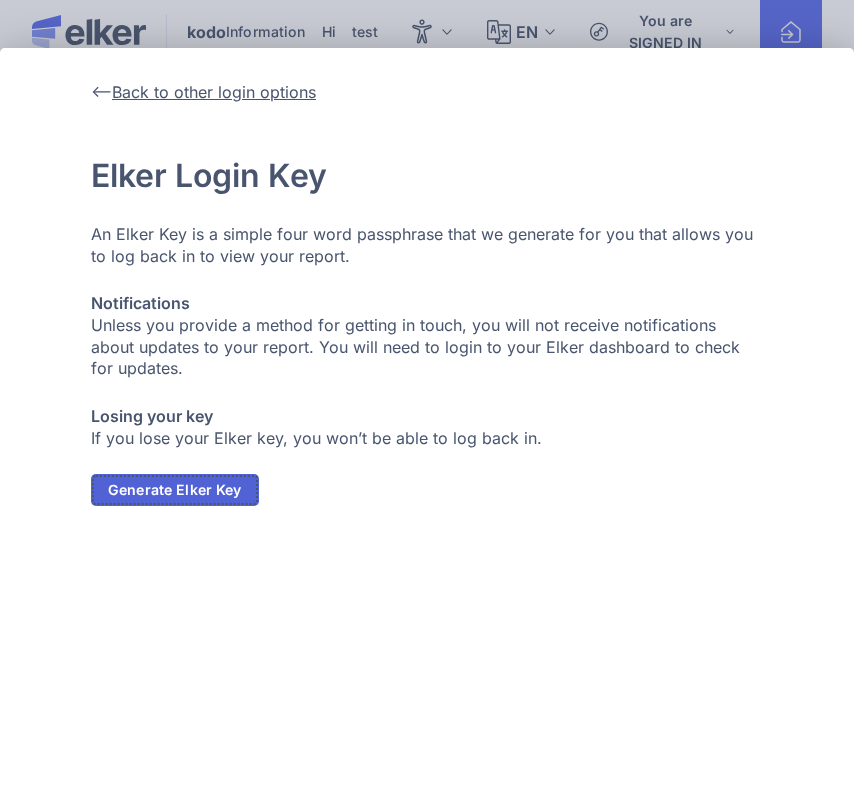 click on "Generate Elker Key" 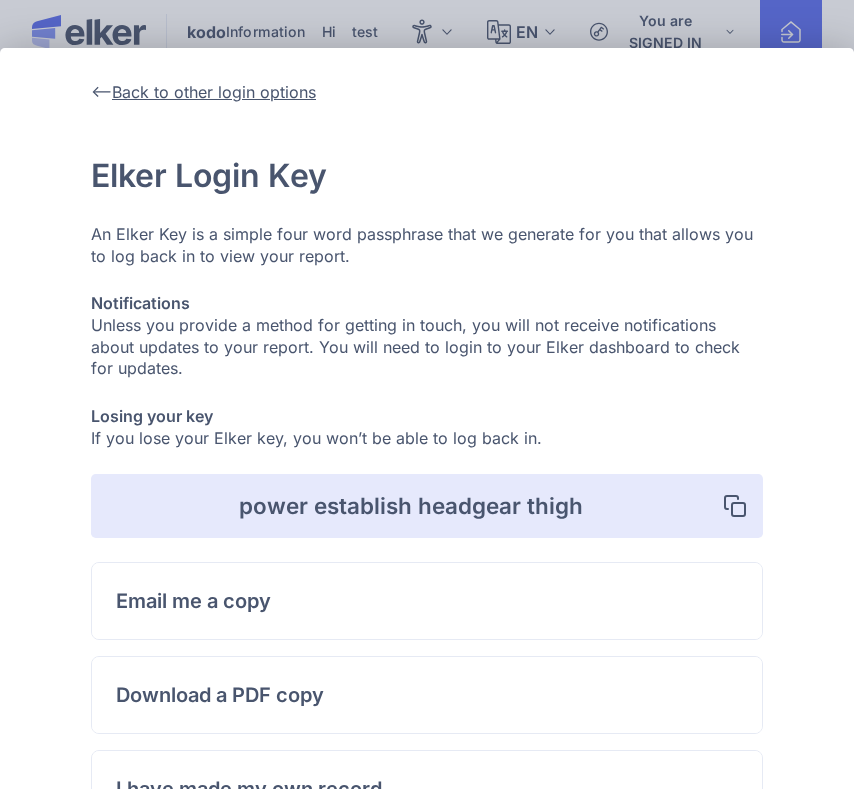 scroll, scrollTop: 142, scrollLeft: 0, axis: vertical 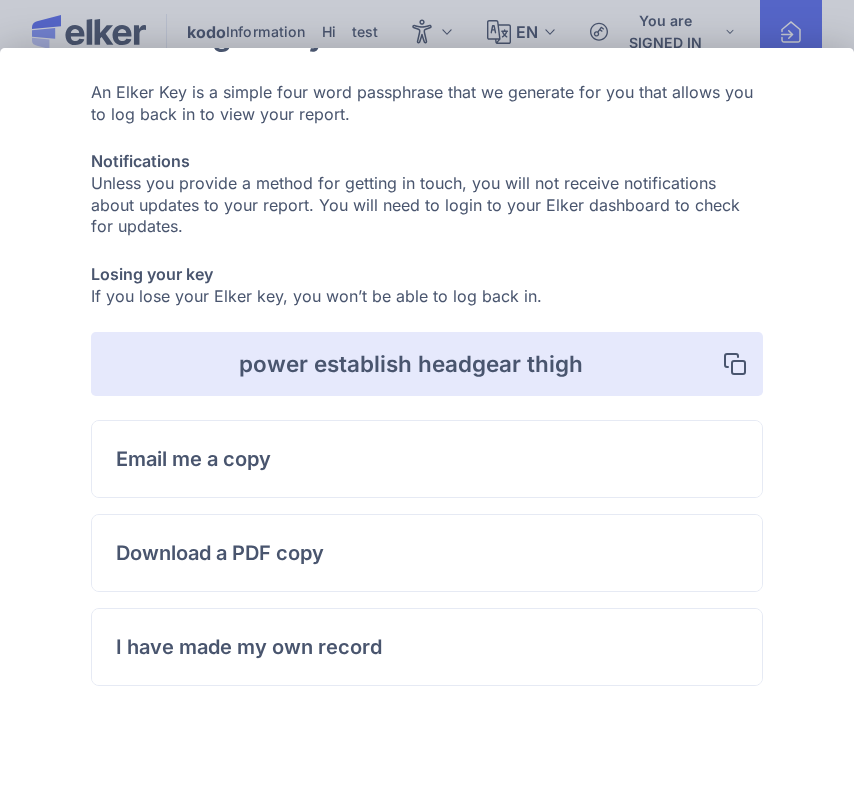 click on "Download a PDF copy" 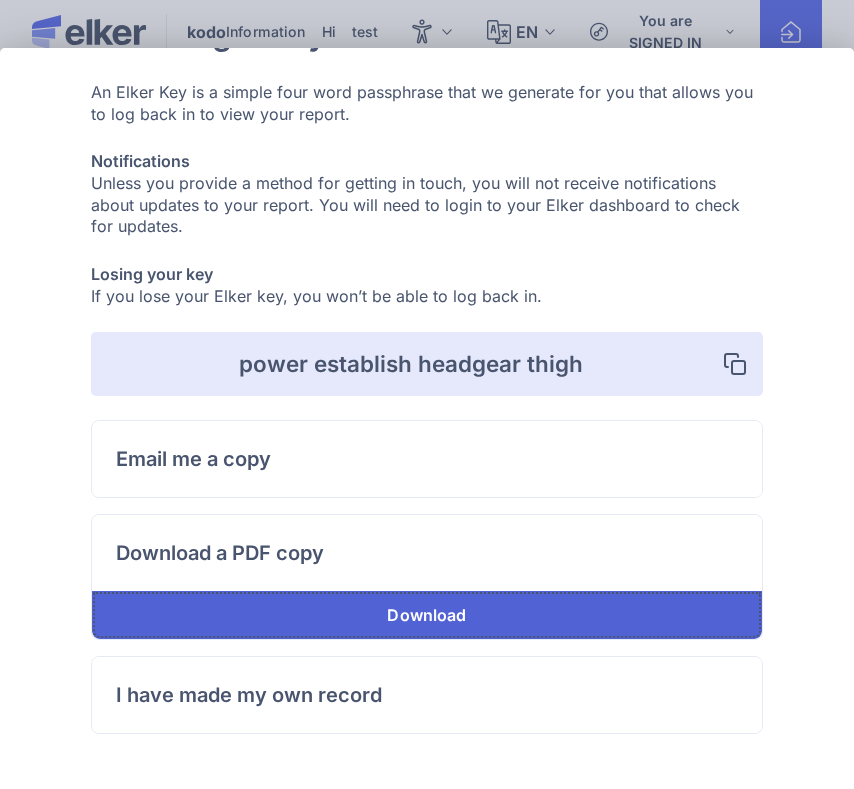 click on "Download" 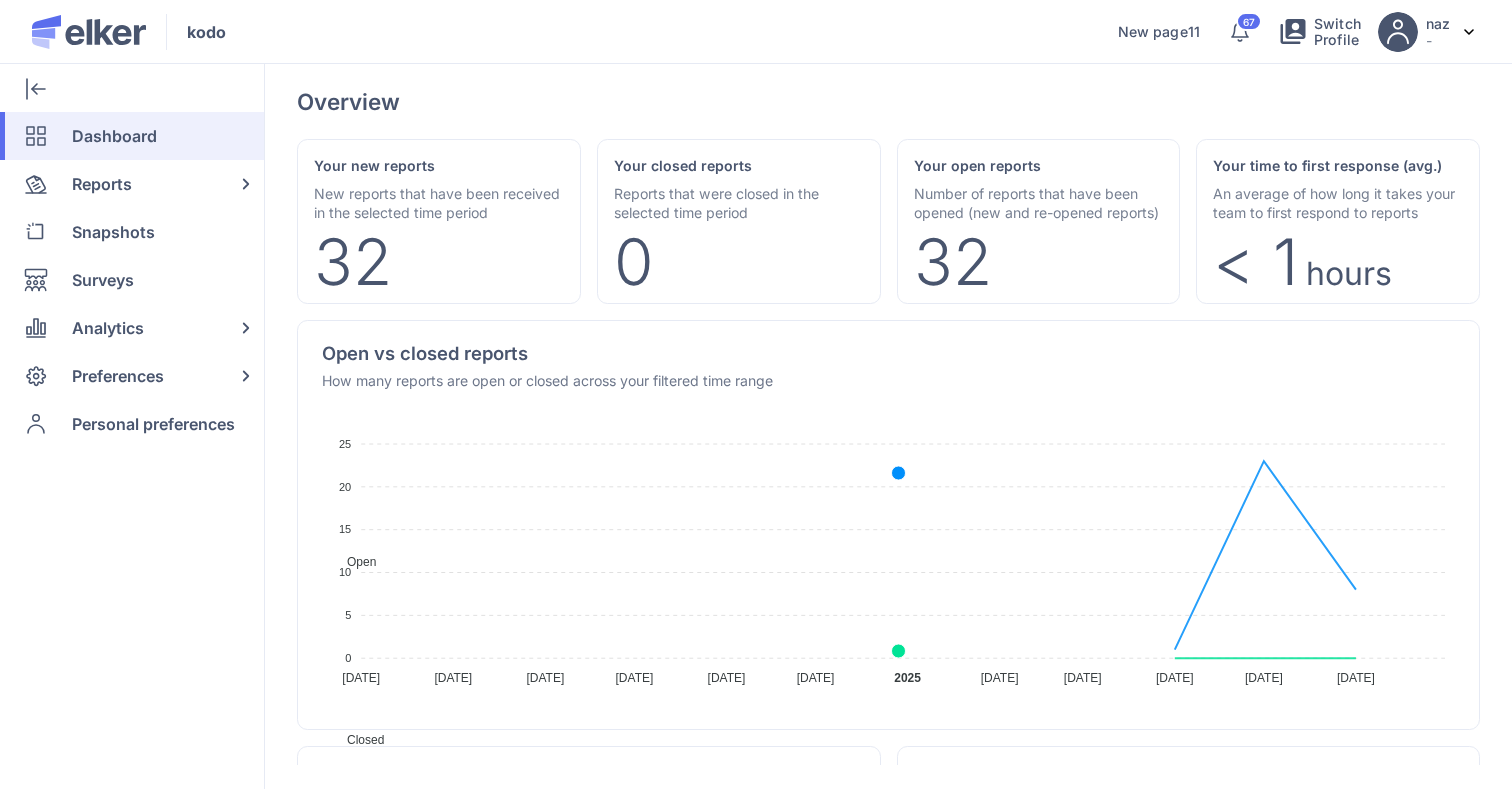 scroll, scrollTop: 0, scrollLeft: 0, axis: both 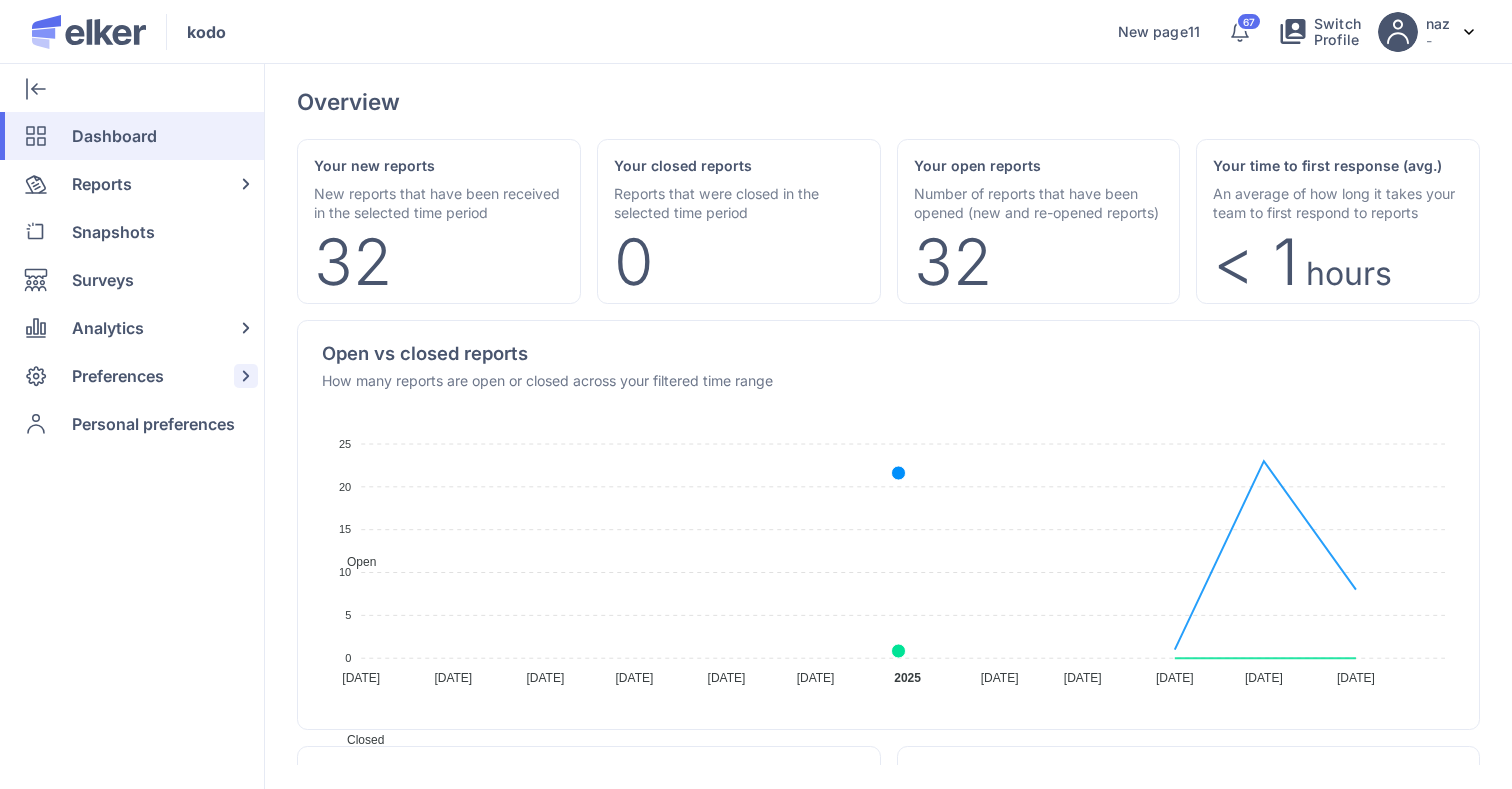 click on "Preferences" 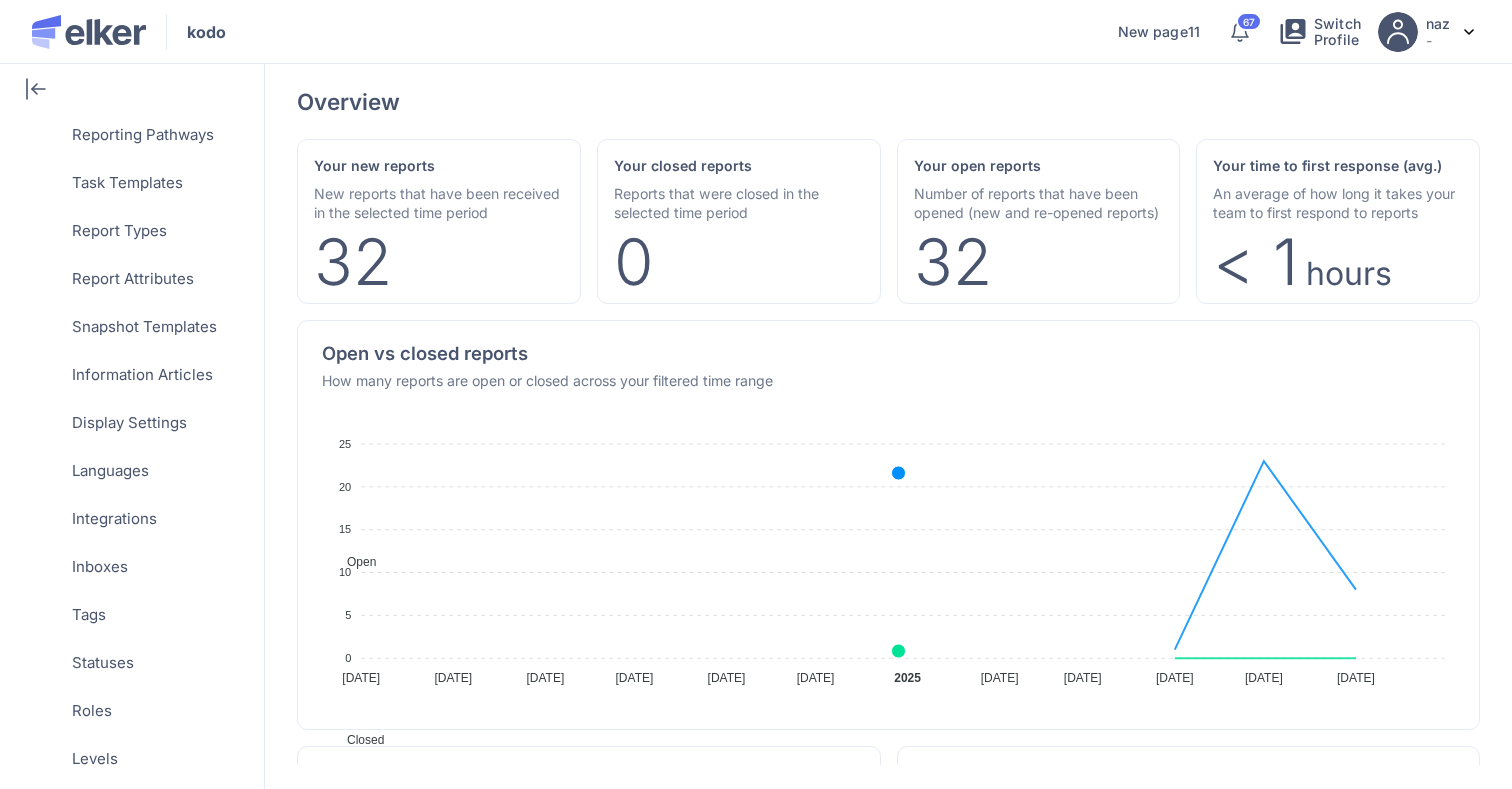 scroll, scrollTop: 747, scrollLeft: 0, axis: vertical 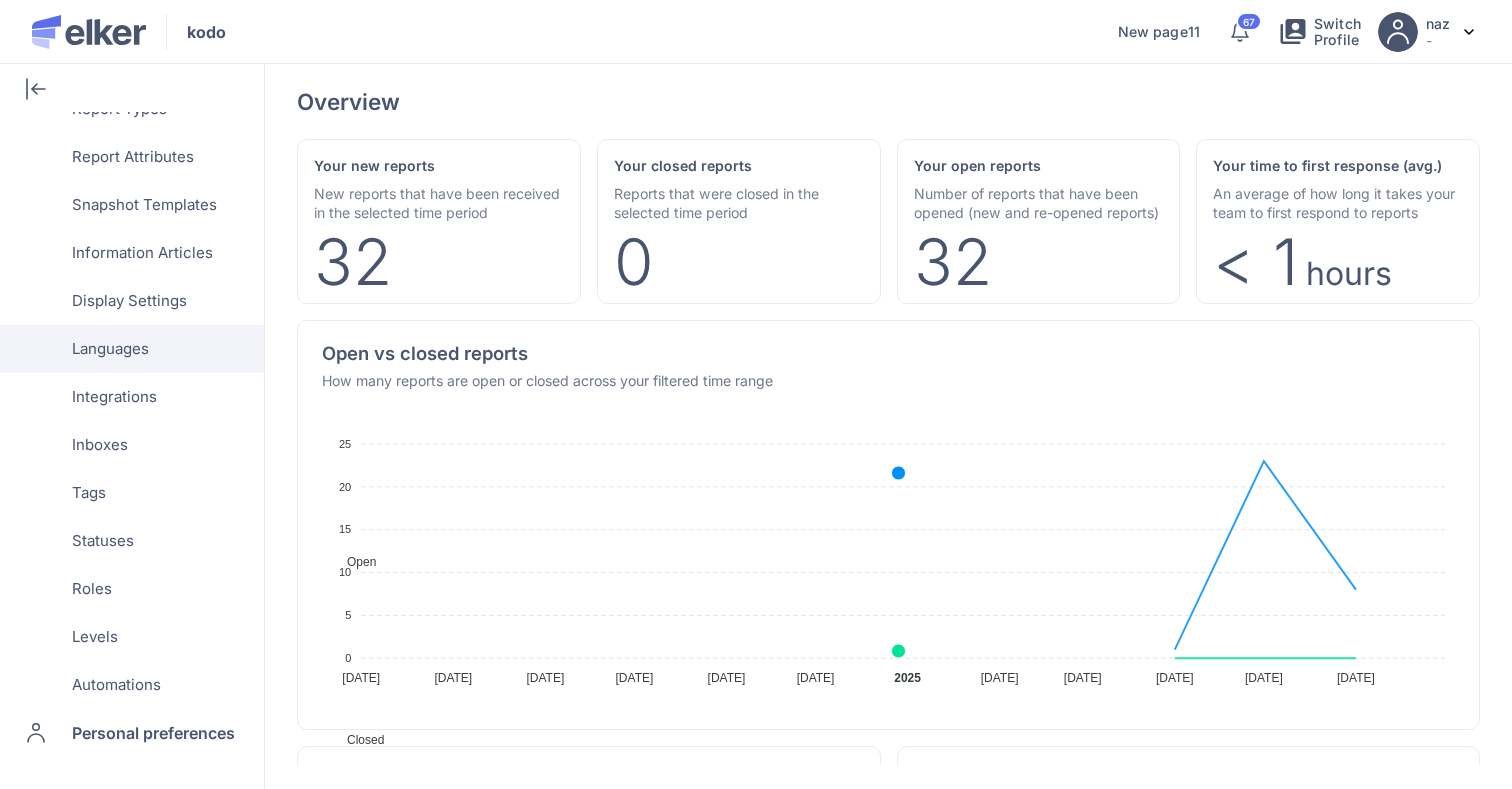 click on "Languages" 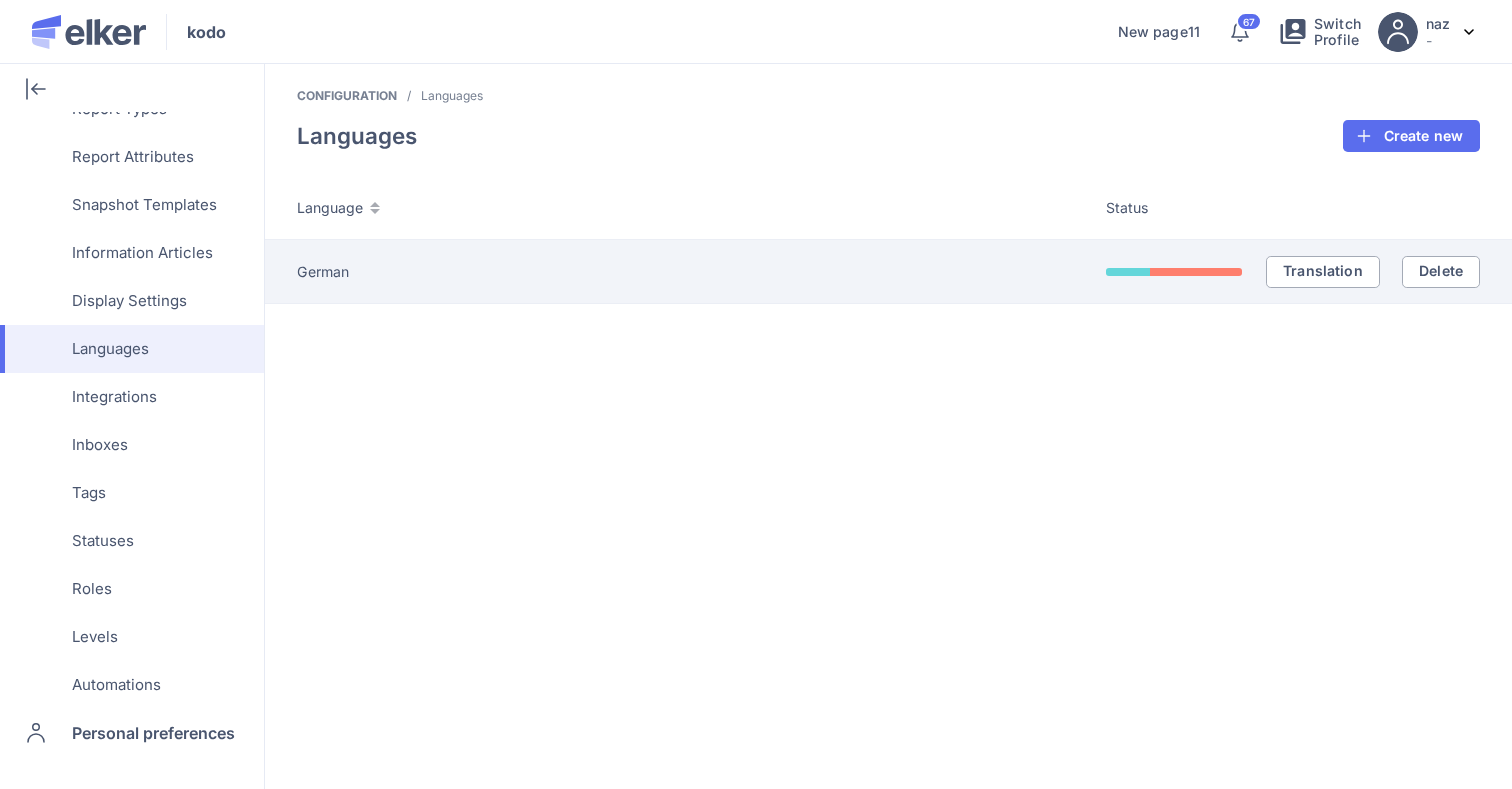 click on "German" 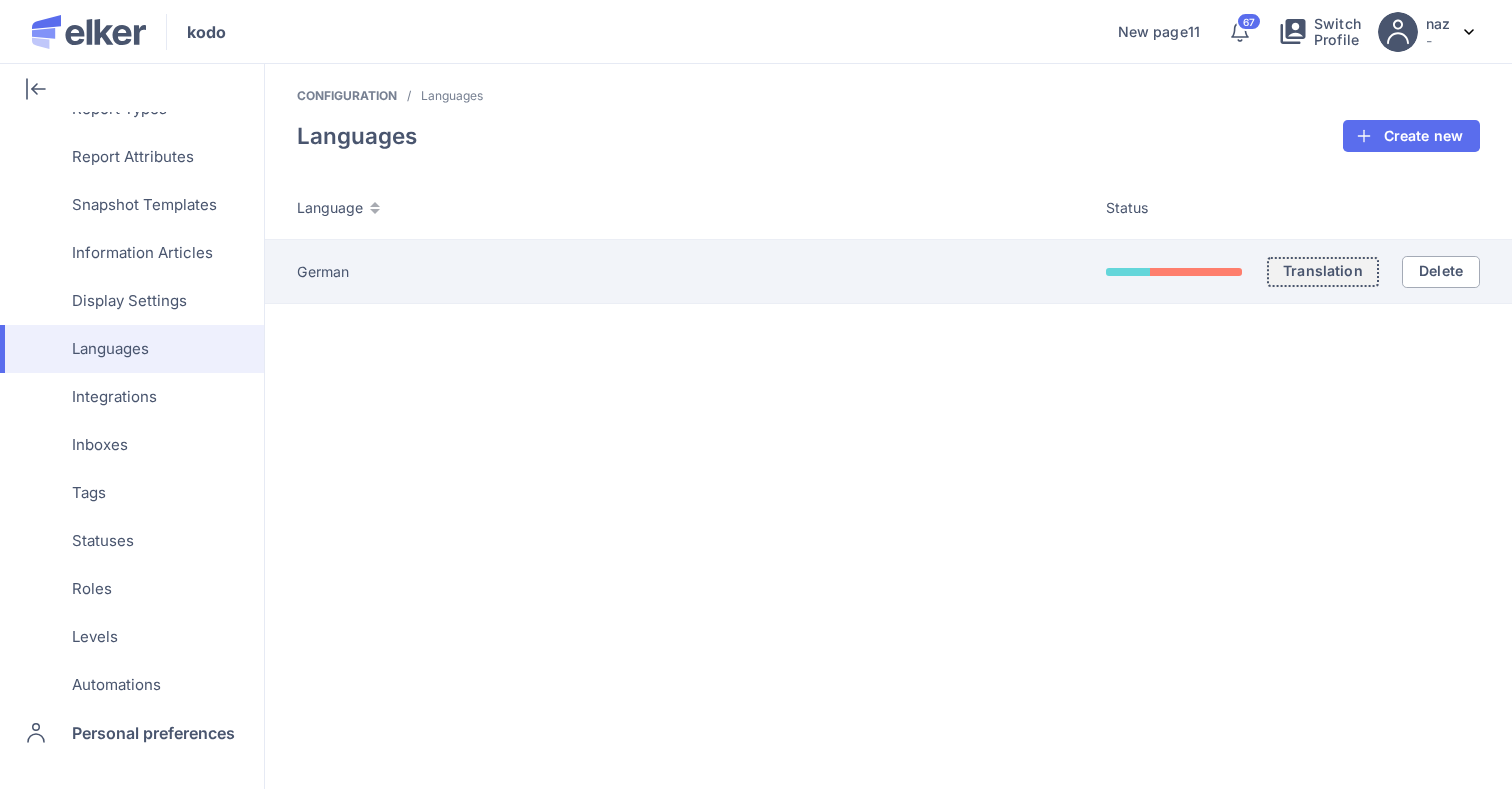 click on "Translation" 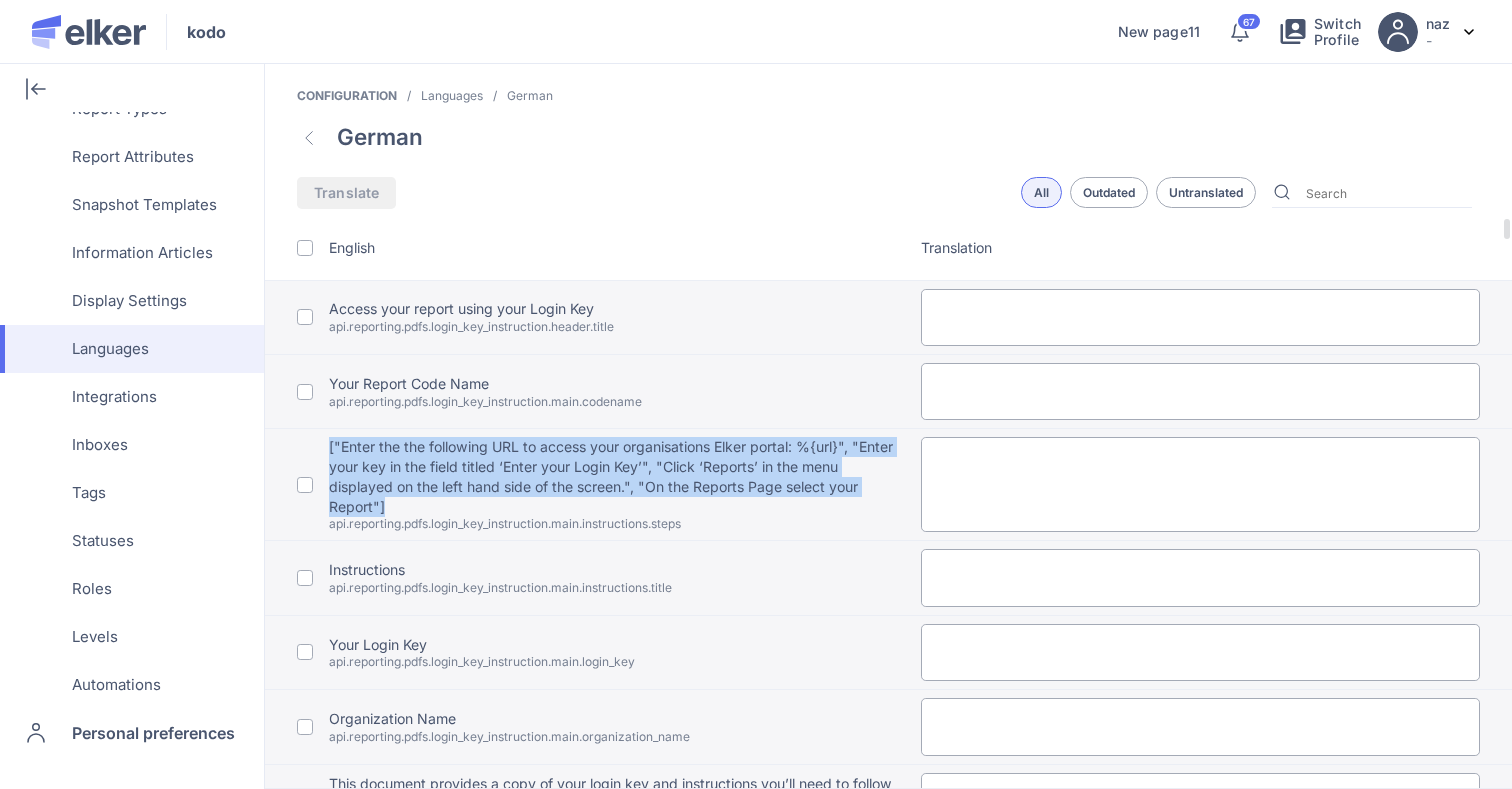 drag, startPoint x: 397, startPoint y: 503, endPoint x: 325, endPoint y: 443, distance: 93.723 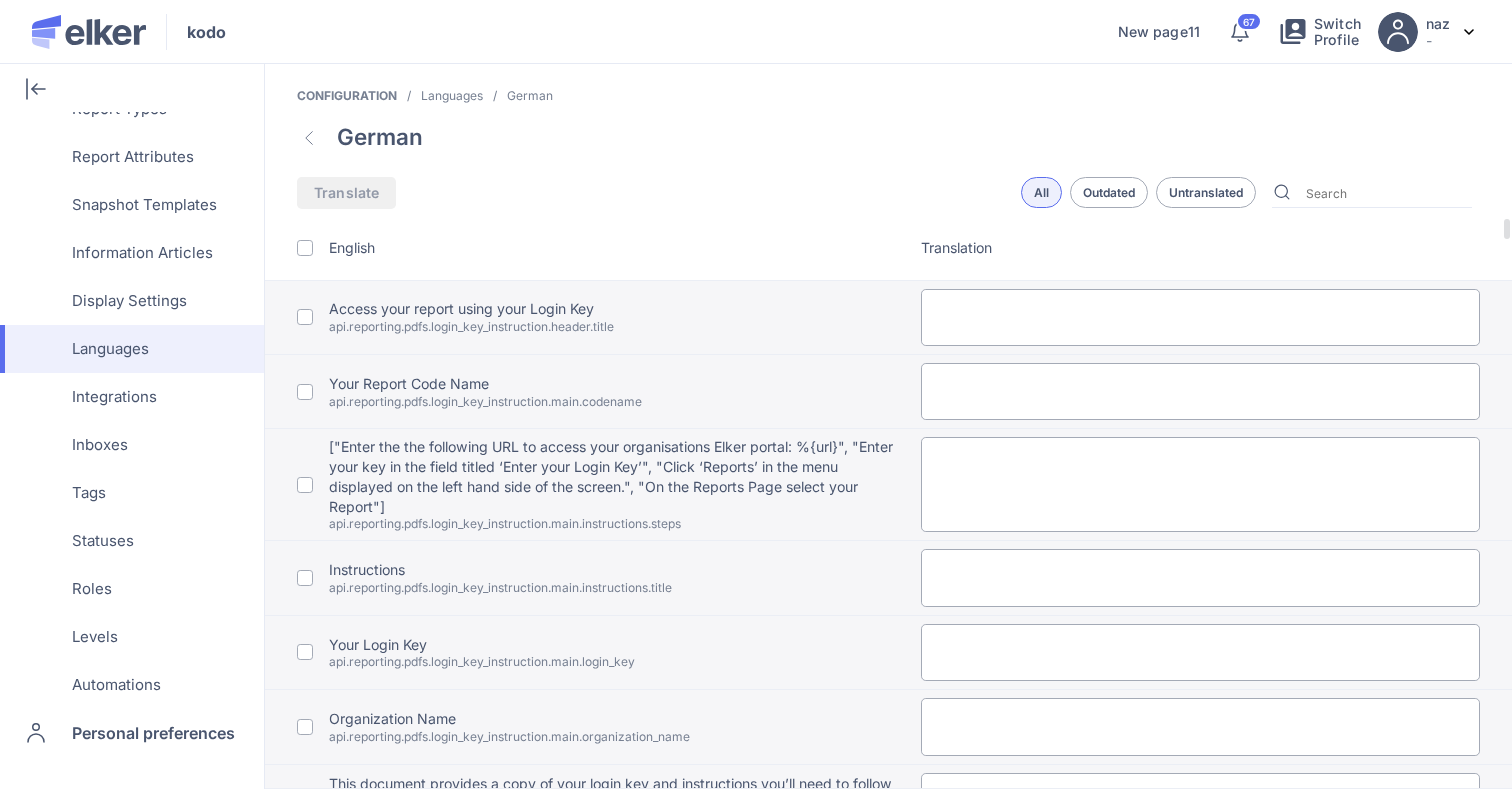paste on "["Enter the the following URL to access your organisations Elker portal: %{url}", "Enter your key in the field titled ‘Enter your Login Key’", "Click ‘Reports’ in the menu displayed on the left hand side of the screen.", "On the Reports Page select your Report"]" 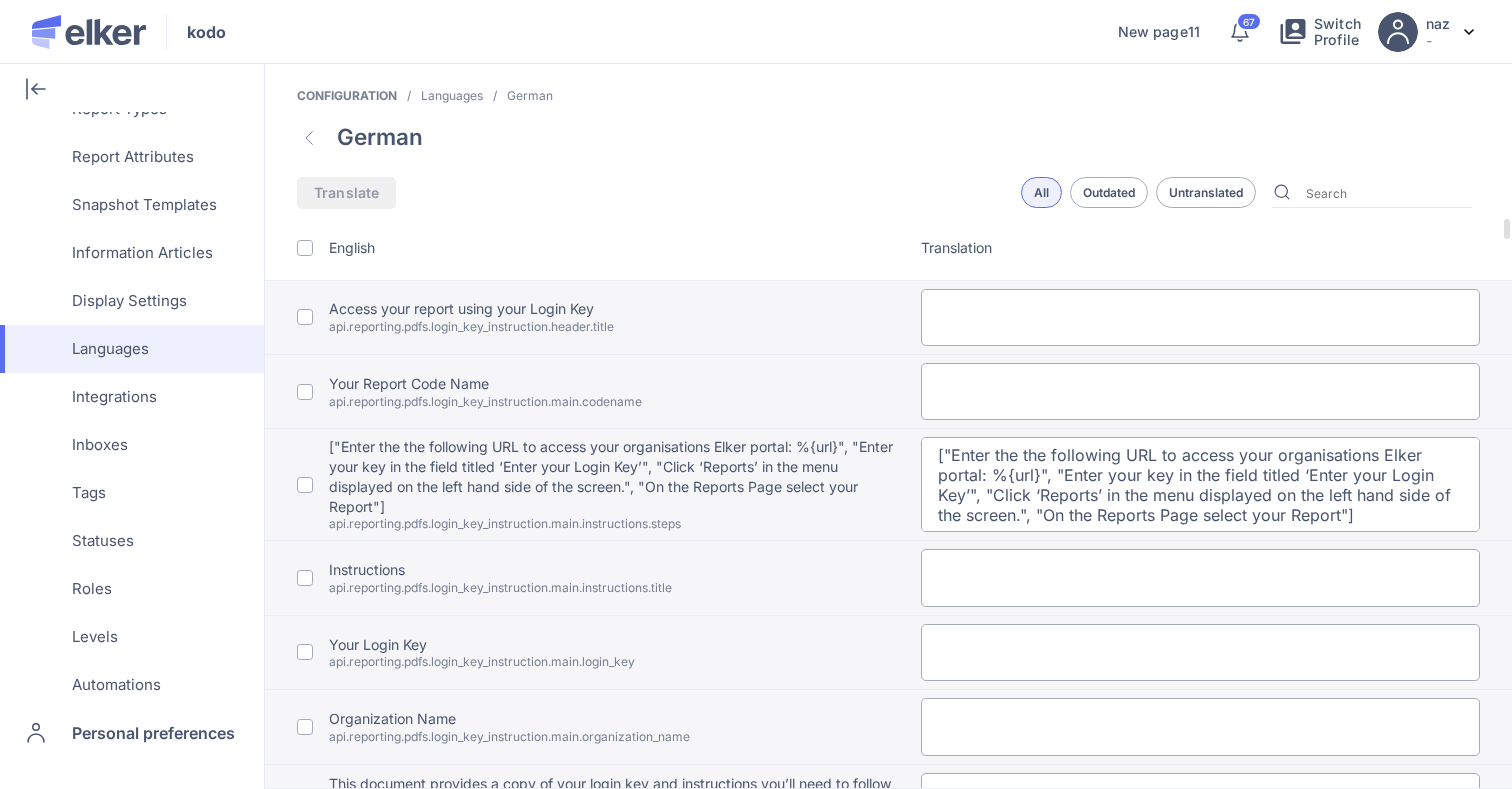 click at bounding box center (1201, 391) 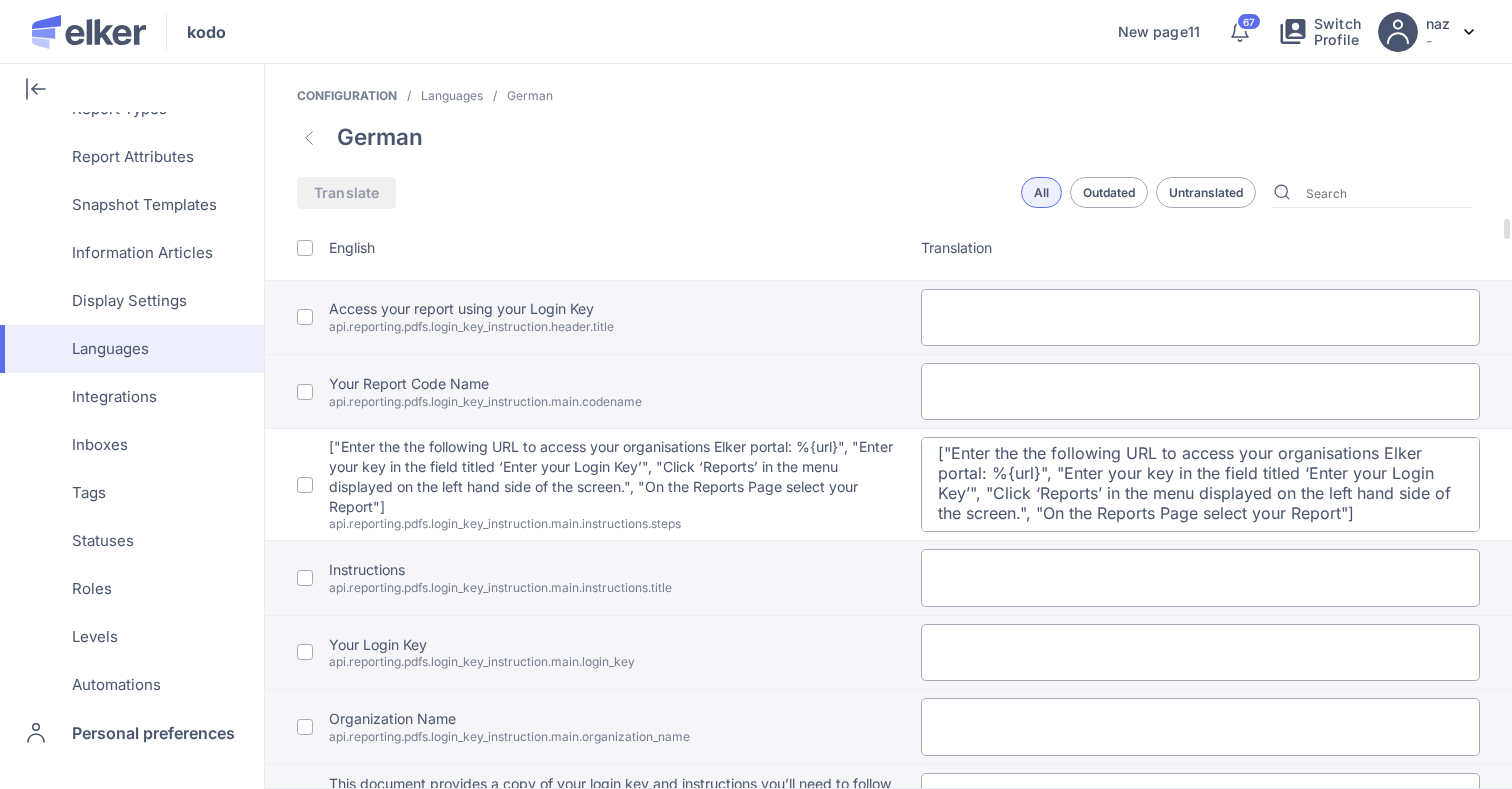 scroll, scrollTop: 0, scrollLeft: 0, axis: both 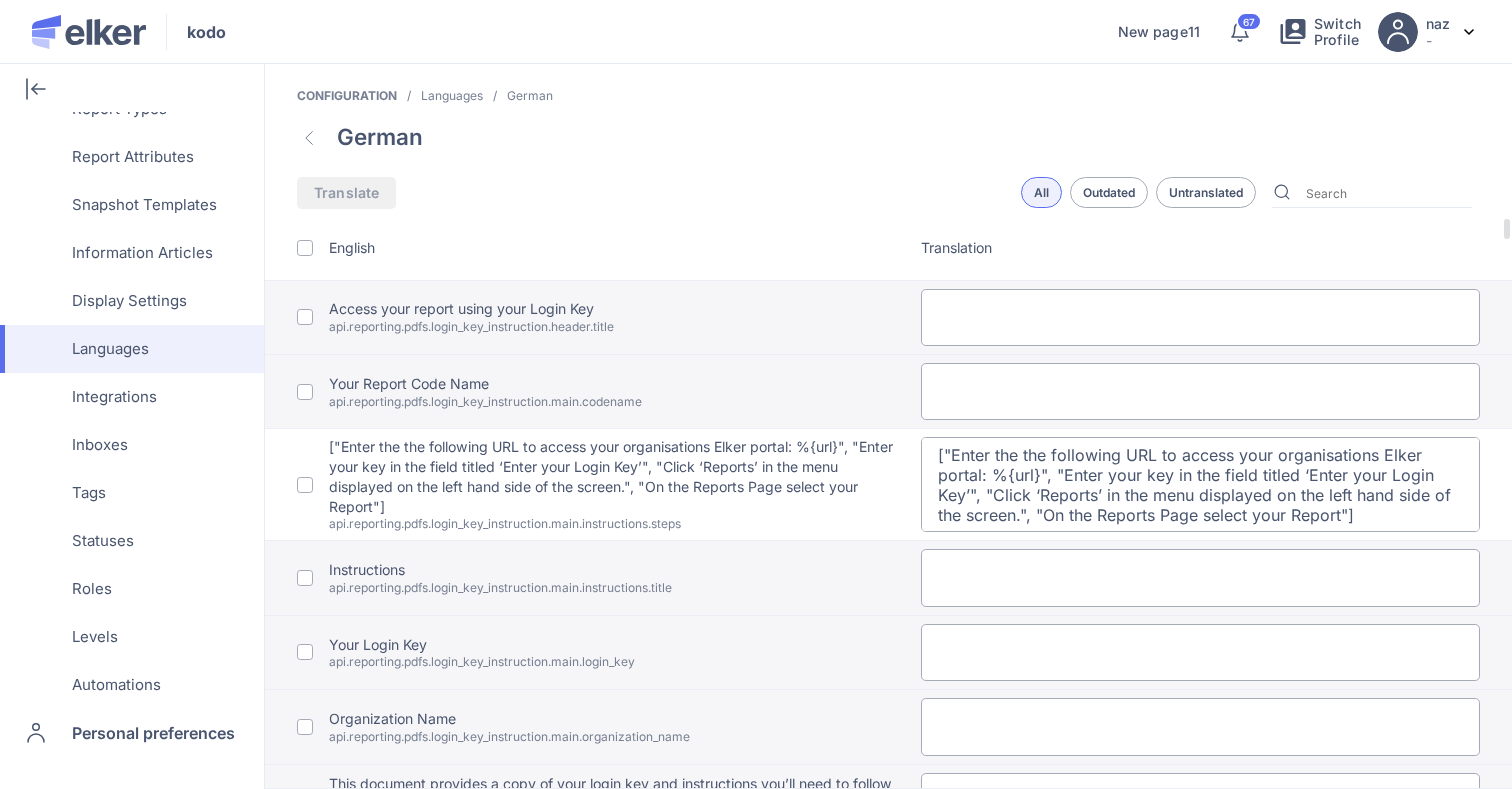 click on "["Enter the the following URL to access your organisations Elker portal: %{url}", "Enter your key in the field titled ‘Enter your Login Key’", "Click ‘Reports’ in the menu displayed on the left hand side of the screen.", "On the Reports Page select your Report"]" at bounding box center (1201, 484) 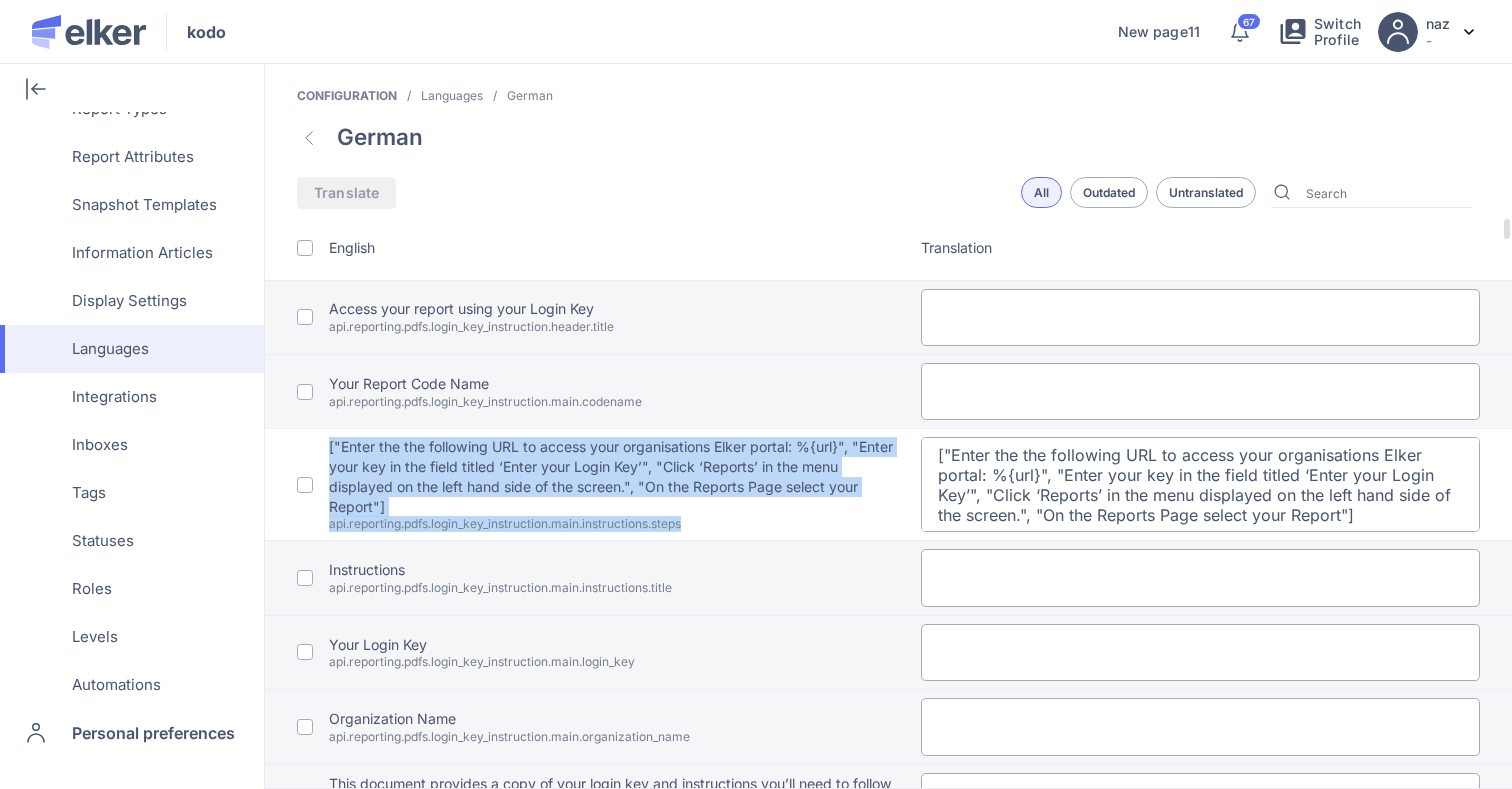 drag, startPoint x: 327, startPoint y: 522, endPoint x: 697, endPoint y: 524, distance: 370.0054 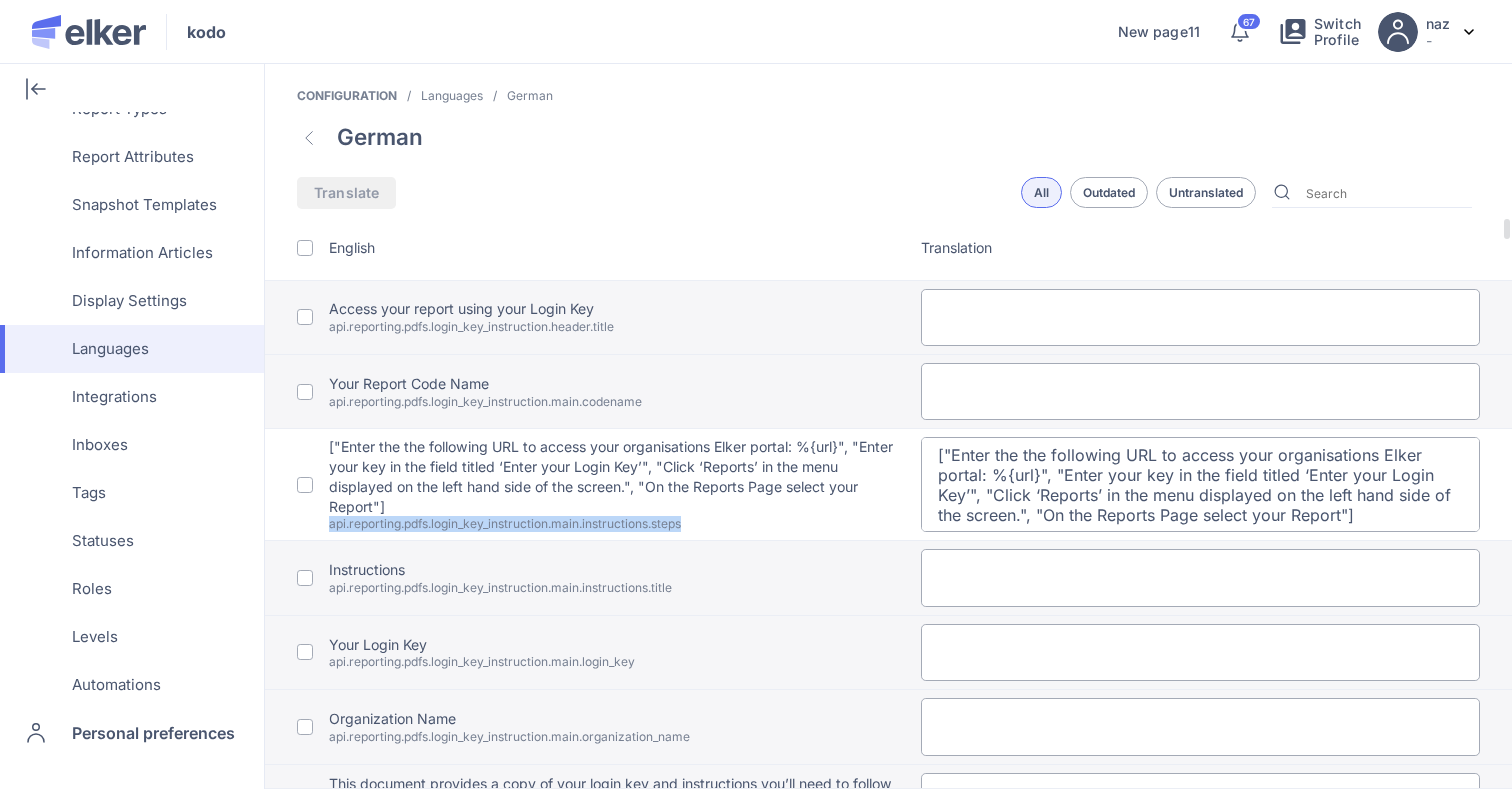 drag, startPoint x: 697, startPoint y: 524, endPoint x: 331, endPoint y: 527, distance: 366.0123 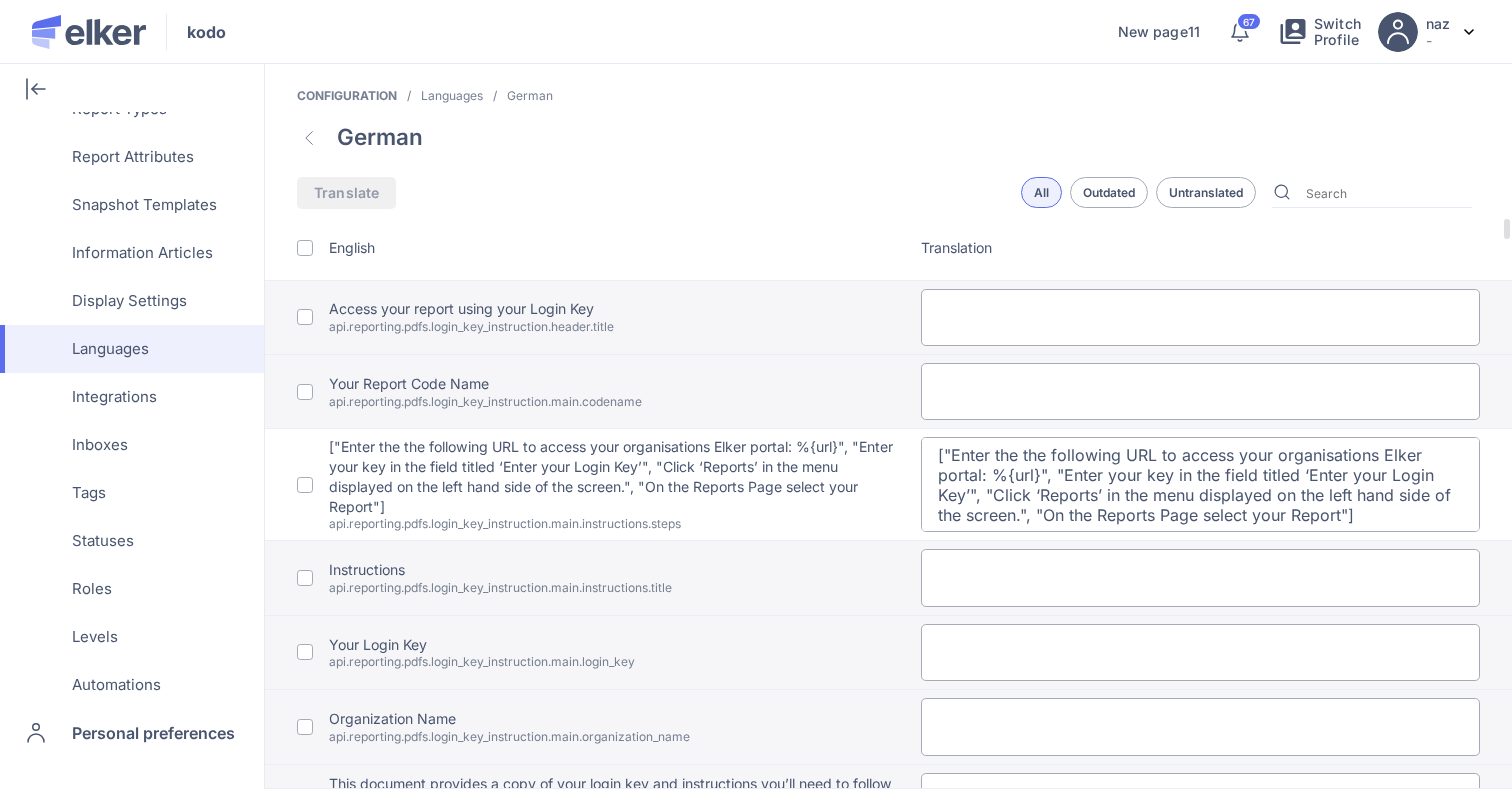 click on "["Enter the the following URL to access your organisations Elker portal: %{url}", "Enter your key in the field titled ‘Enter your Login Key’", "Click ‘Reports’ in the menu displayed on the left hand side of the screen.", "On the Reports Page select your Report"]" at bounding box center [1201, 484] 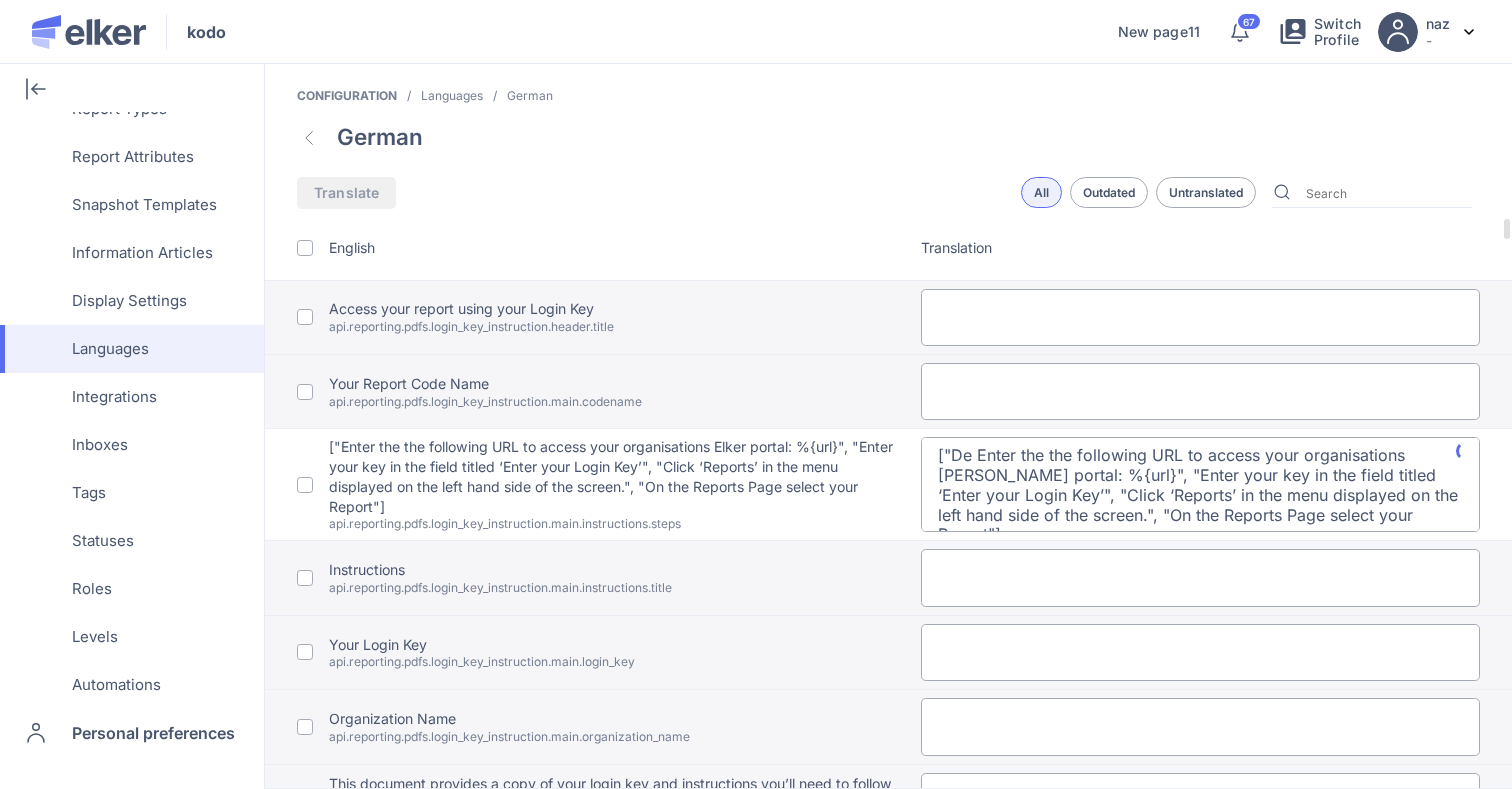 type on "["De Enter the the following URL to access your organisations Elker portal: %{url}", "Enter your key in the field titled ‘Enter your Login Key’", "Click ‘Reports’ in the menu displayed on the left hand side of the screen.", "On the Reports Page select your Report"]" 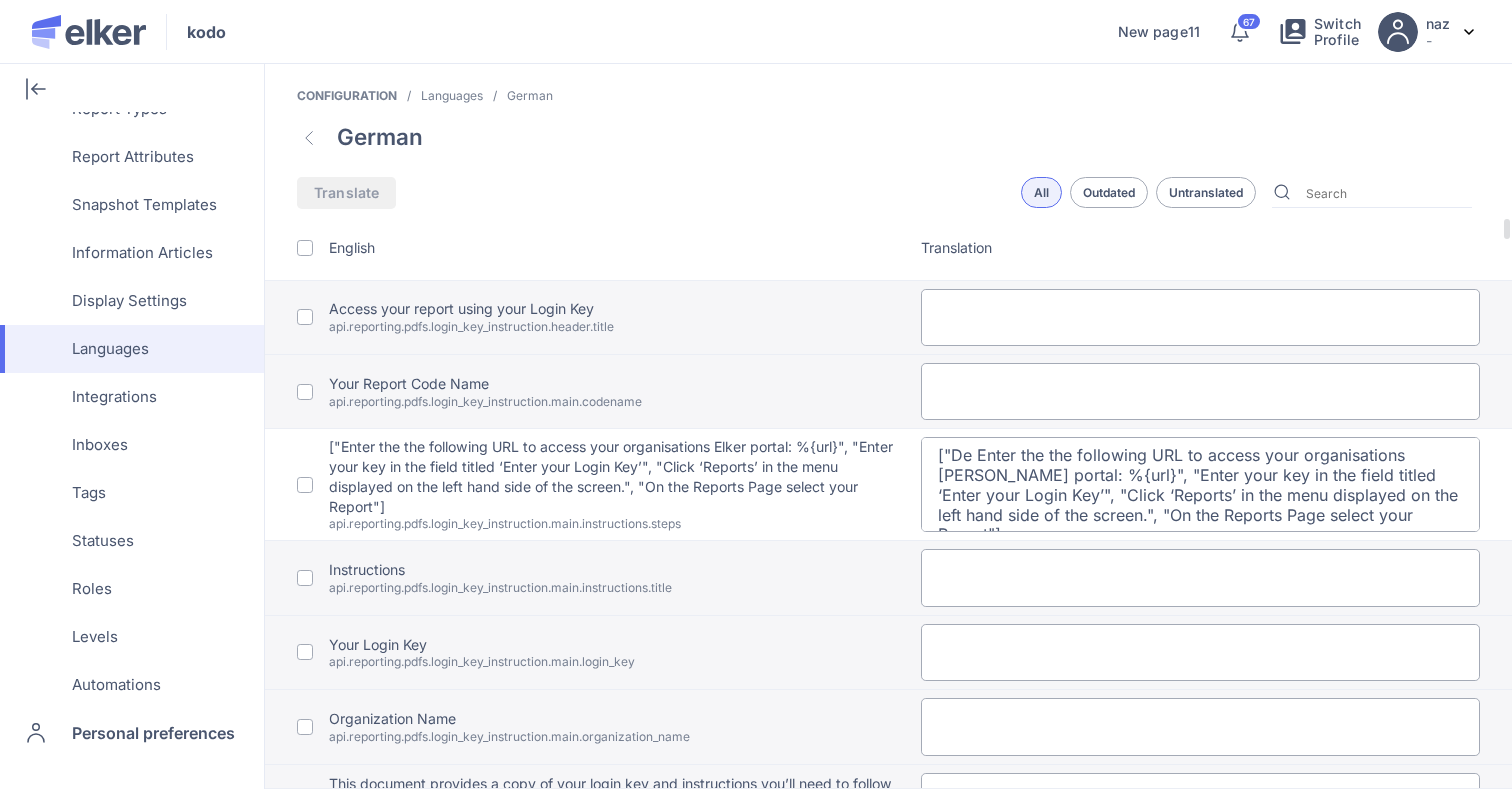 click on "["De Enter the the following URL to access your organisations Elker portal: %{url}", "Enter your key in the field titled ‘Enter your Login Key’", "Click ‘Reports’ in the menu displayed on the left hand side of the screen.", "On the Reports Page select your Report"]" at bounding box center (1201, 484) 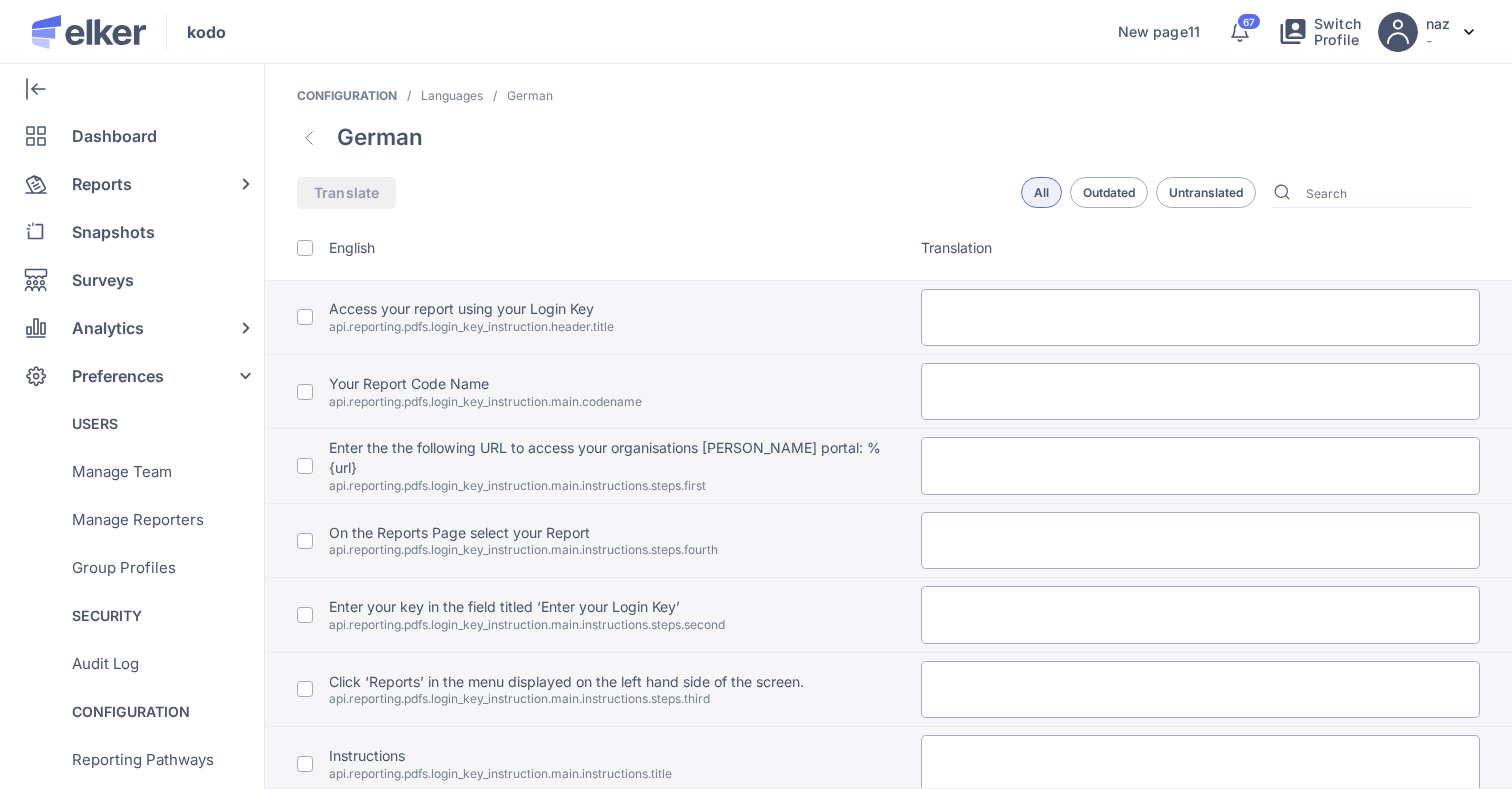 scroll, scrollTop: 0, scrollLeft: 0, axis: both 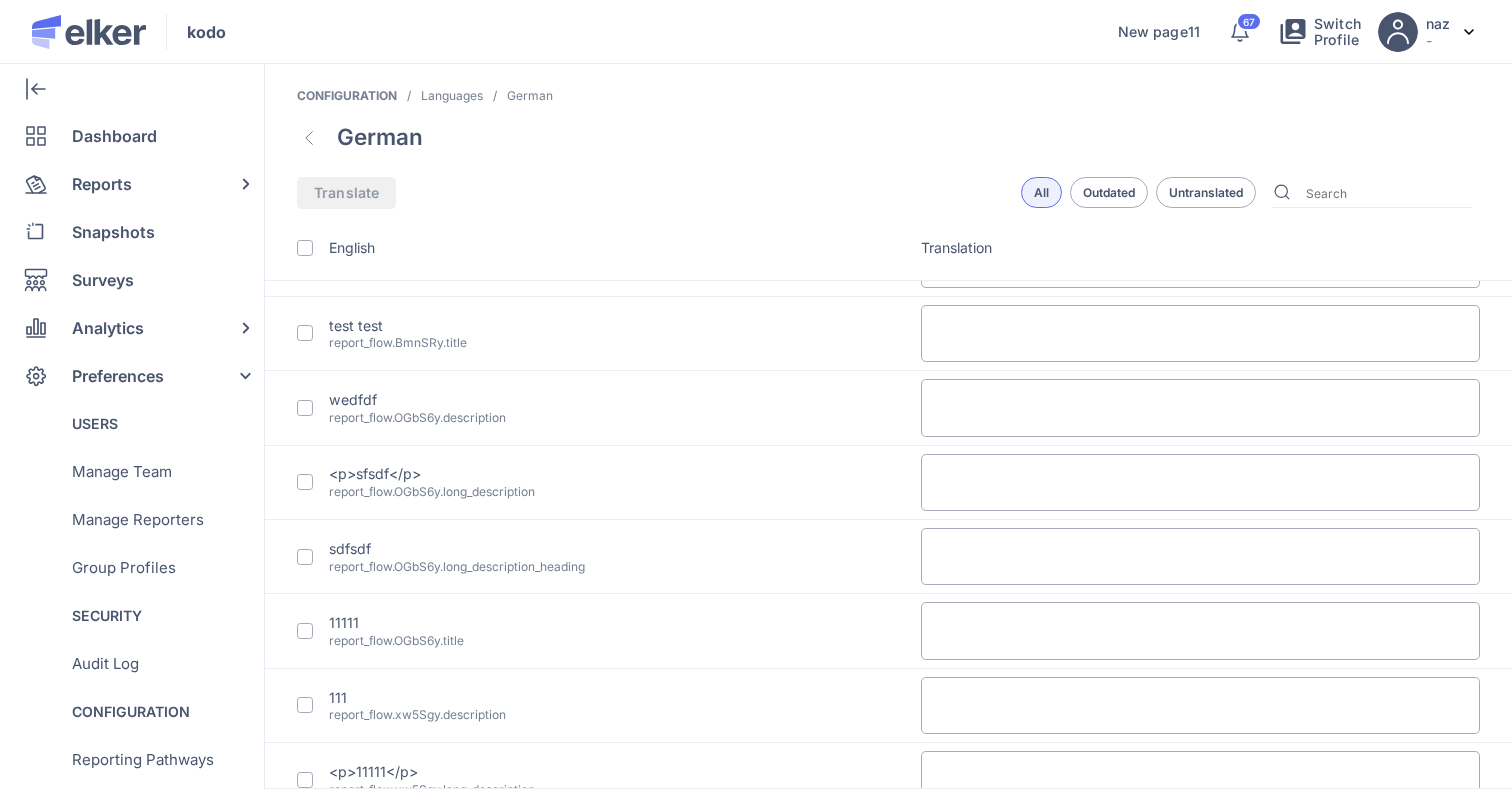 click on "Untranslated" 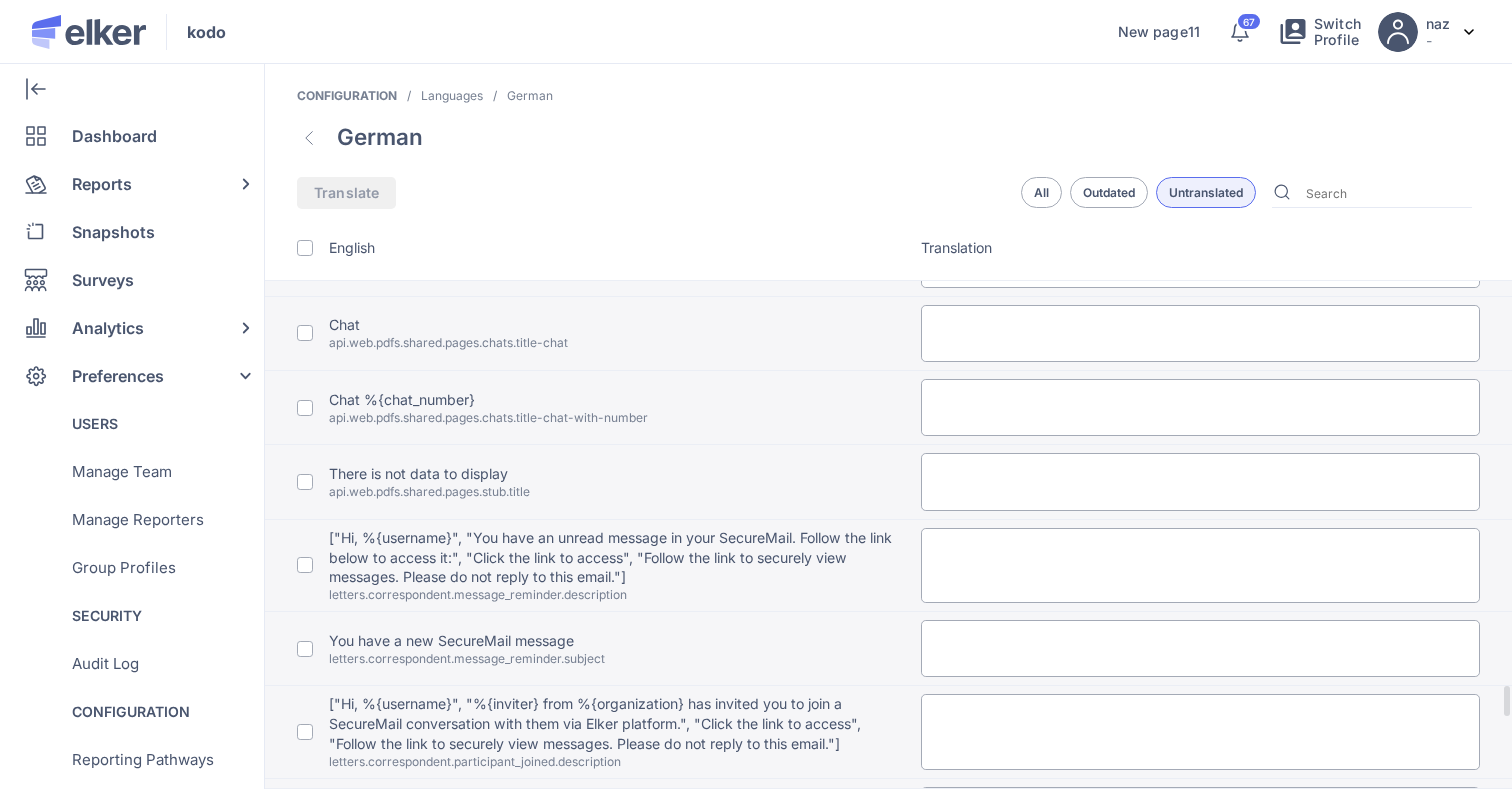 scroll, scrollTop: 8711, scrollLeft: 0, axis: vertical 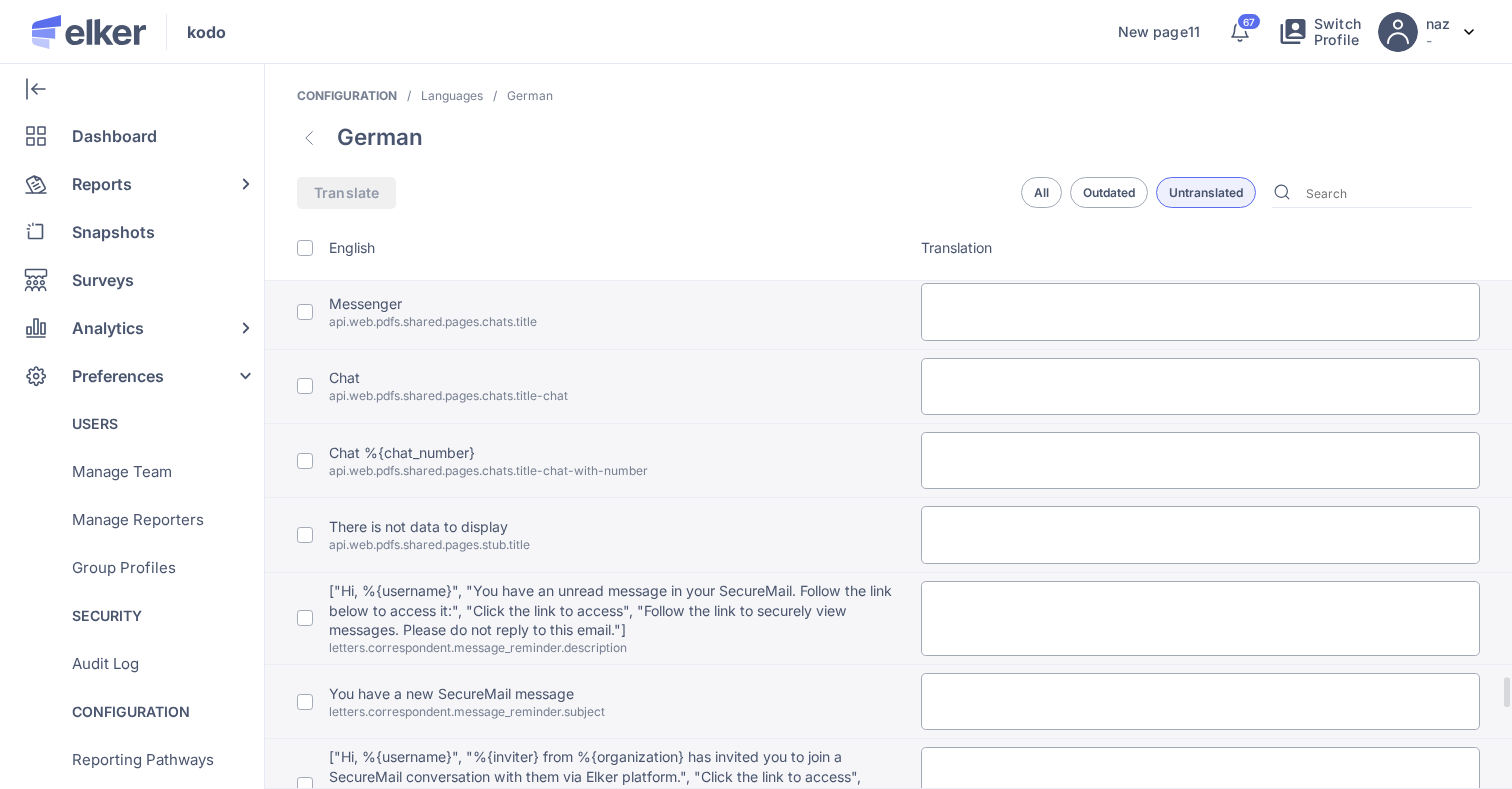 drag, startPoint x: 328, startPoint y: 319, endPoint x: 579, endPoint y: 319, distance: 251 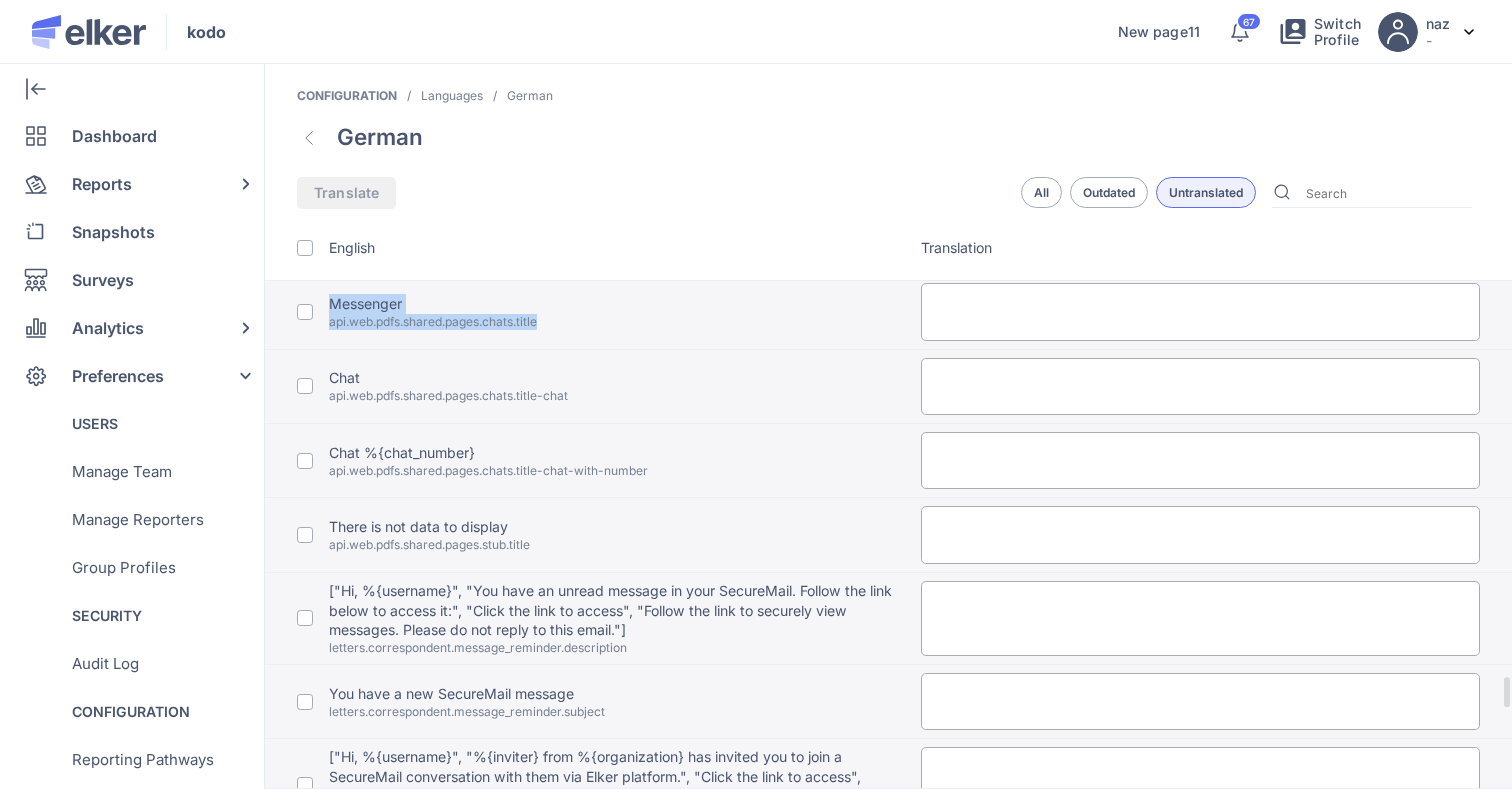 drag, startPoint x: 539, startPoint y: 321, endPoint x: 323, endPoint y: 321, distance: 216 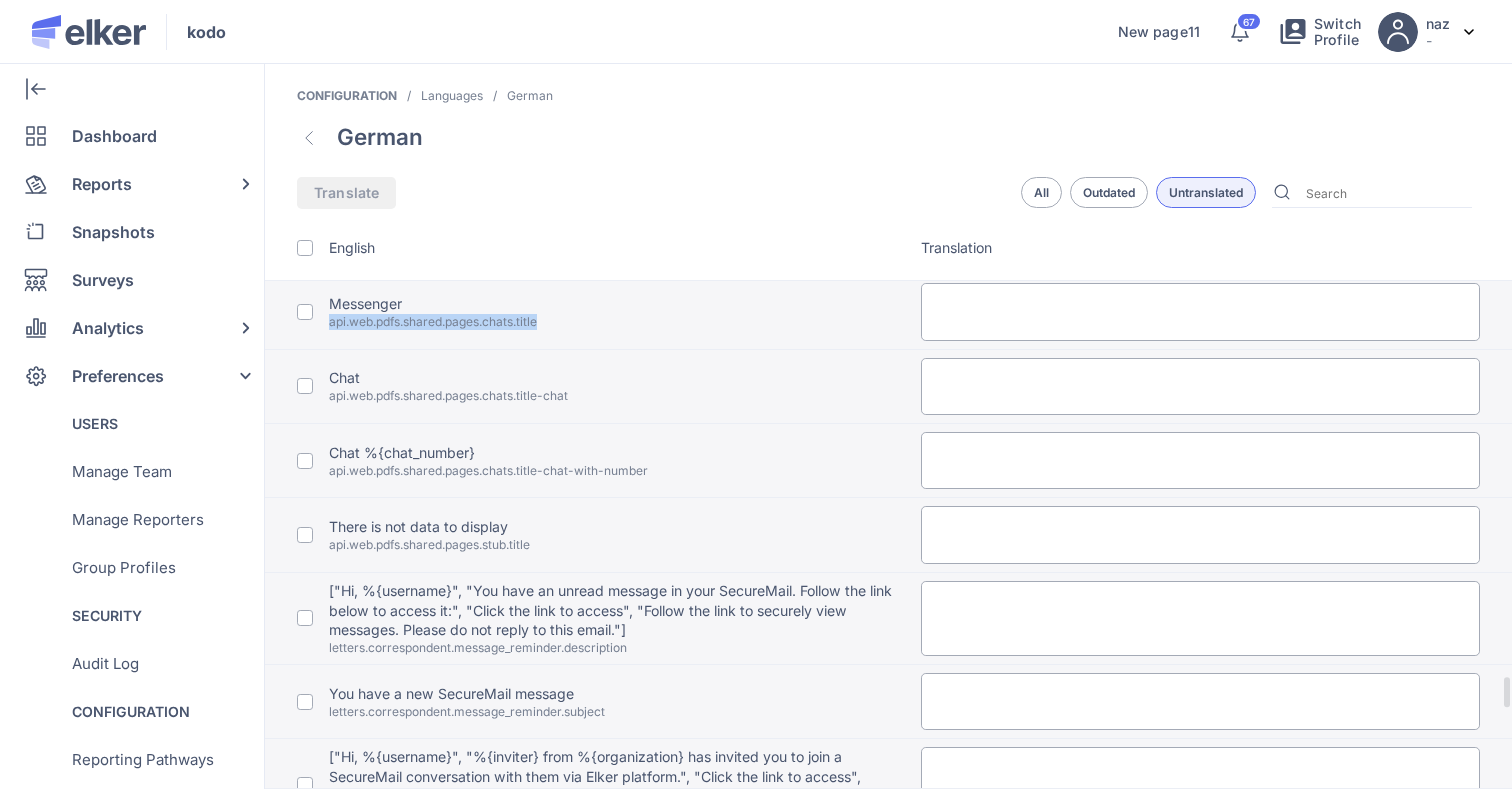 drag, startPoint x: 538, startPoint y: 325, endPoint x: 329, endPoint y: 323, distance: 209.00957 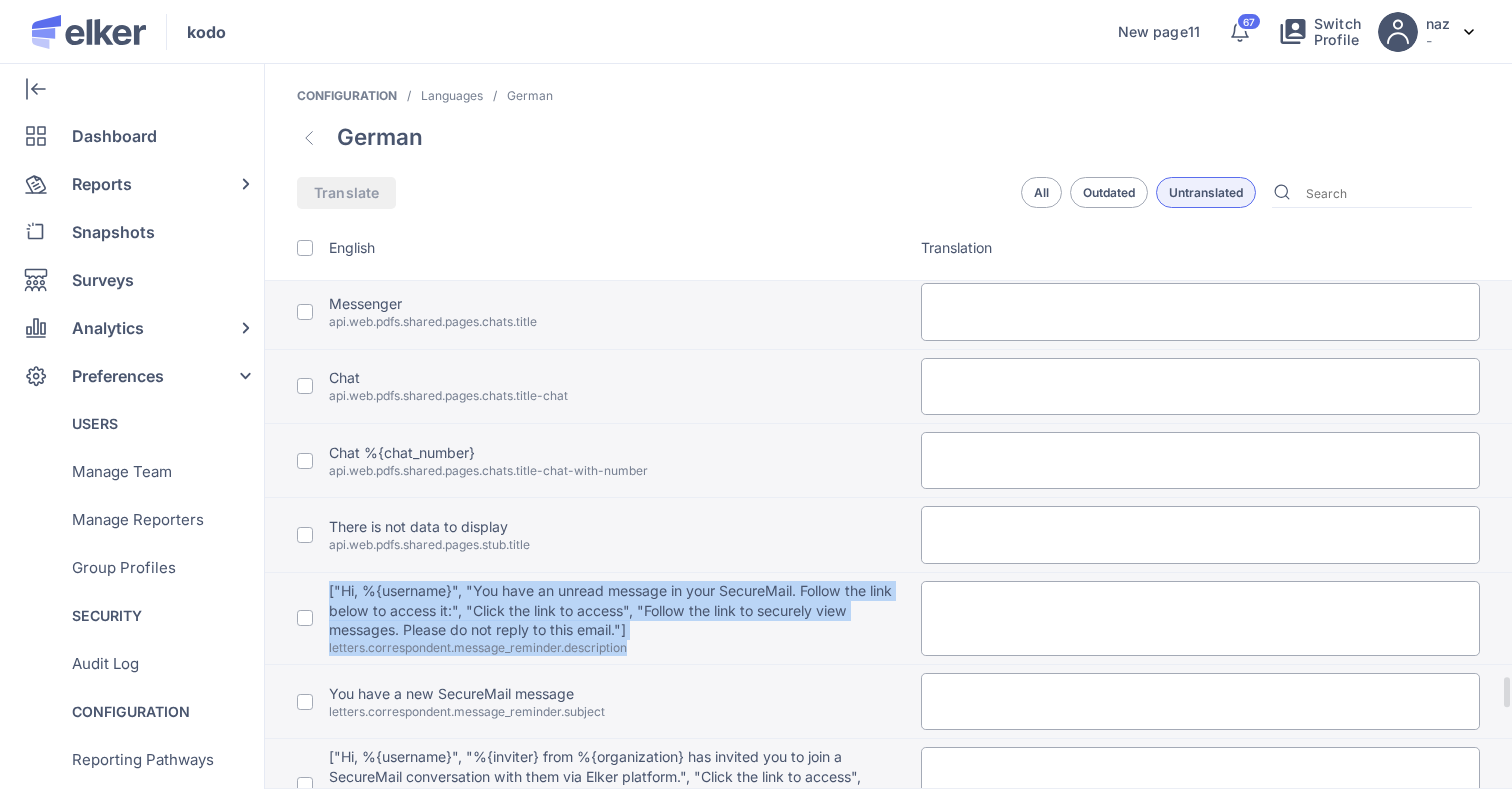 drag, startPoint x: 640, startPoint y: 650, endPoint x: 319, endPoint y: 646, distance: 321.02493 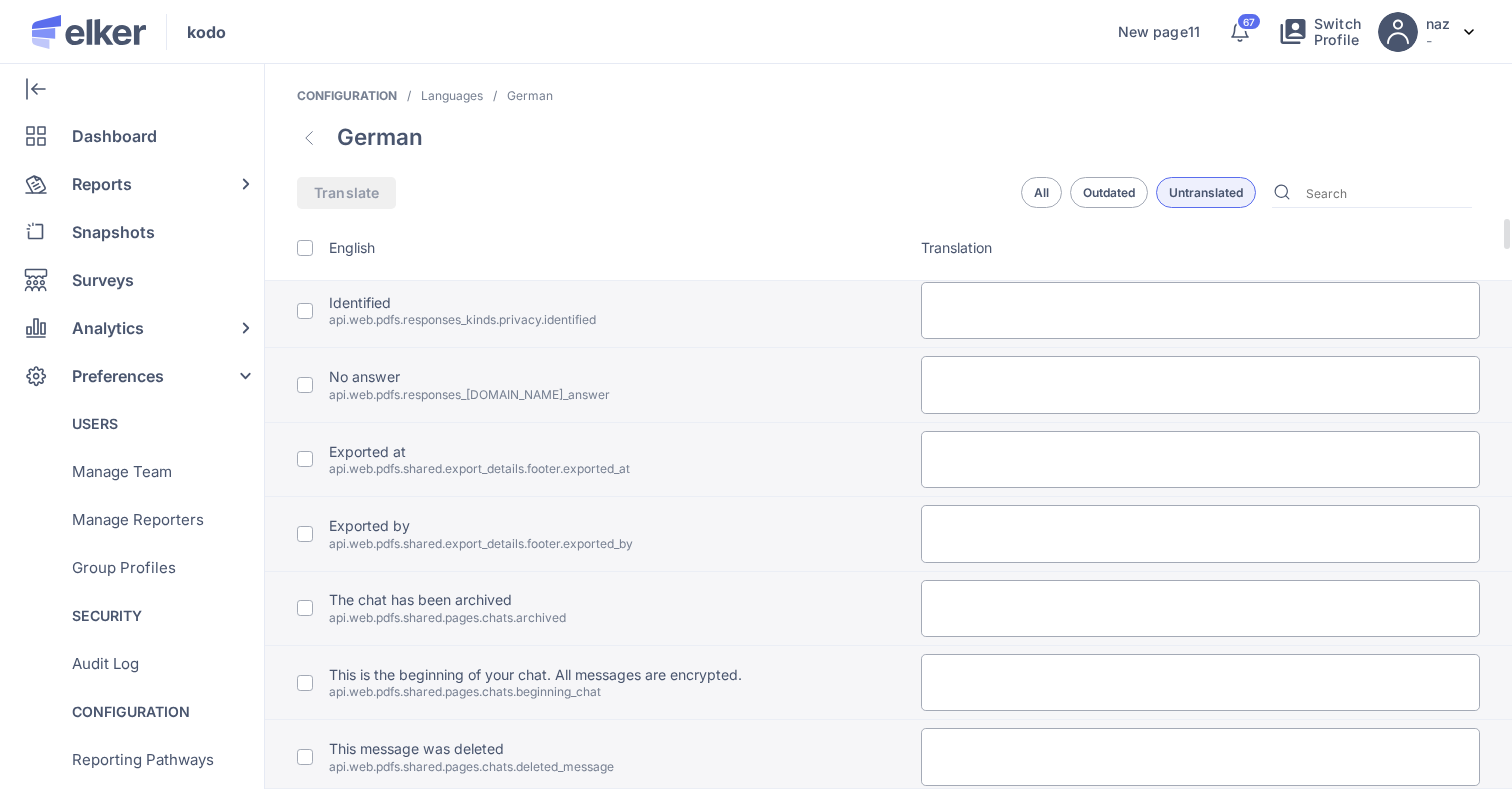 scroll, scrollTop: 0, scrollLeft: 0, axis: both 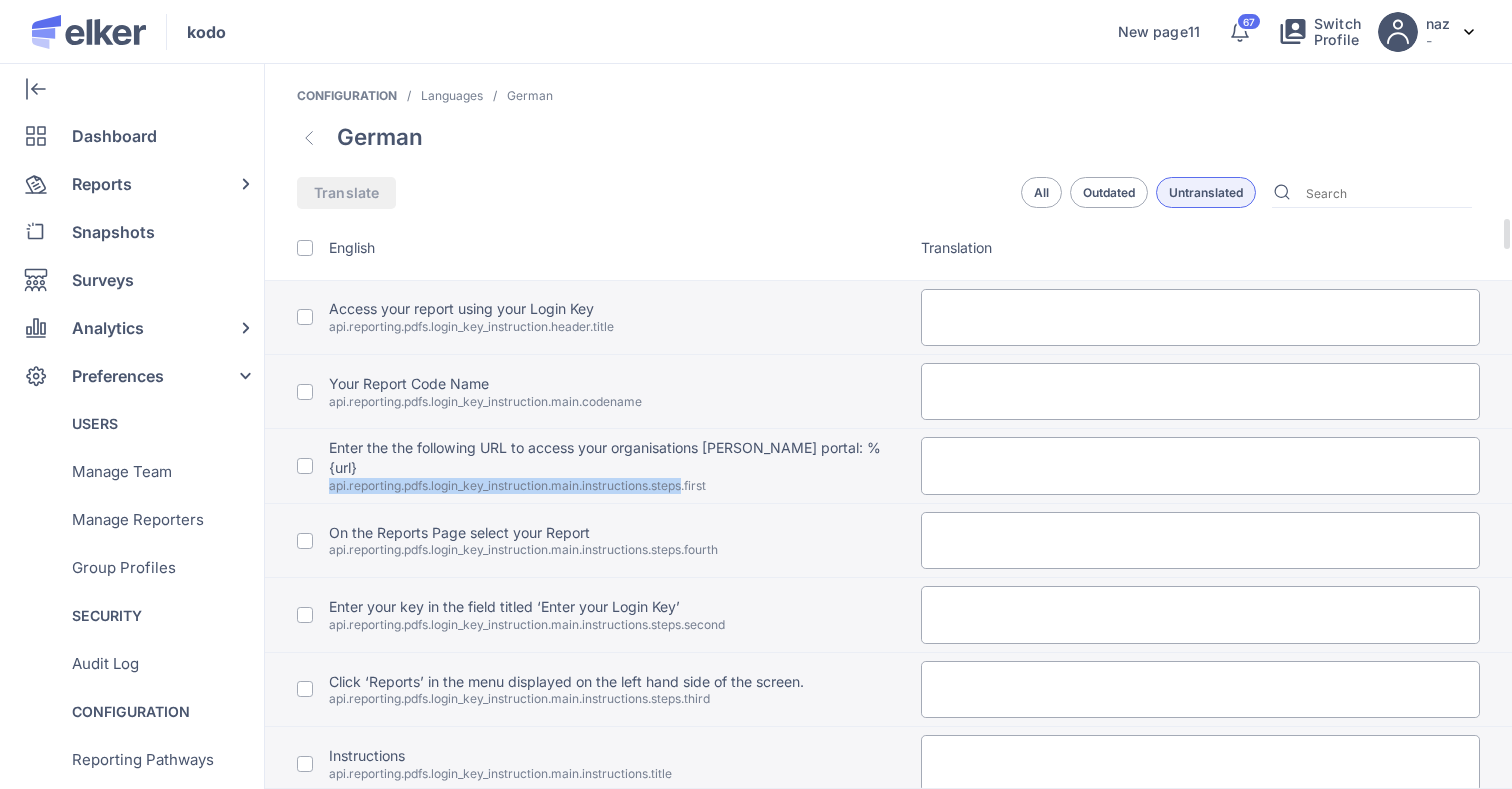 drag, startPoint x: 684, startPoint y: 475, endPoint x: 329, endPoint y: 476, distance: 355.0014 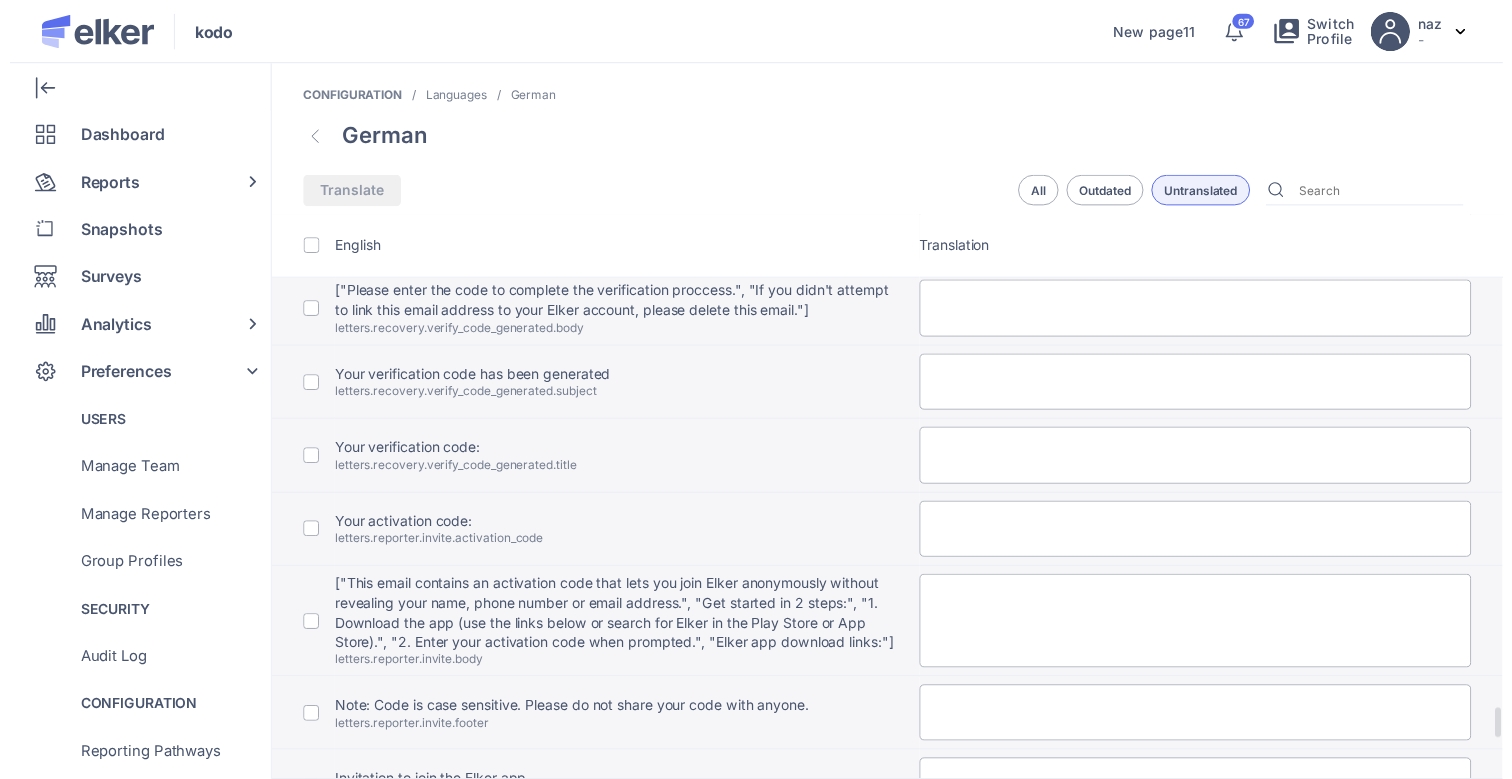 scroll, scrollTop: 9506, scrollLeft: 0, axis: vertical 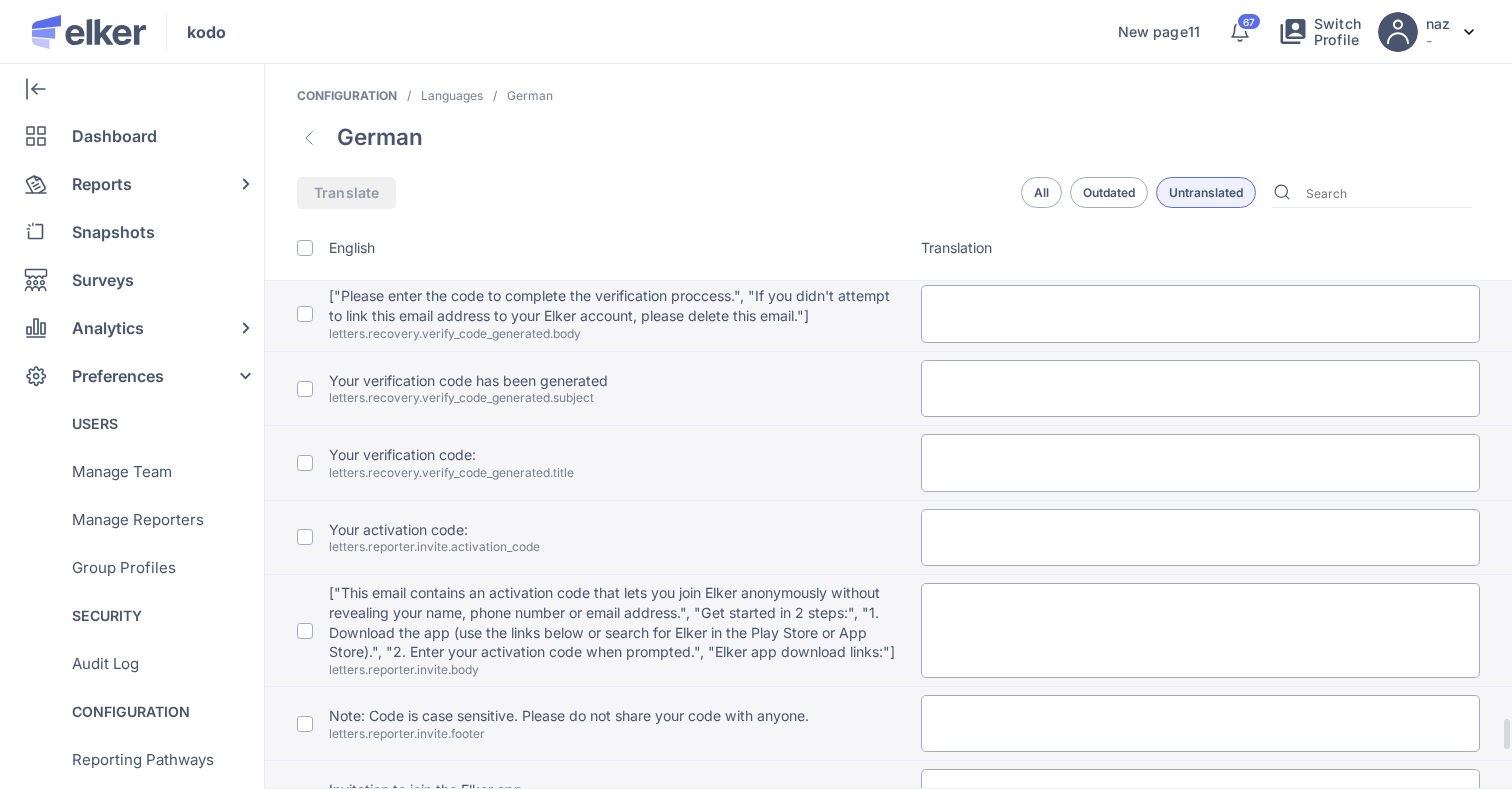 click on "letters.reporter.invite.body" 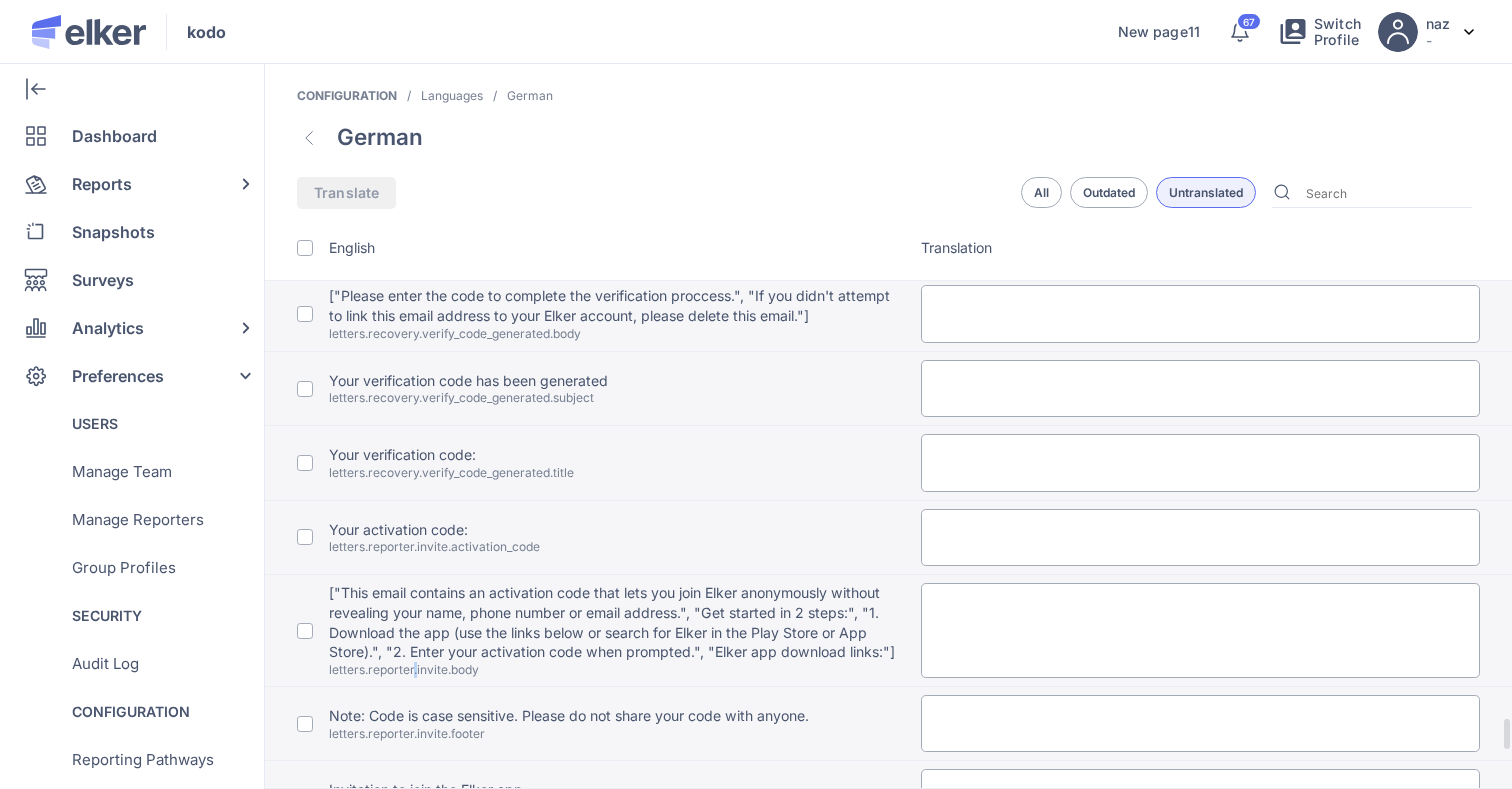click on "letters.reporter.invite.body" 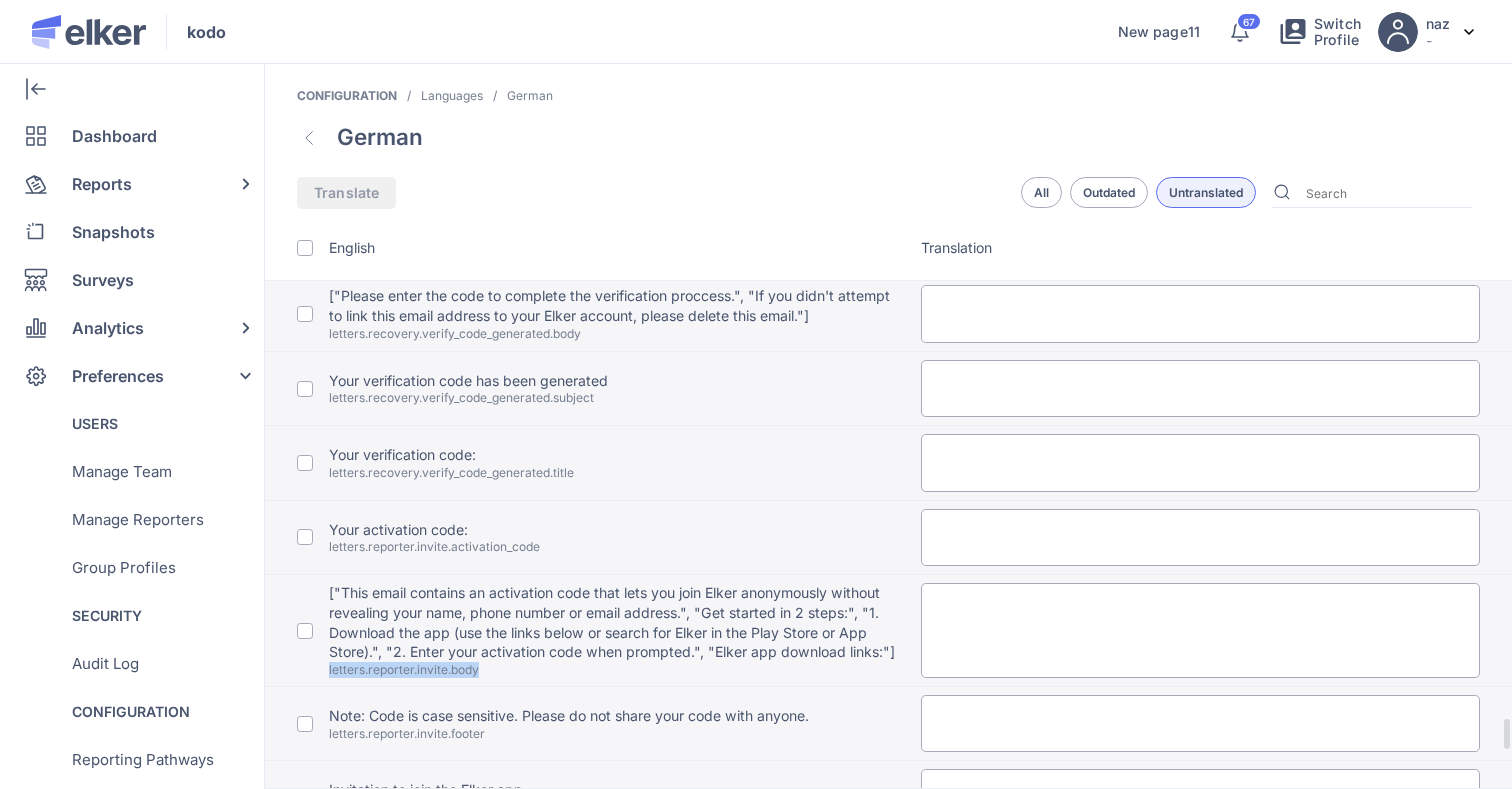 copy on "letters.reporter.invite.body" 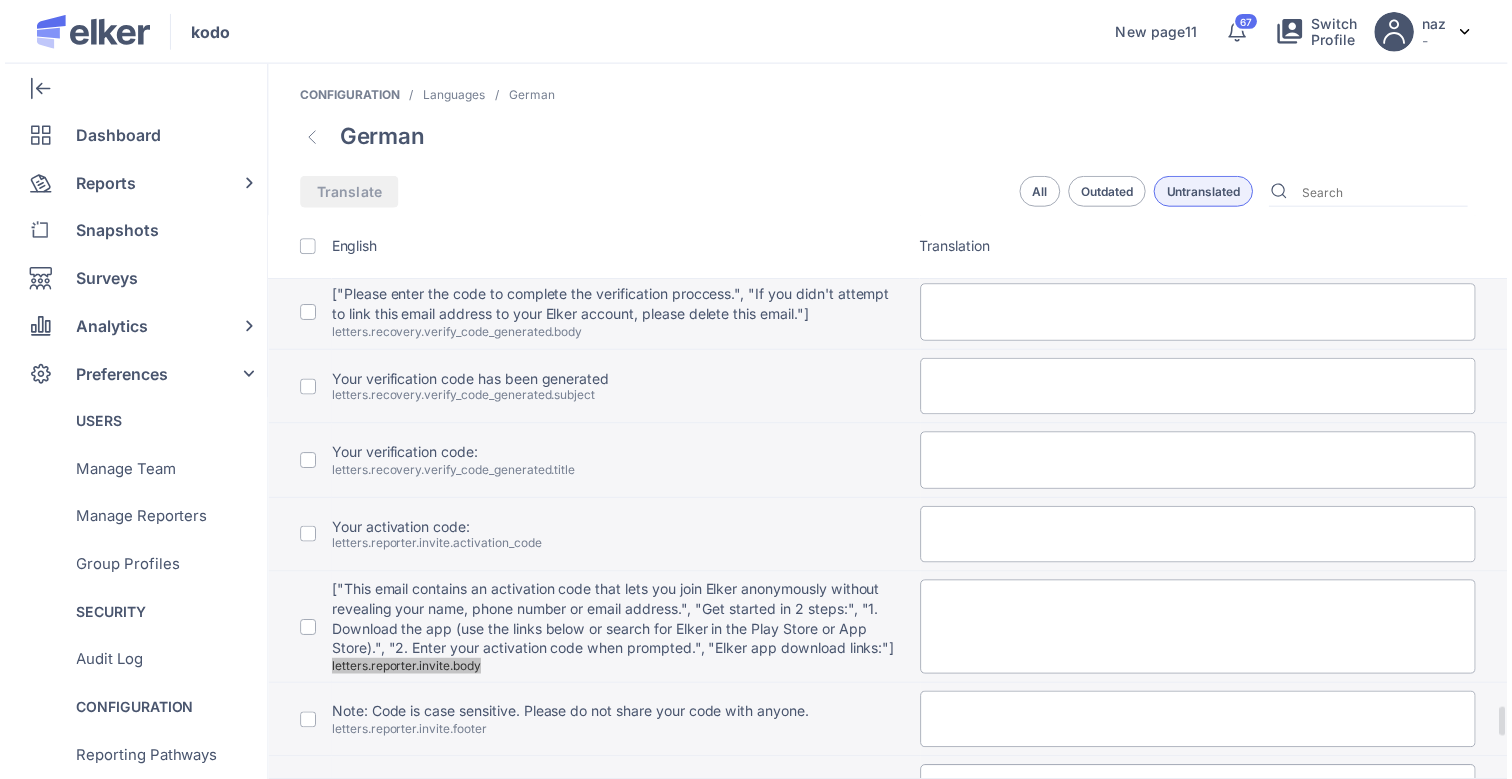 scroll, scrollTop: 9506, scrollLeft: 0, axis: vertical 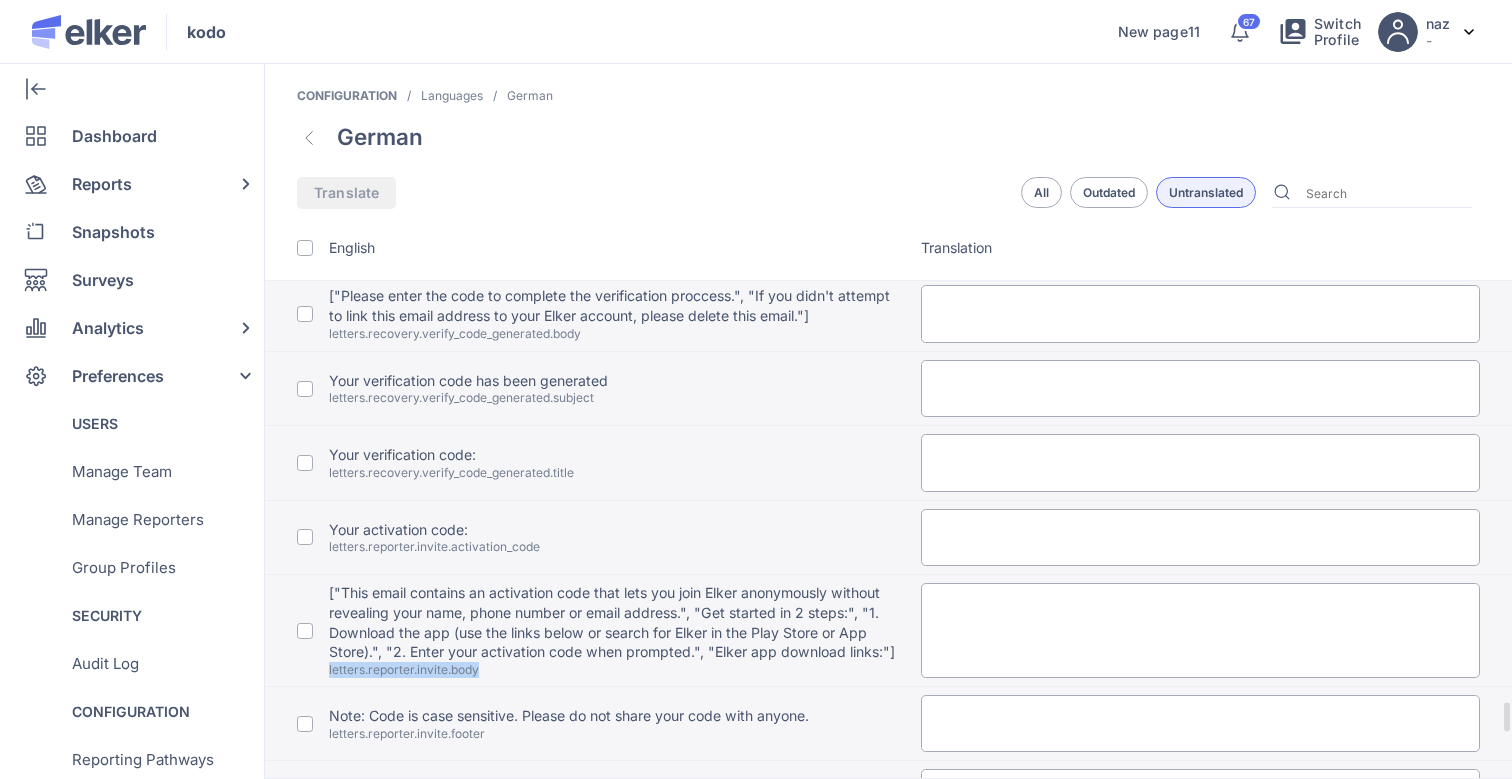 click on "Your activation code: letters.reporter.invite.activation_code" at bounding box center [625, 538] 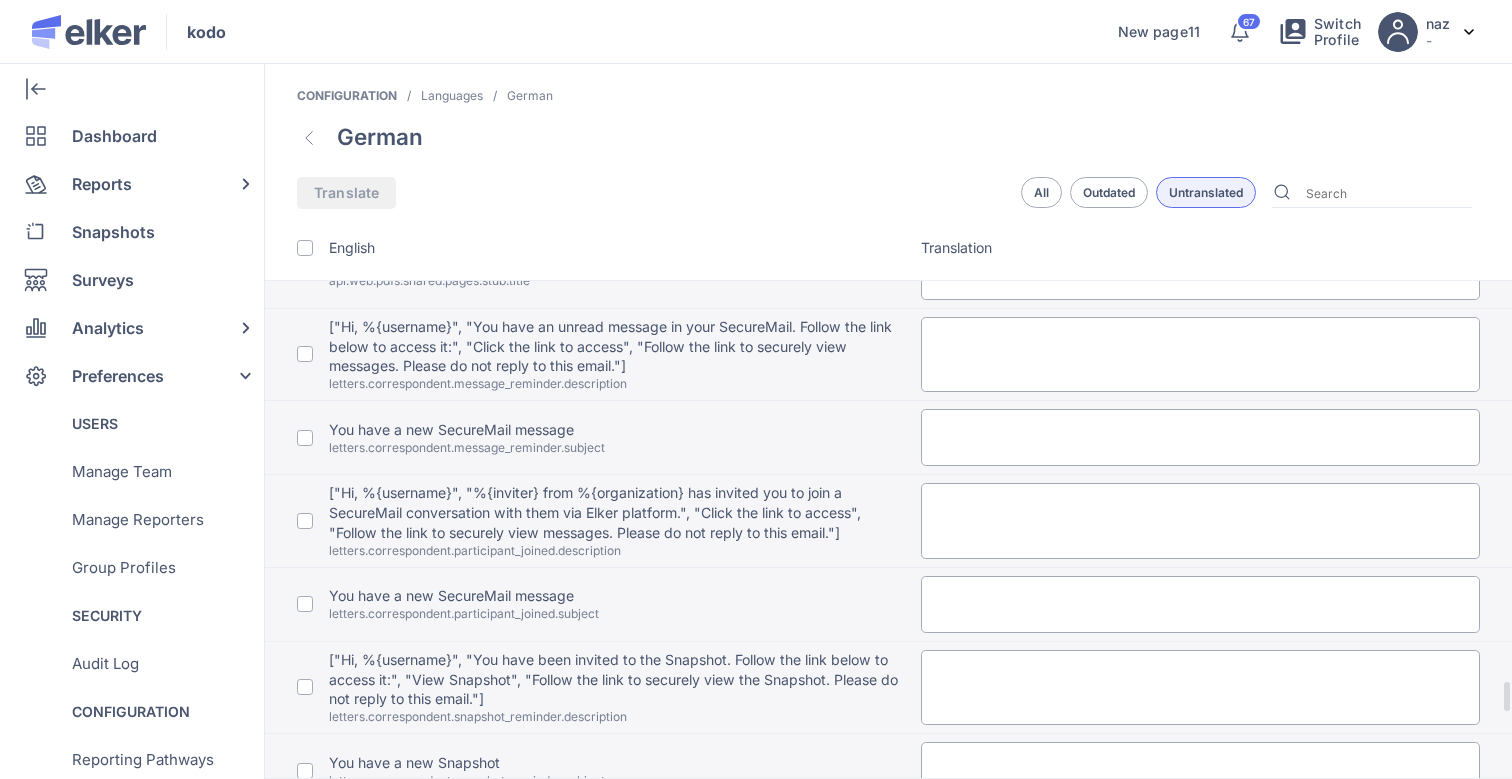 scroll, scrollTop: 8828, scrollLeft: 0, axis: vertical 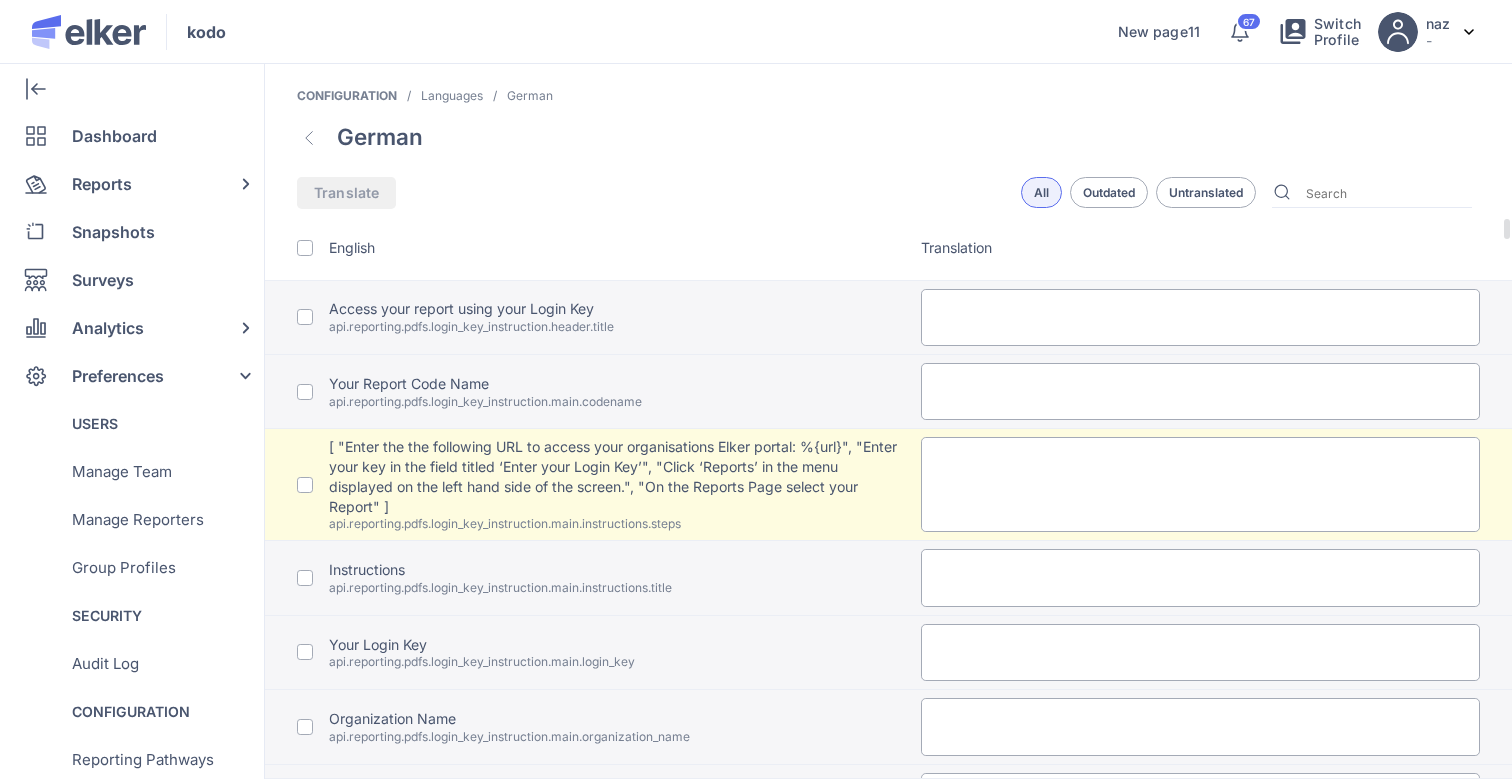 click at bounding box center [1201, 317] 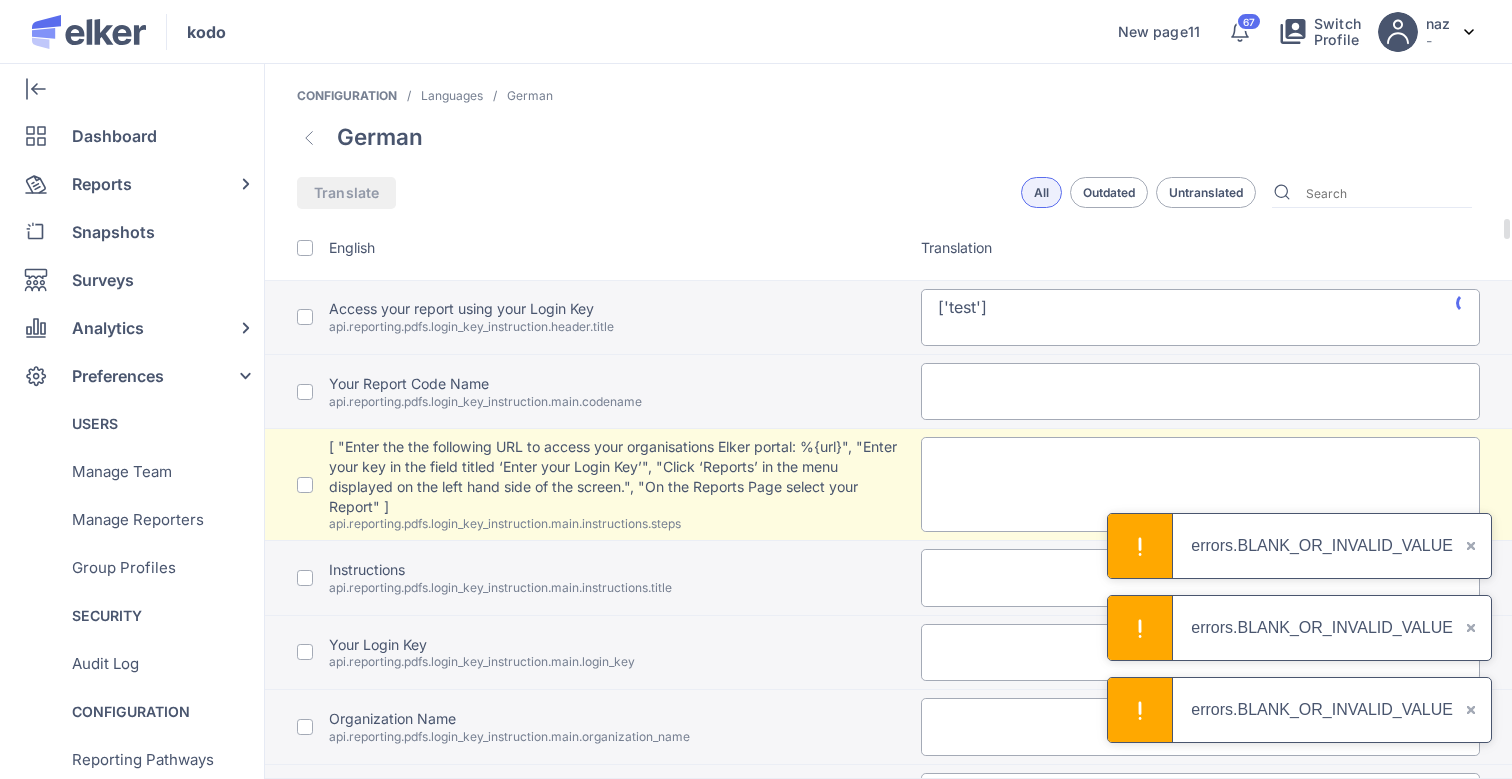 type on "test" 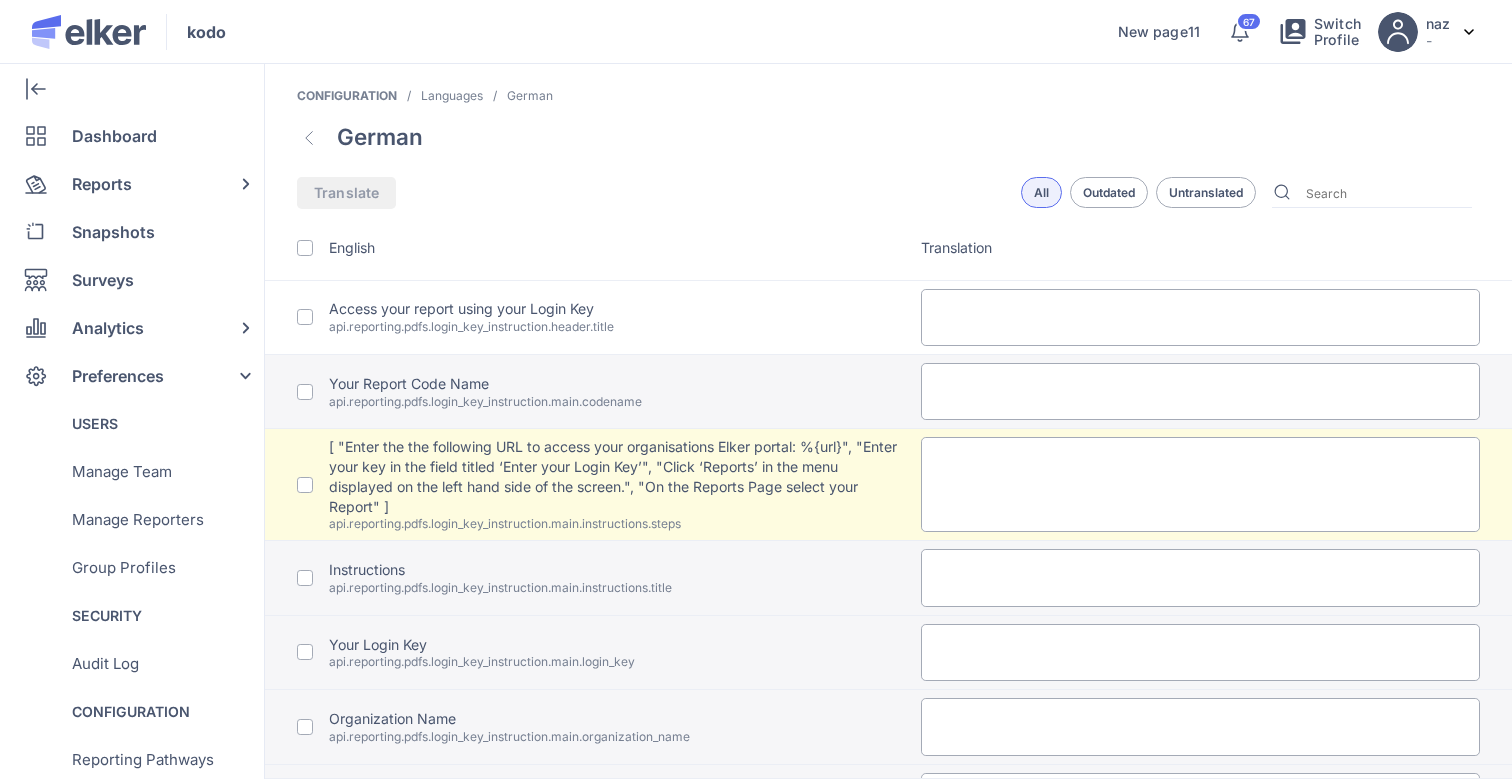 scroll, scrollTop: 0, scrollLeft: 0, axis: both 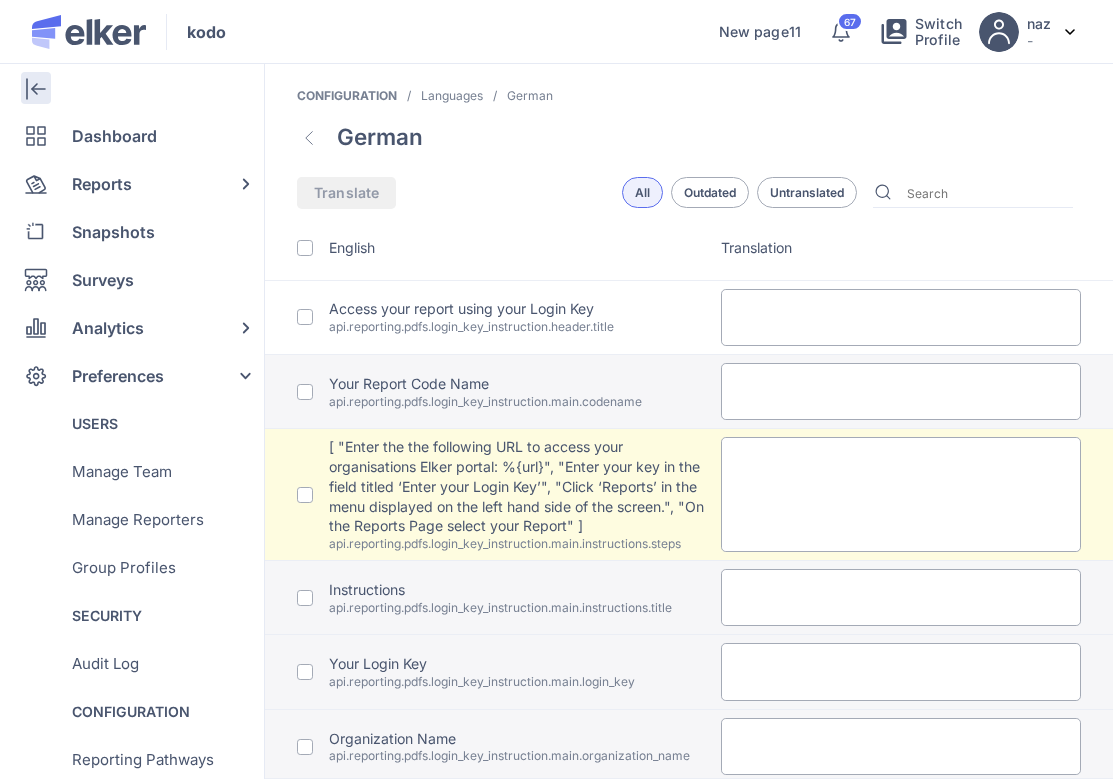 click at bounding box center [36, 88] 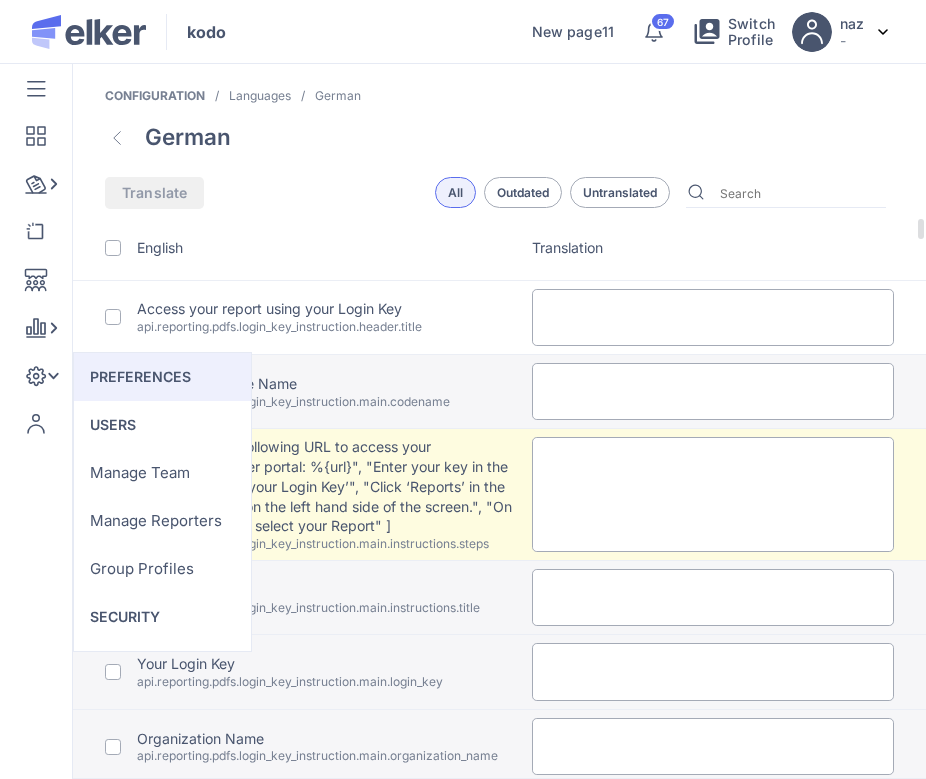 click at bounding box center [713, 391] 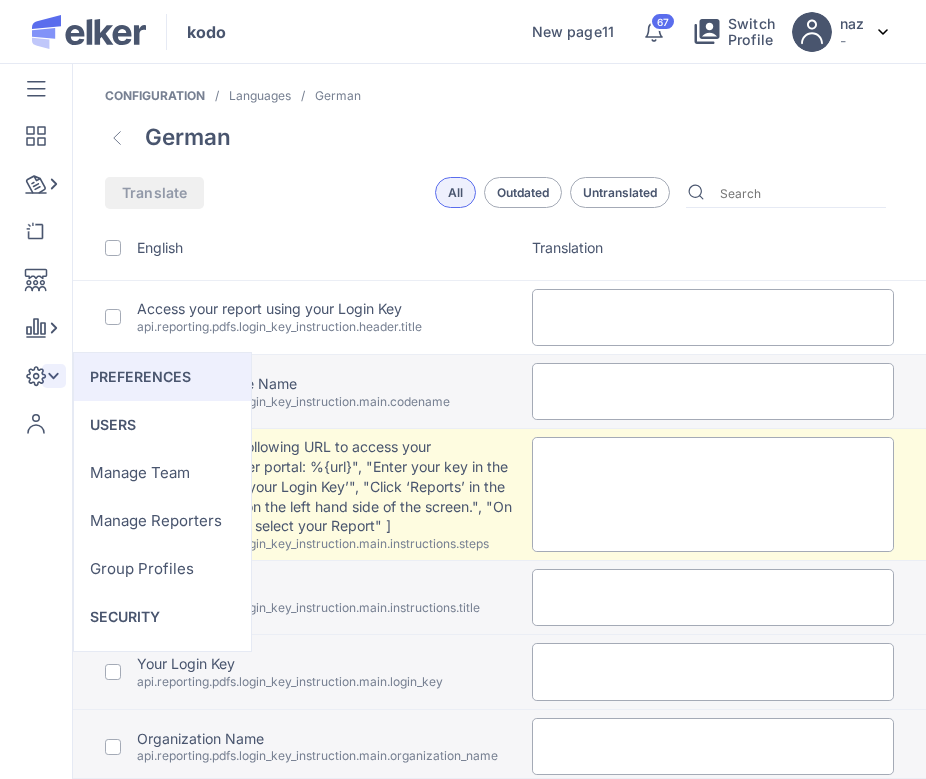 click at bounding box center [36, 376] 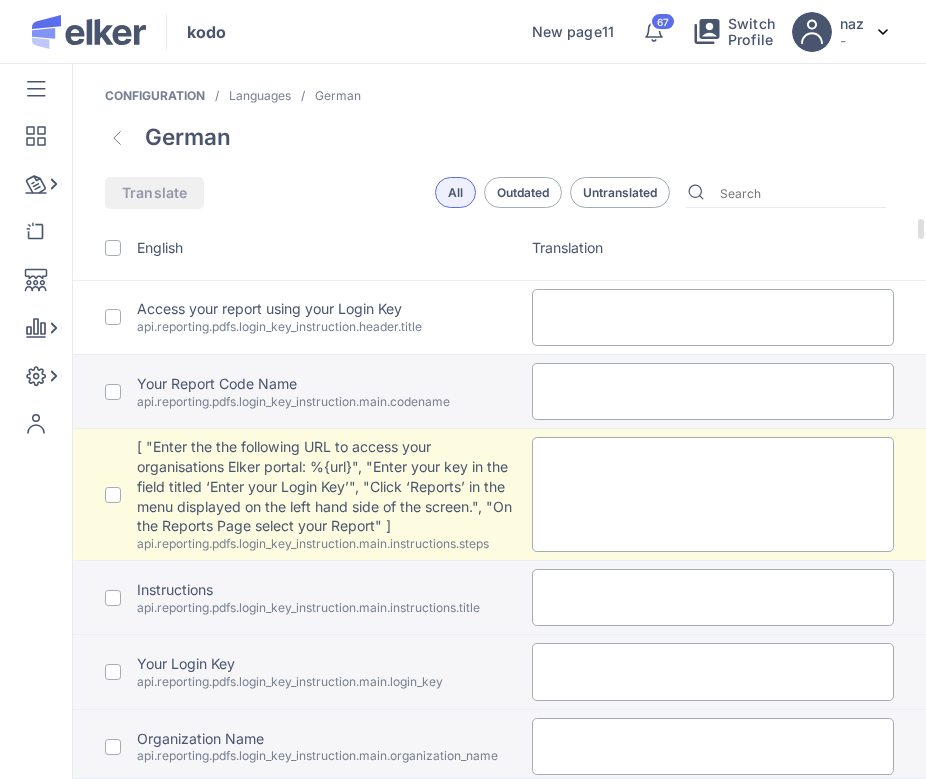 click at bounding box center [713, 494] 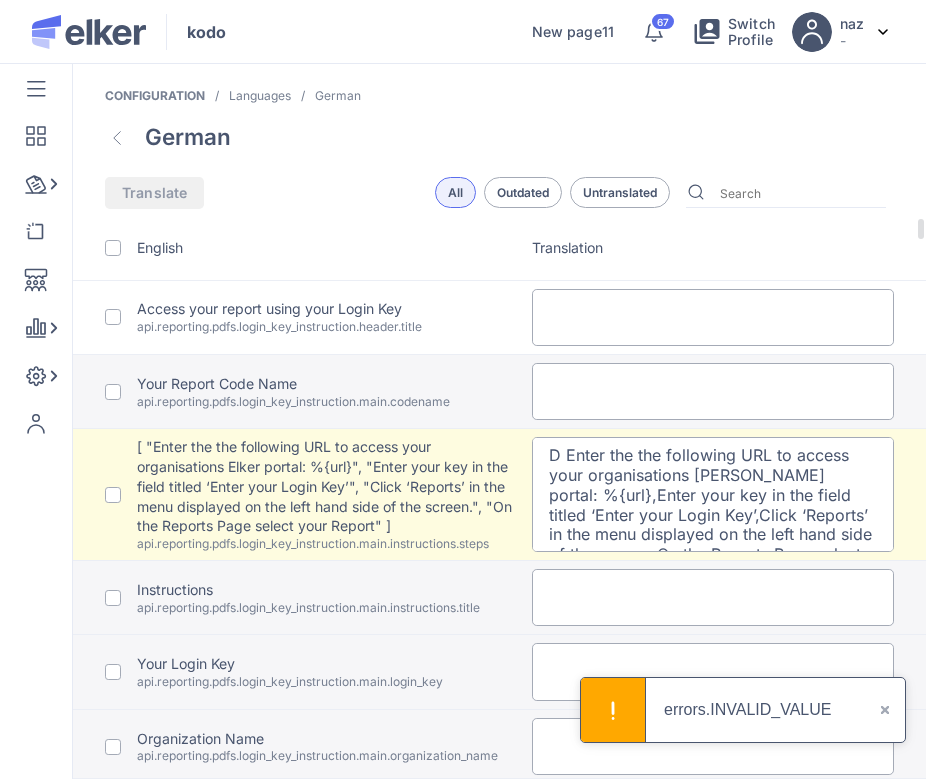 click on "D Enter the the following URL to access your organisations Elker portal: %{url},Enter your key in the field titled ‘Enter your Login Key’,Click ‘Reports’ in the menu displayed on the left hand side of the screen.,On the Reports Page select your Report" at bounding box center (713, 494) 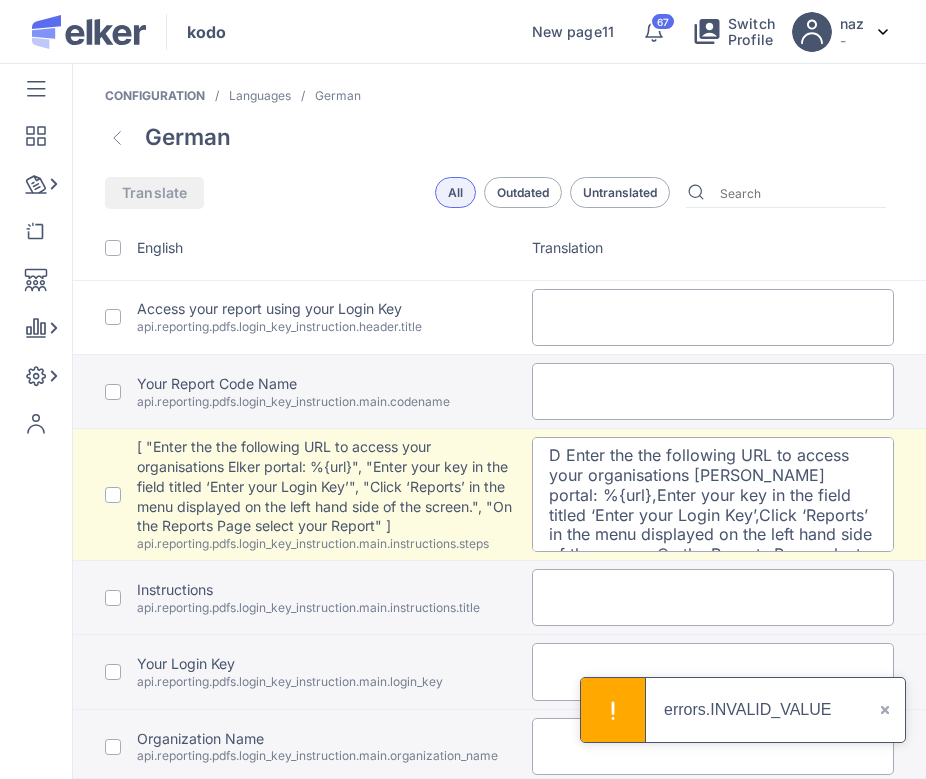 type on "D Enter the the following URL to access your organisations Elker portal: %{url},Enter your key in the field titled ‘Enter your Login Key’,Click ‘Reports’ in the menu displayed on the left hand side of the screen.,On the Reports Page select your Report" 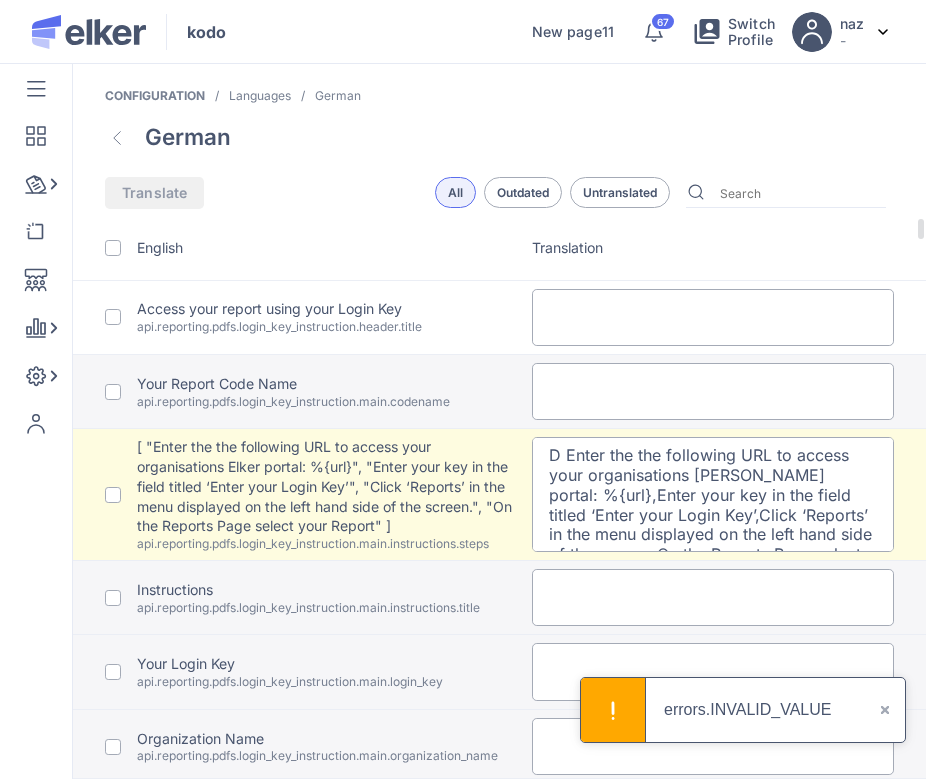 click at bounding box center [713, 317] 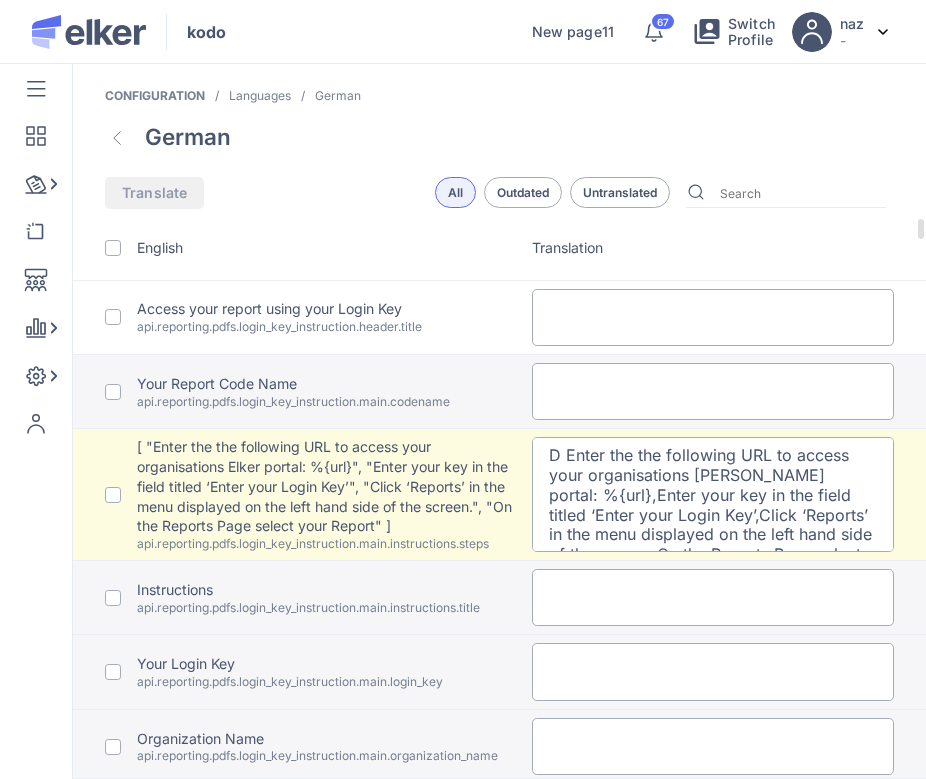 click on "api.reporting.pdfs.login_key_instruction.header.title" 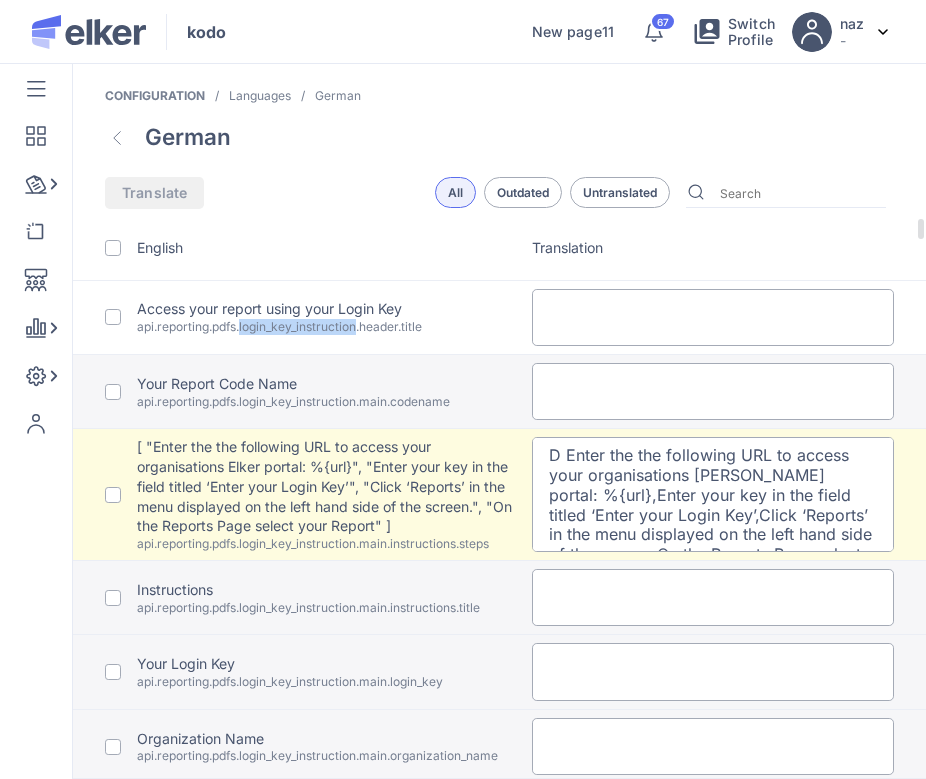 click on "api.reporting.pdfs.login_key_instruction.header.title" 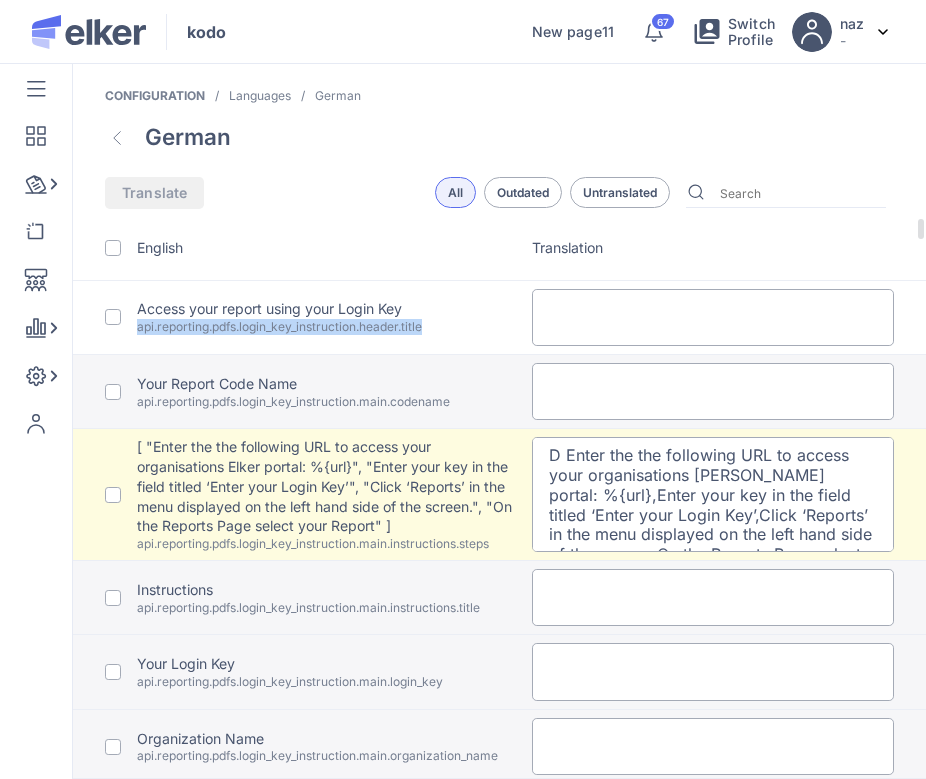 copy on "api.reporting.pdfs.login_key_instruction.header.title" 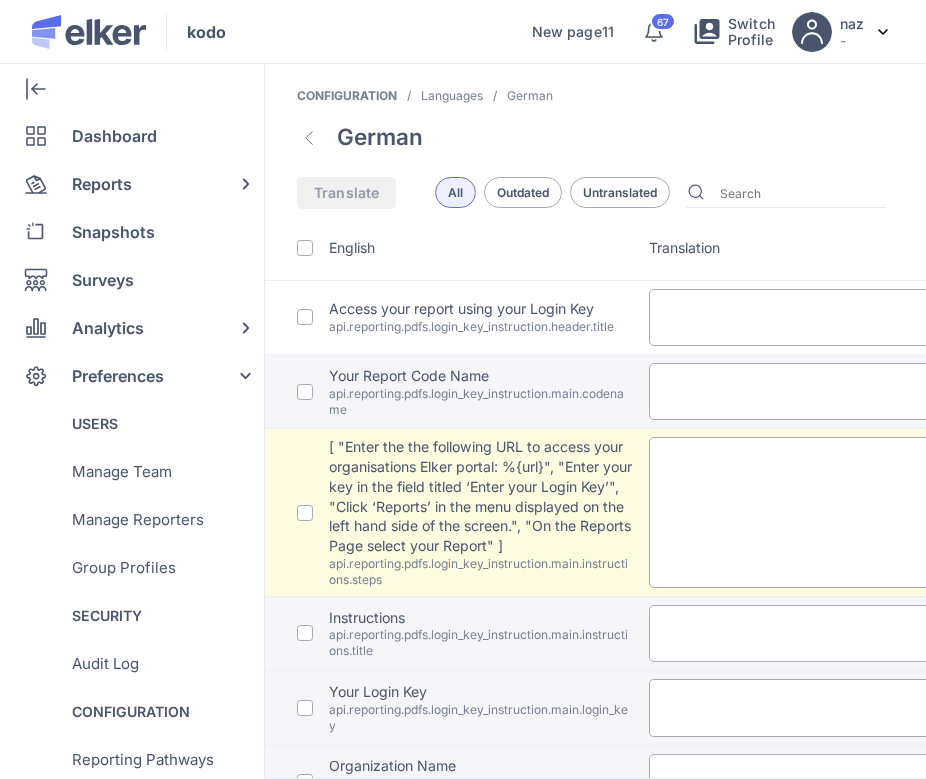 scroll, scrollTop: 0, scrollLeft: 0, axis: both 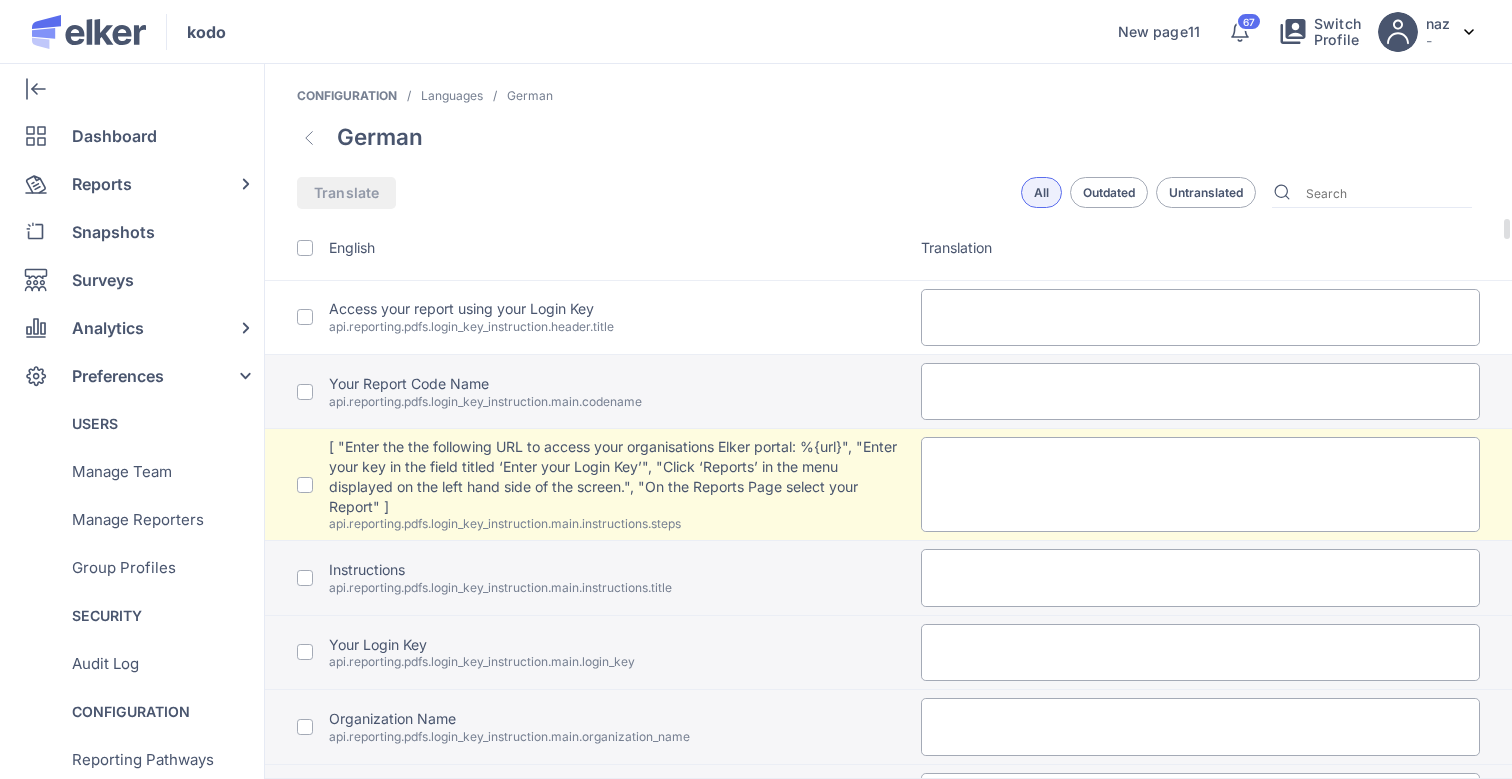 click at bounding box center [1201, 317] 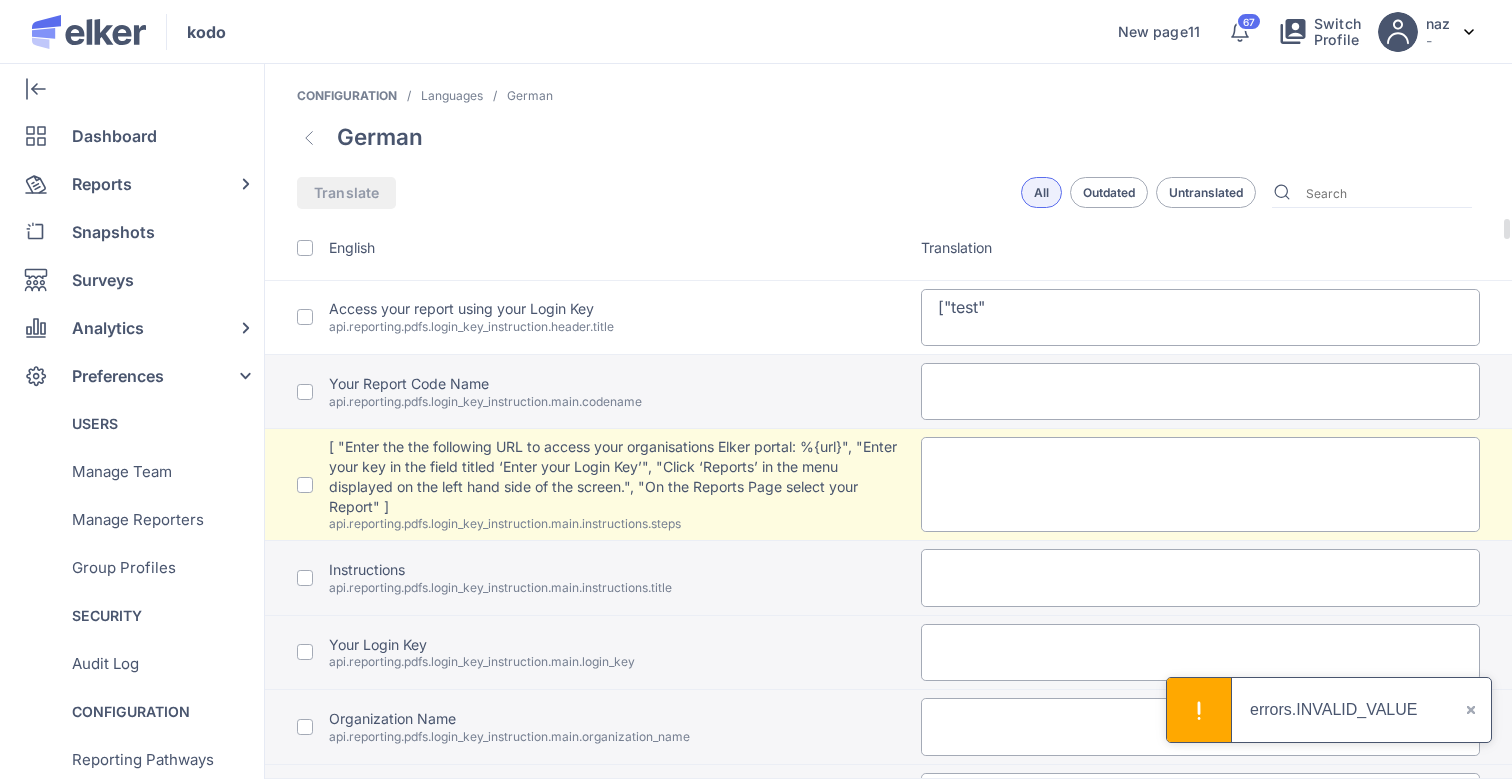 type on "["test"]" 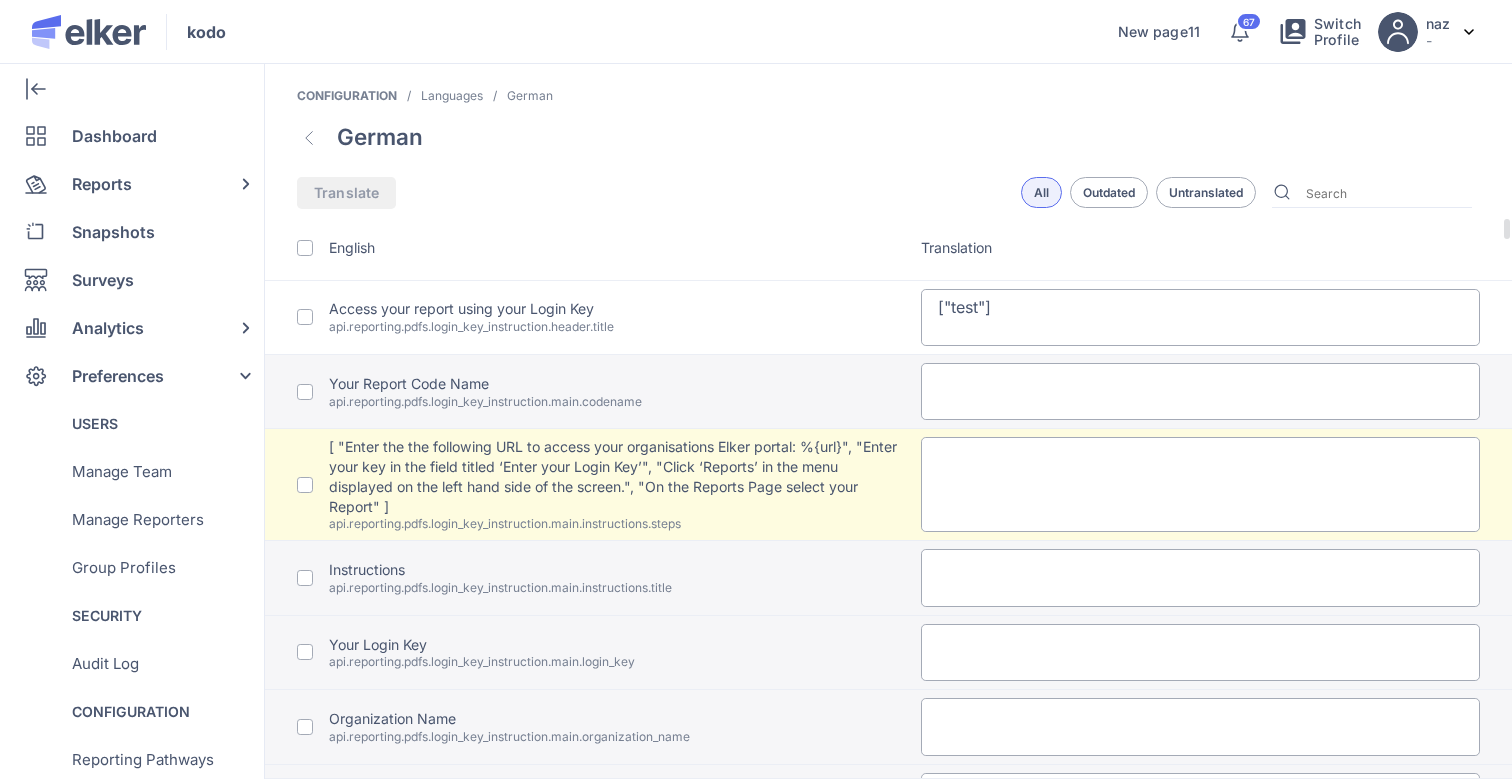 click at bounding box center [1201, 484] 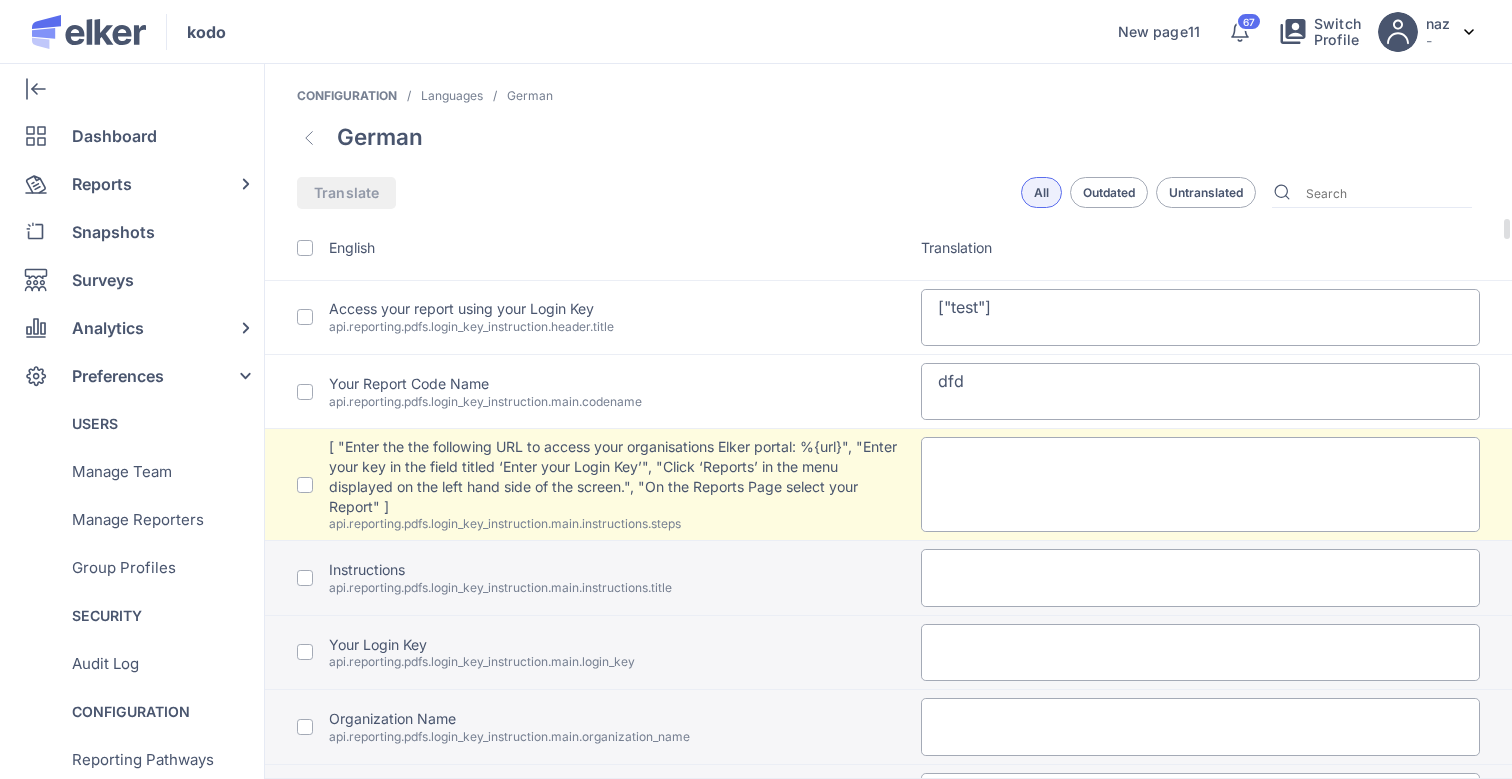 click on "dfd" at bounding box center (1201, 391) 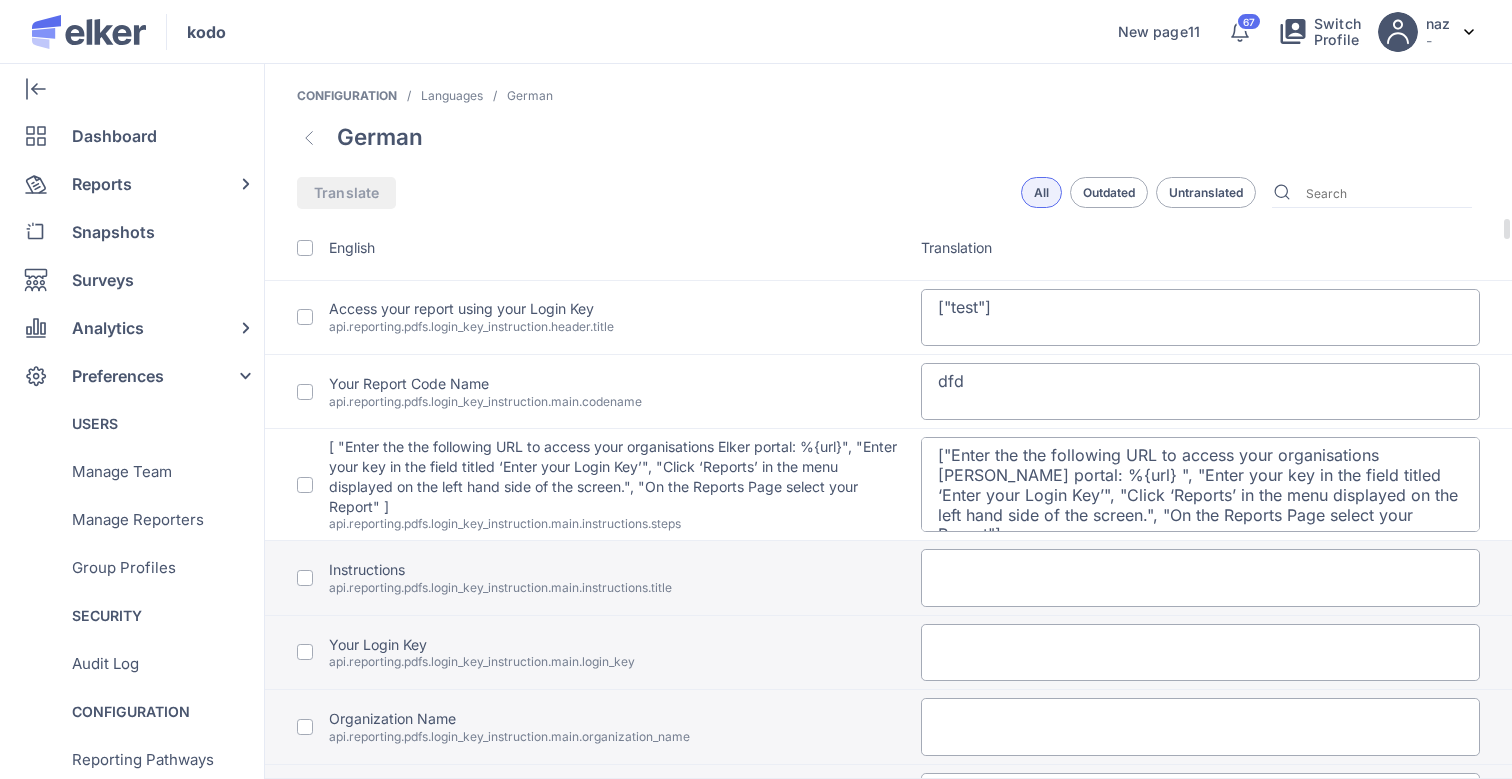 click on "["test"]" at bounding box center (1217, 318) 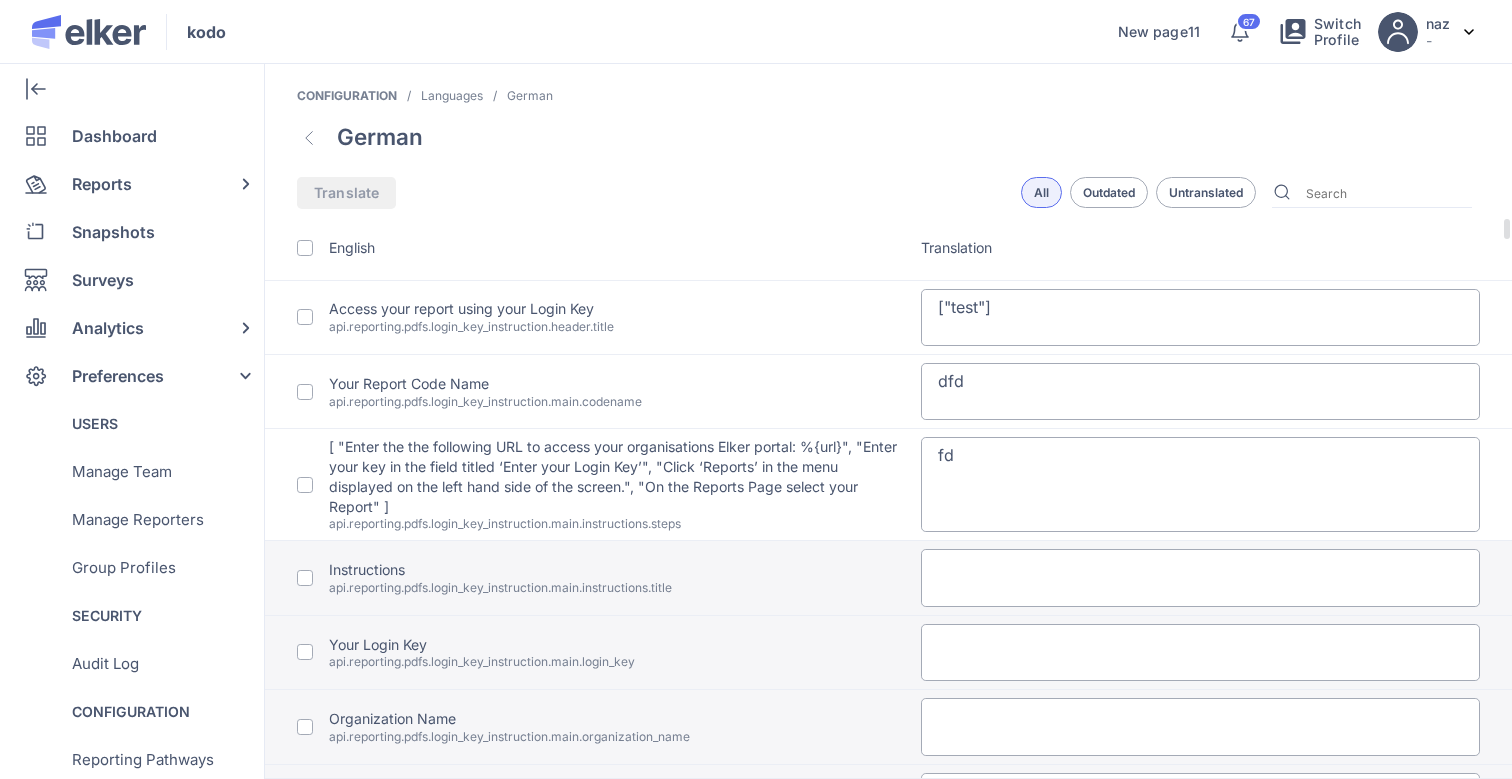click on "[
"Enter the the following URL to access your organisations Elker portal: %{url}",
"Enter your key in the field titled ‘Enter your Login Key’",
"Click ‘Reports’ in the menu displayed on the left hand side of the screen.",
"On the Reports Page select your Report"
]" 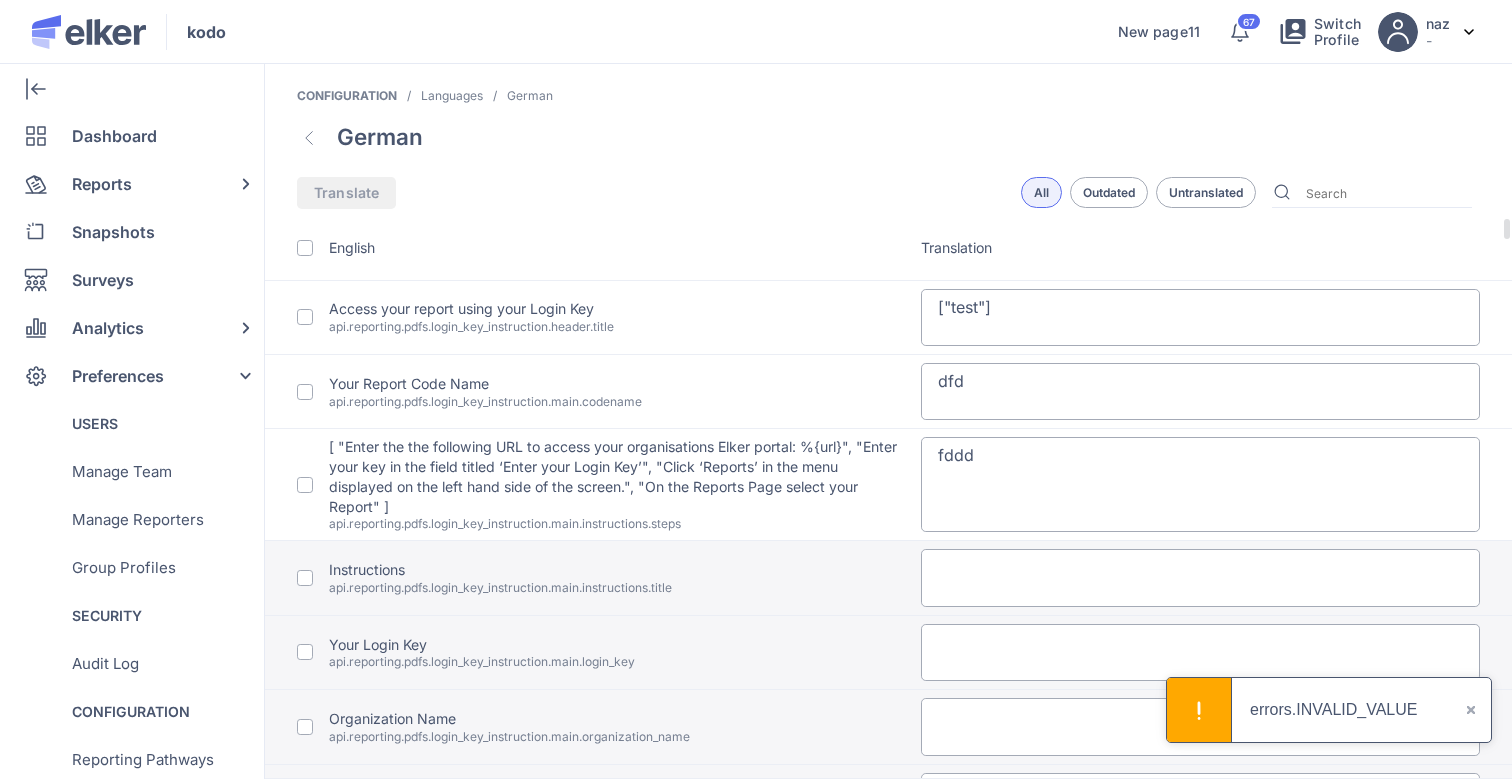 click on "fddd" at bounding box center [1201, 484] 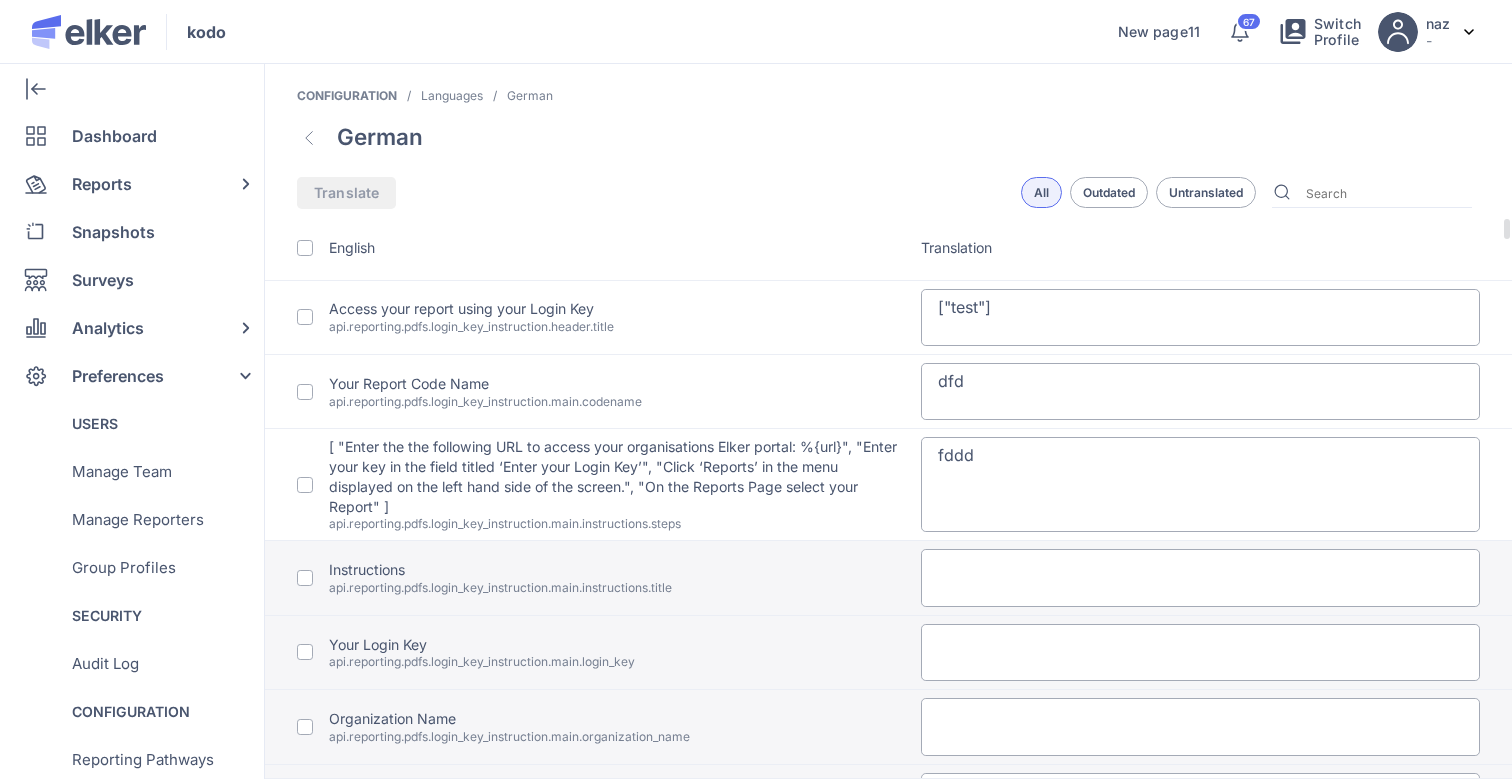 type on "\" 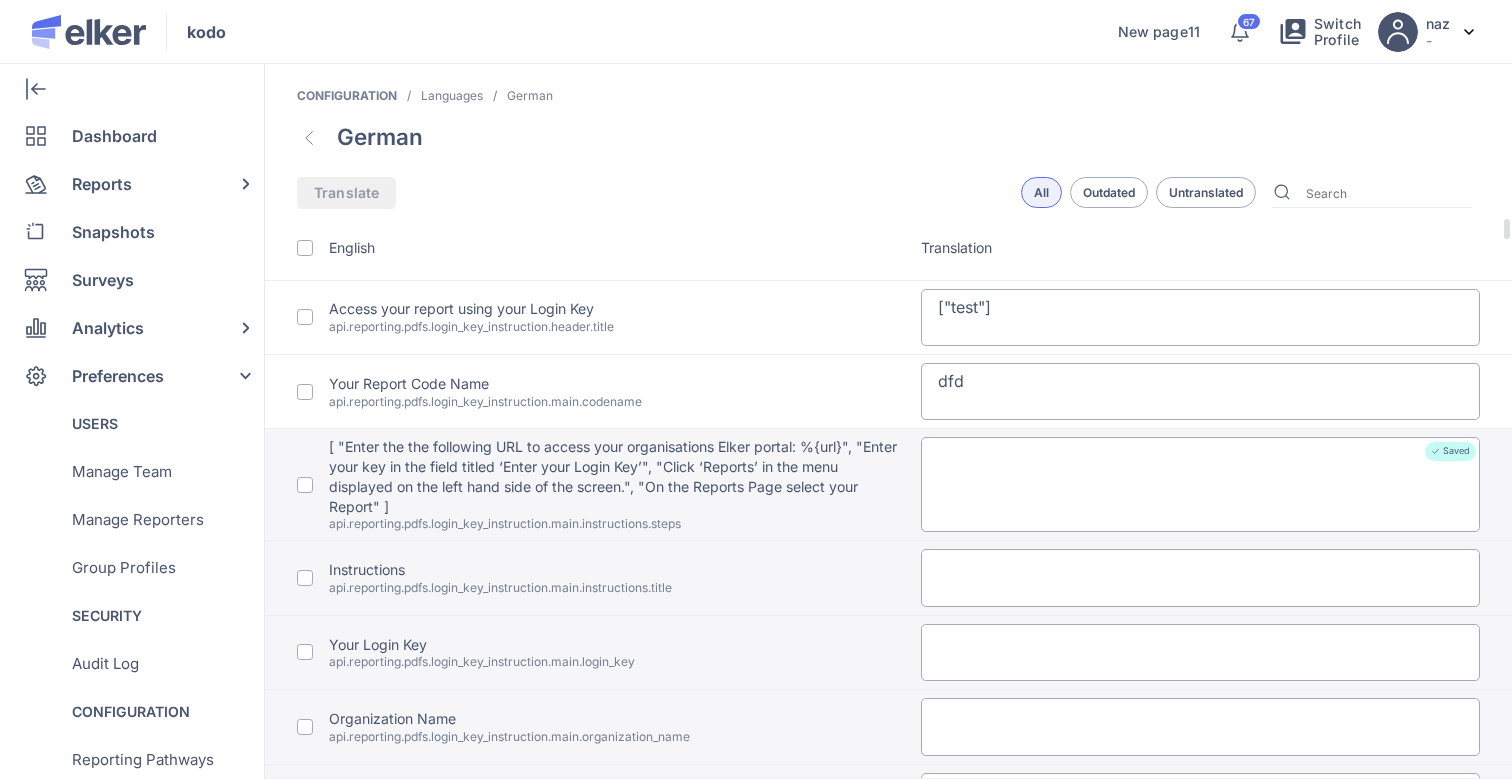 click on "dfd" at bounding box center (1217, 392) 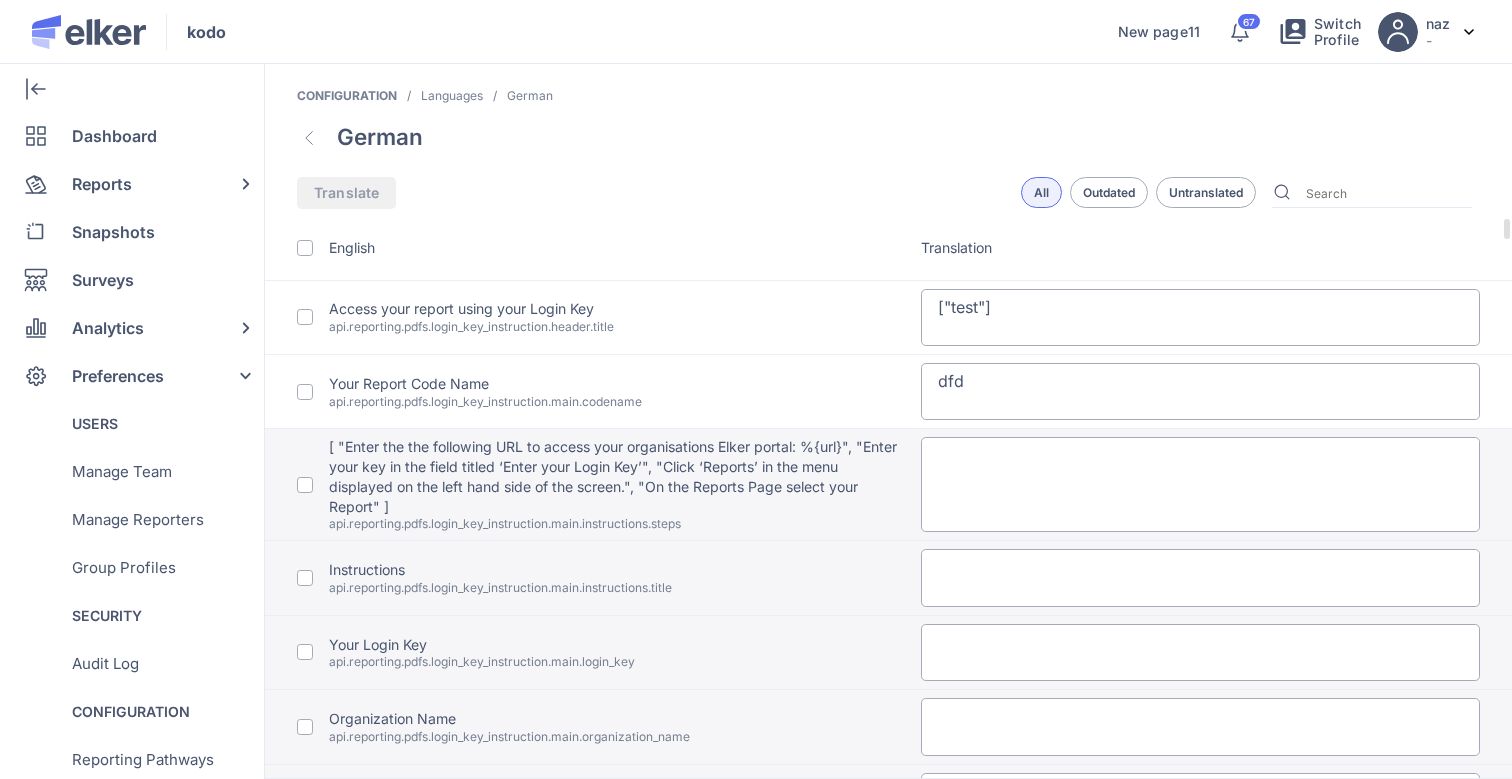 click at bounding box center [1201, 484] 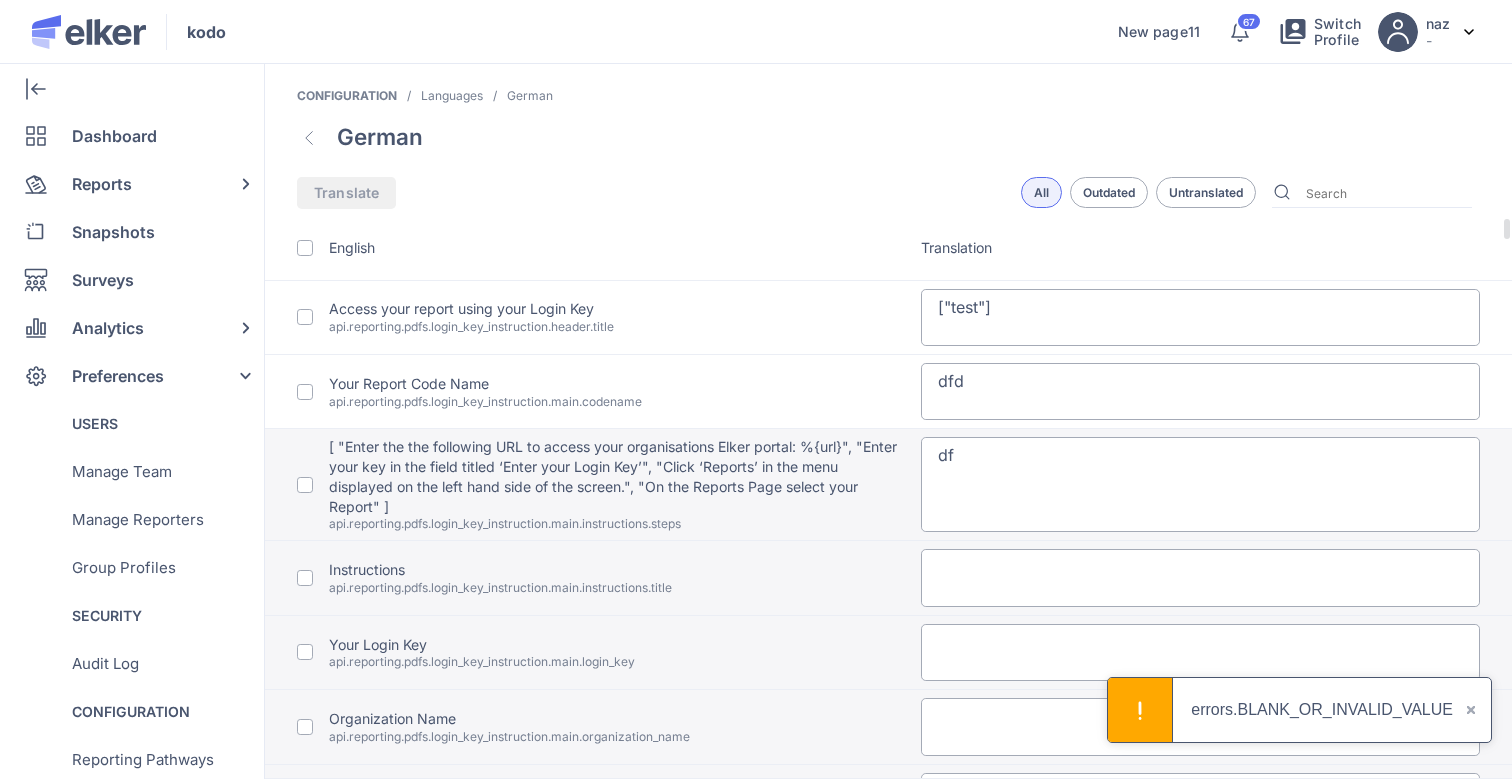 type on "d" 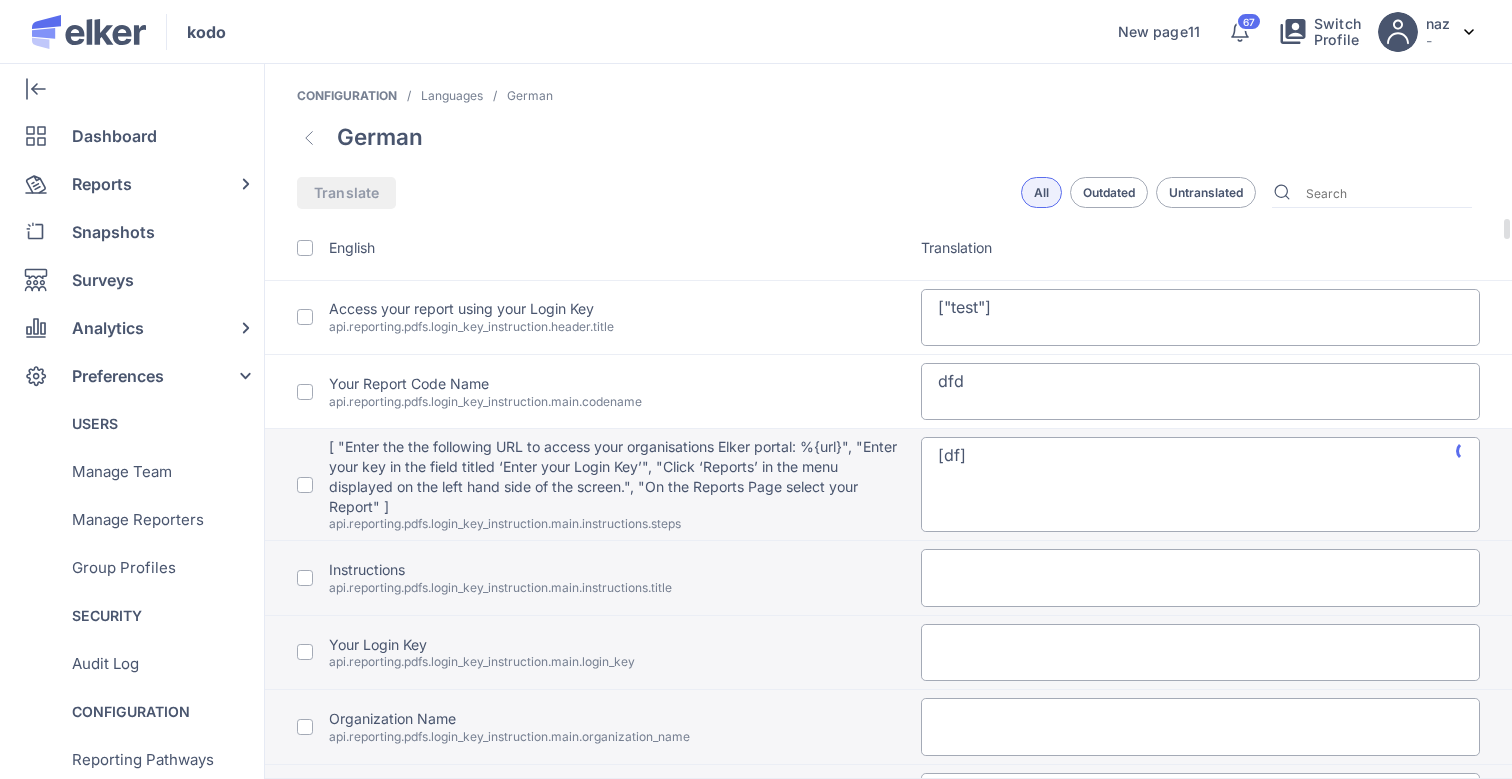 type on "df" 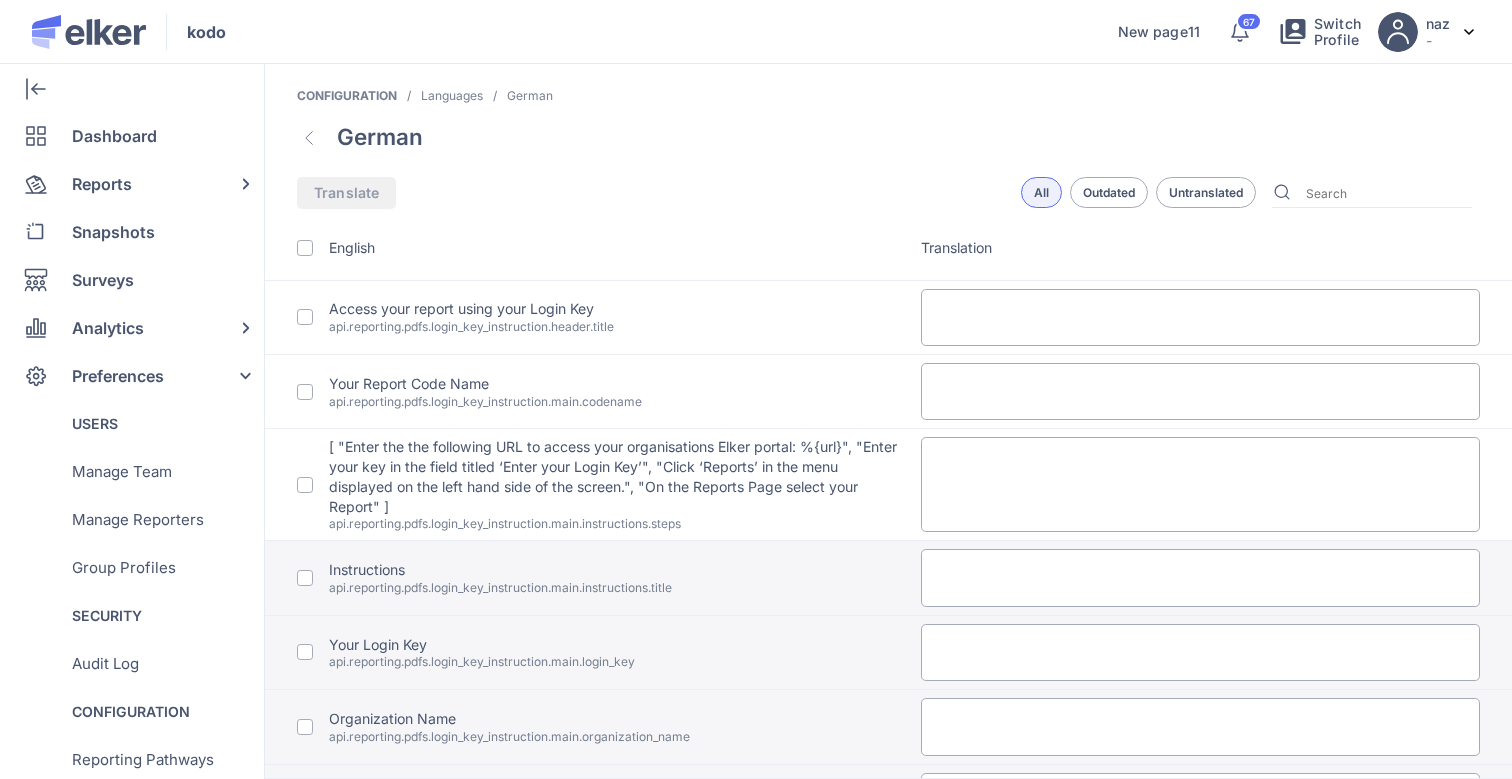 scroll, scrollTop: 0, scrollLeft: 0, axis: both 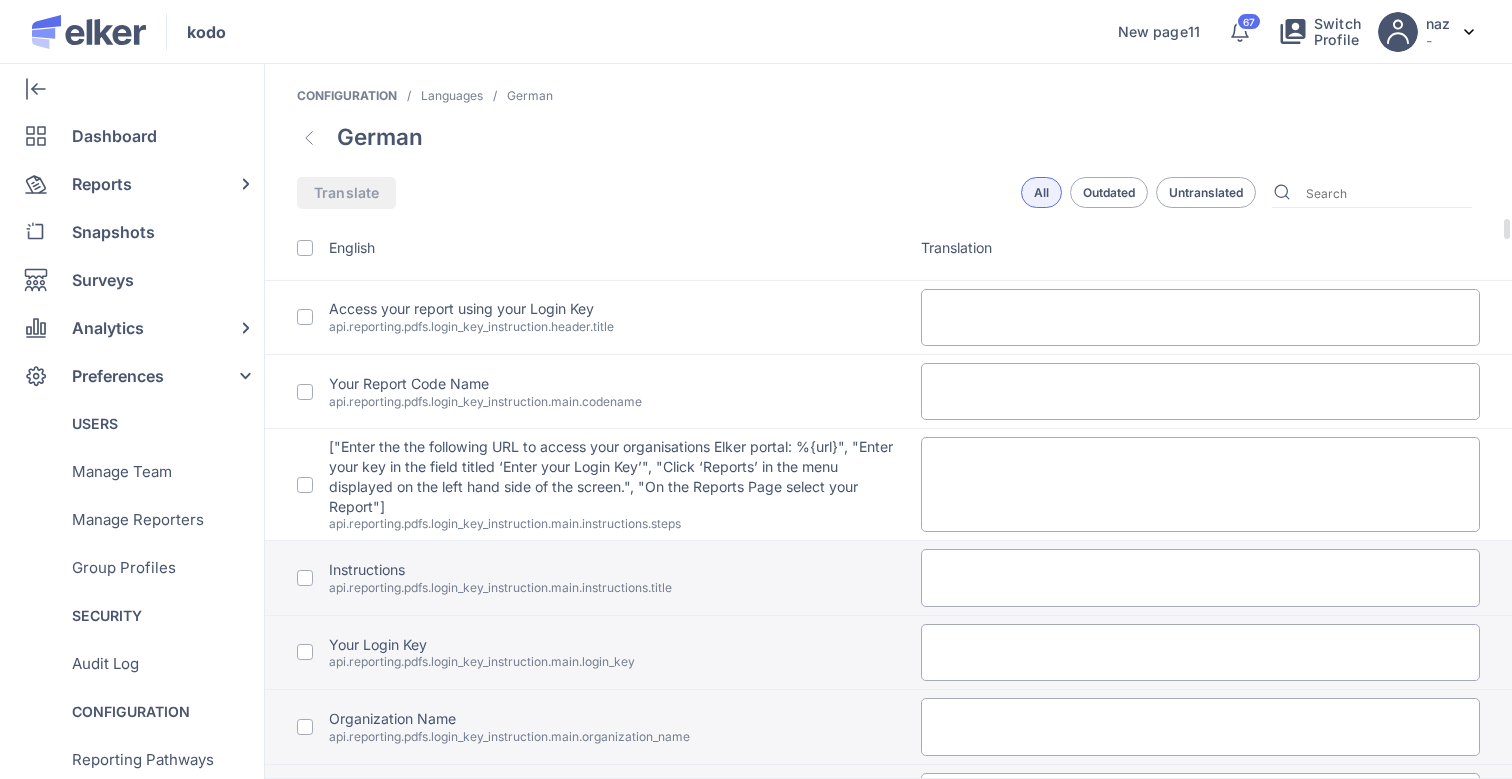 click at bounding box center (1201, 484) 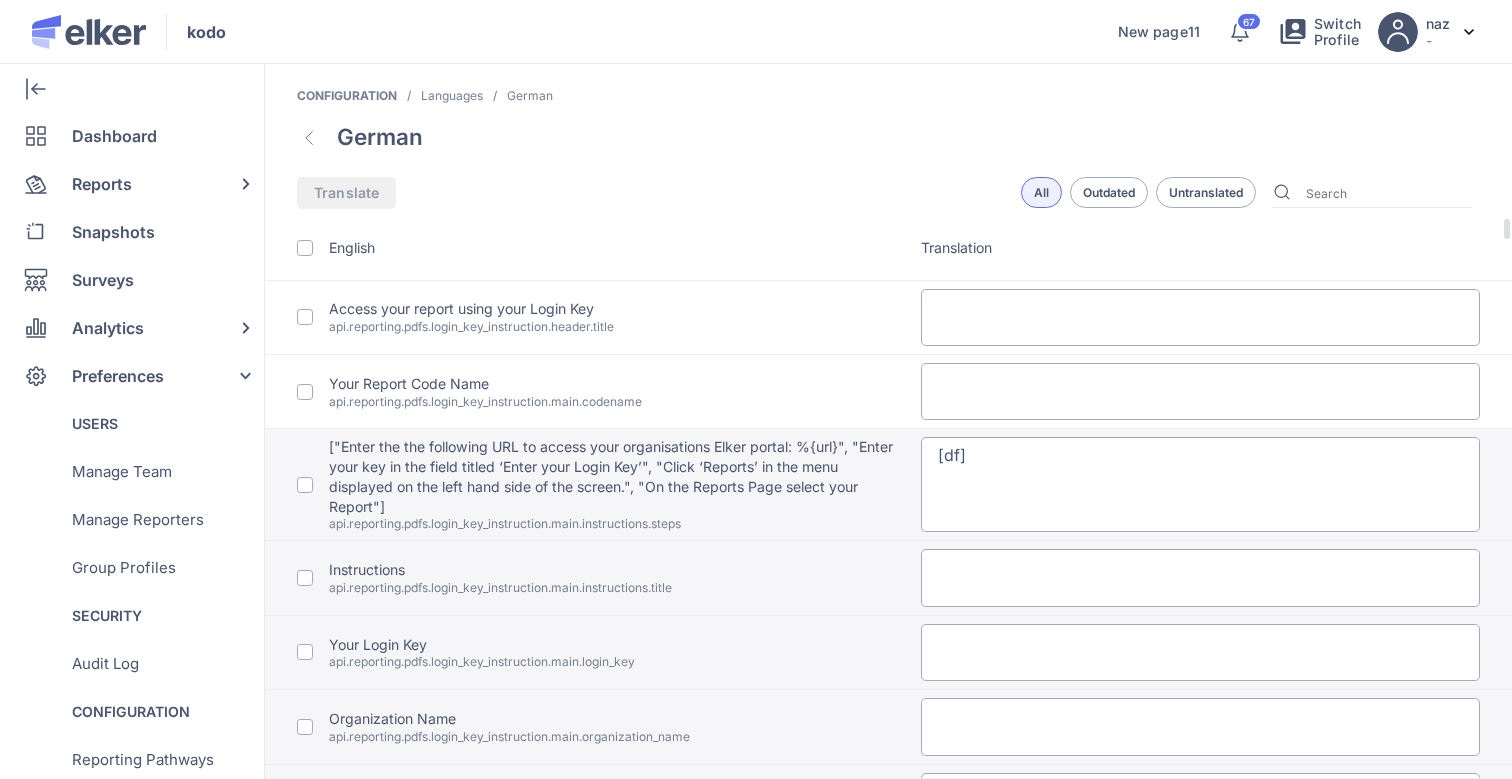 type on "["df"]" 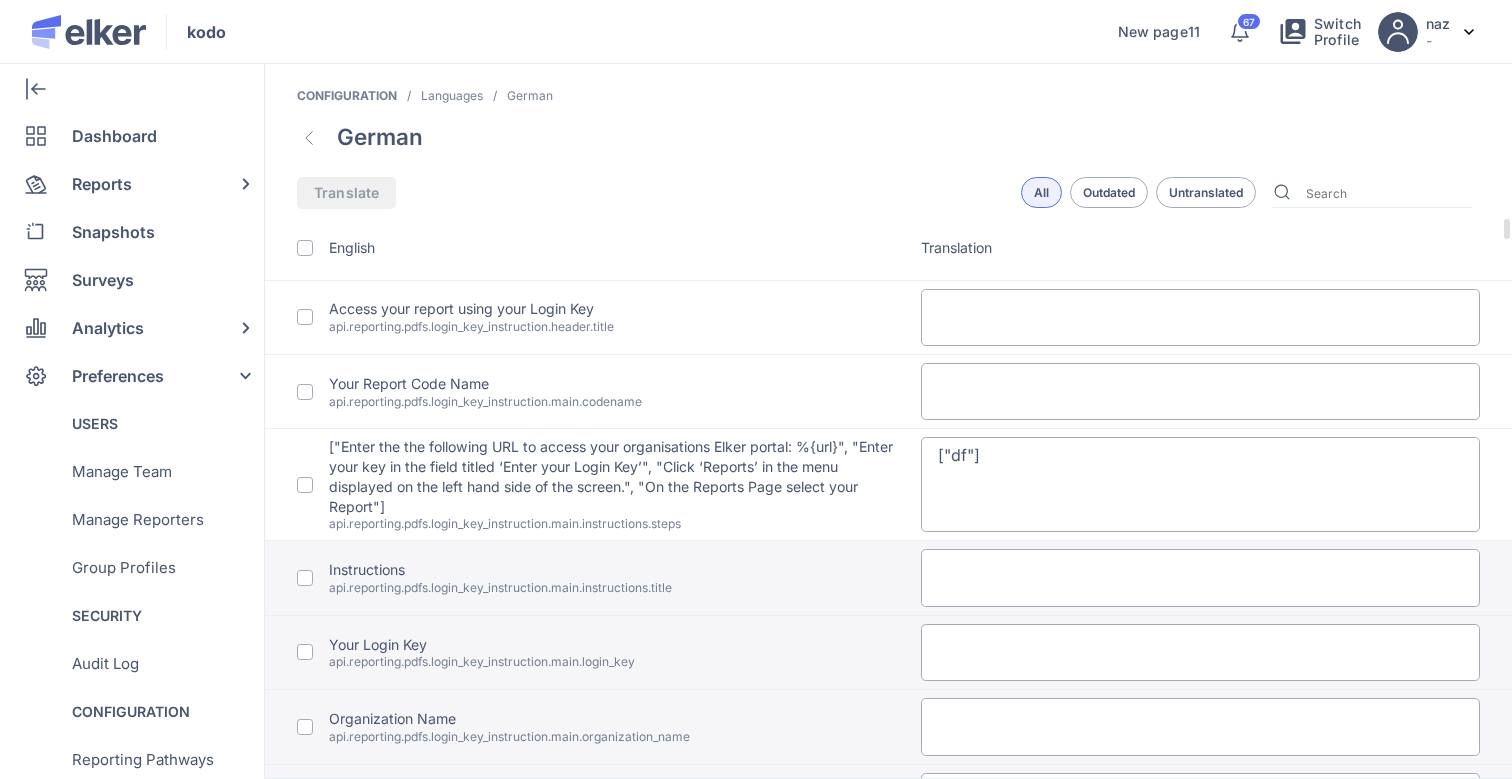 click at bounding box center [1201, 391] 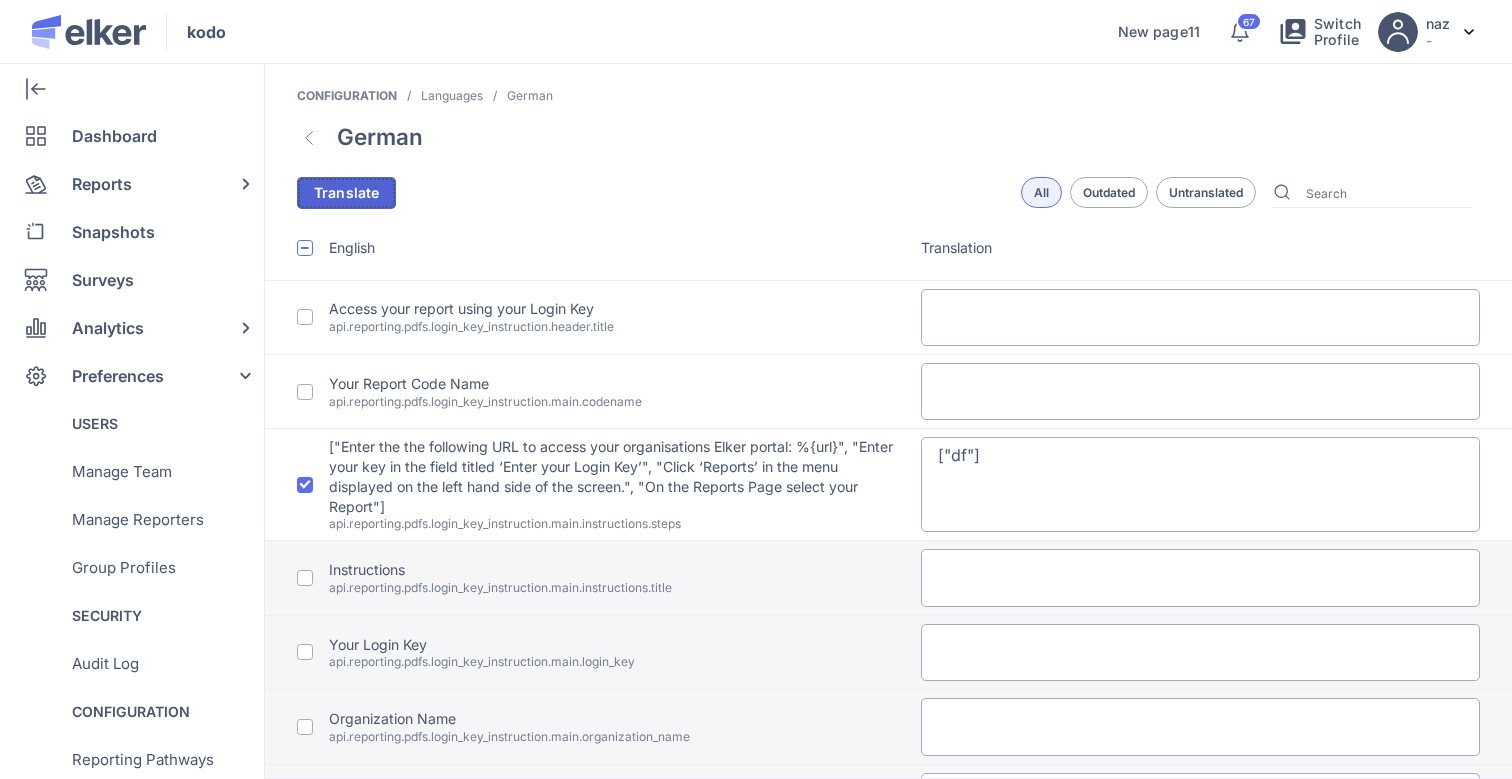 click on "Translate" at bounding box center [346, 193] 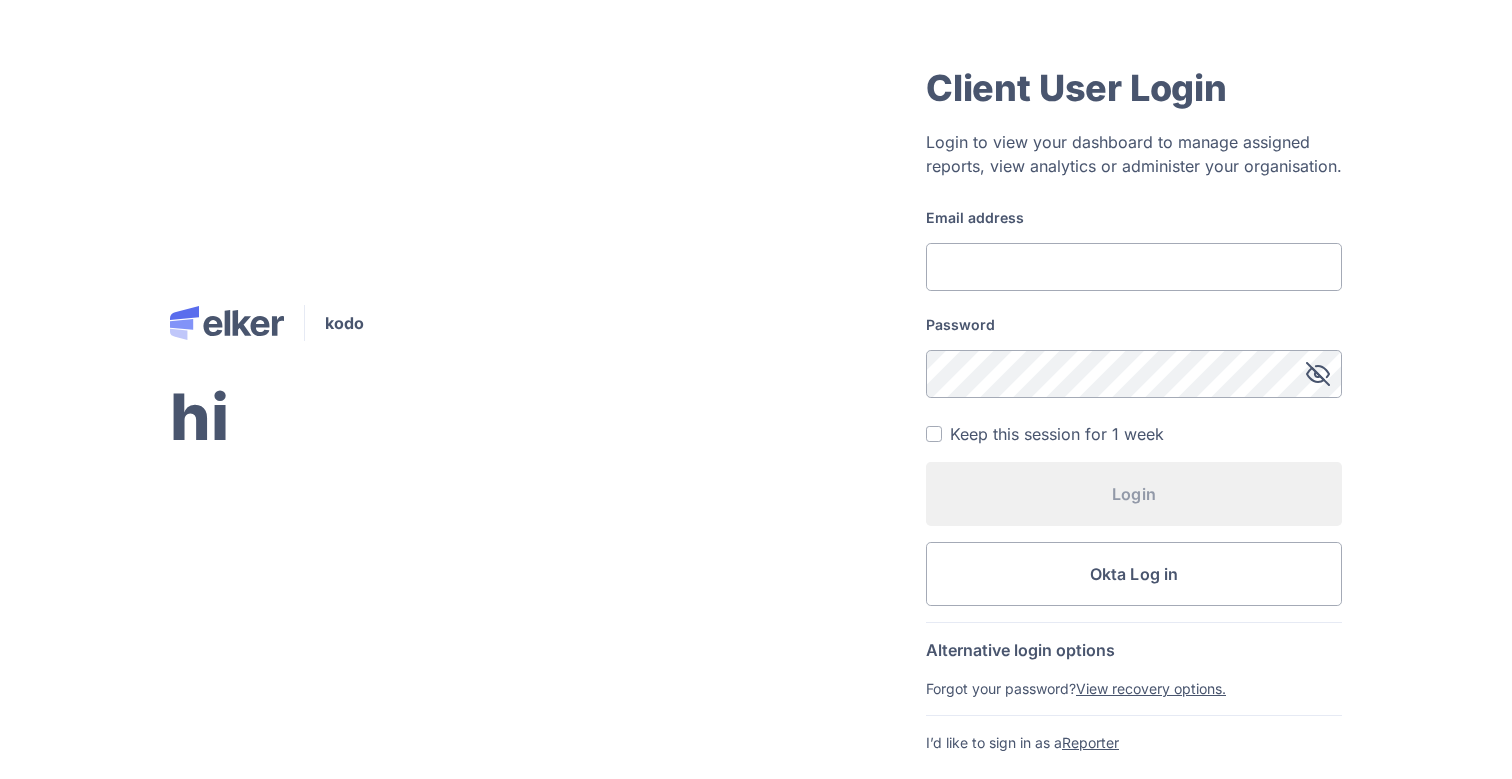 click on "Email address" 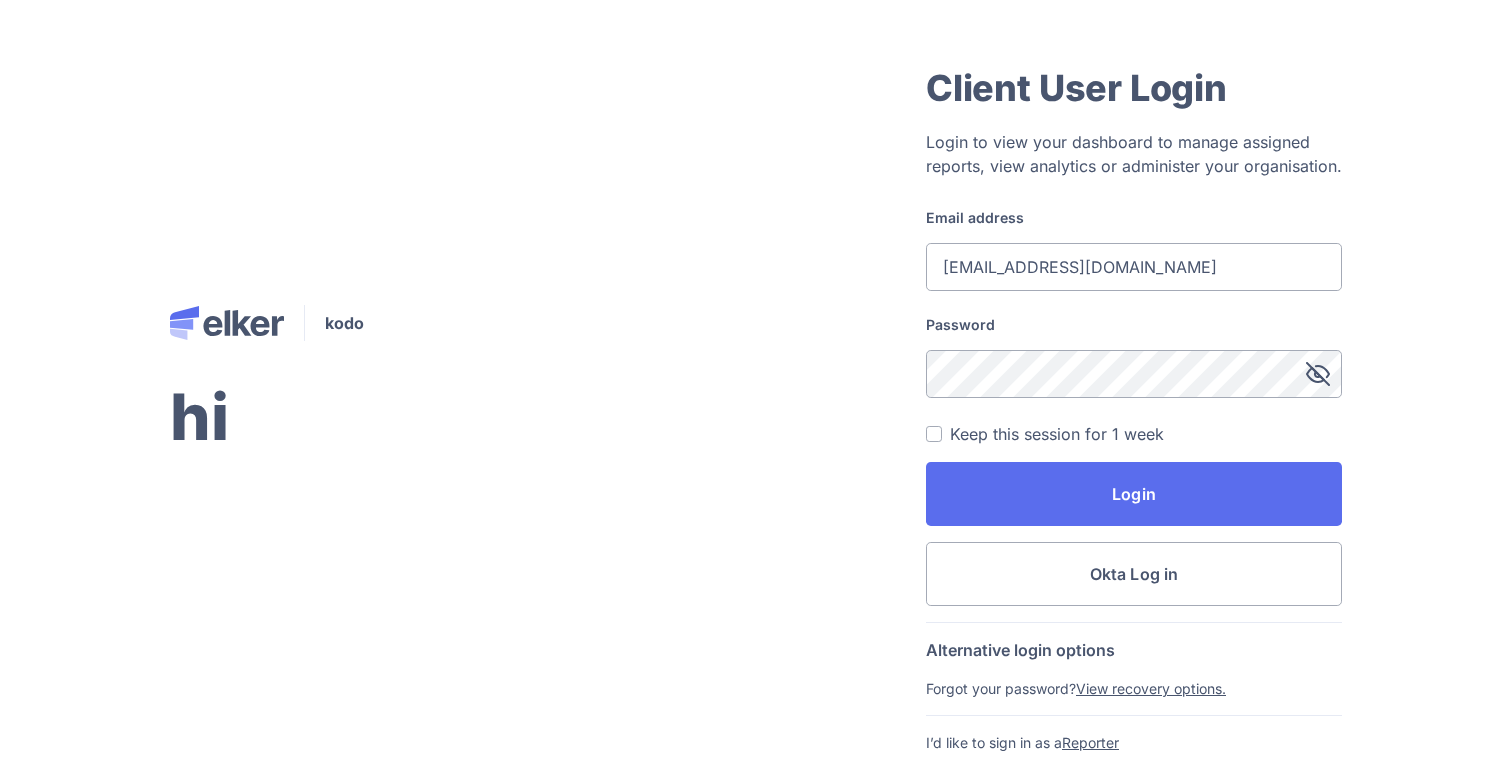 click on "Login" at bounding box center [1134, 494] 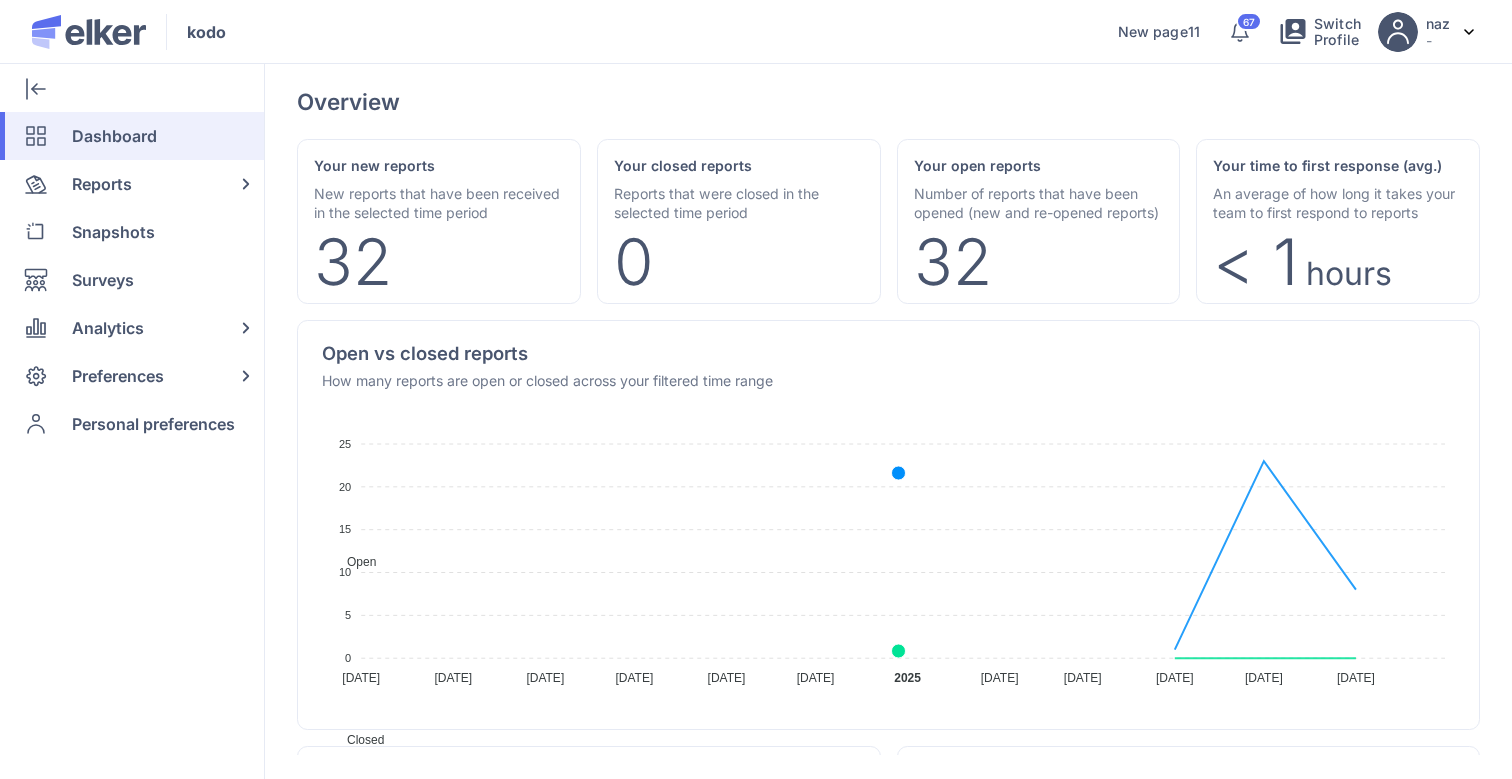 scroll, scrollTop: 0, scrollLeft: 0, axis: both 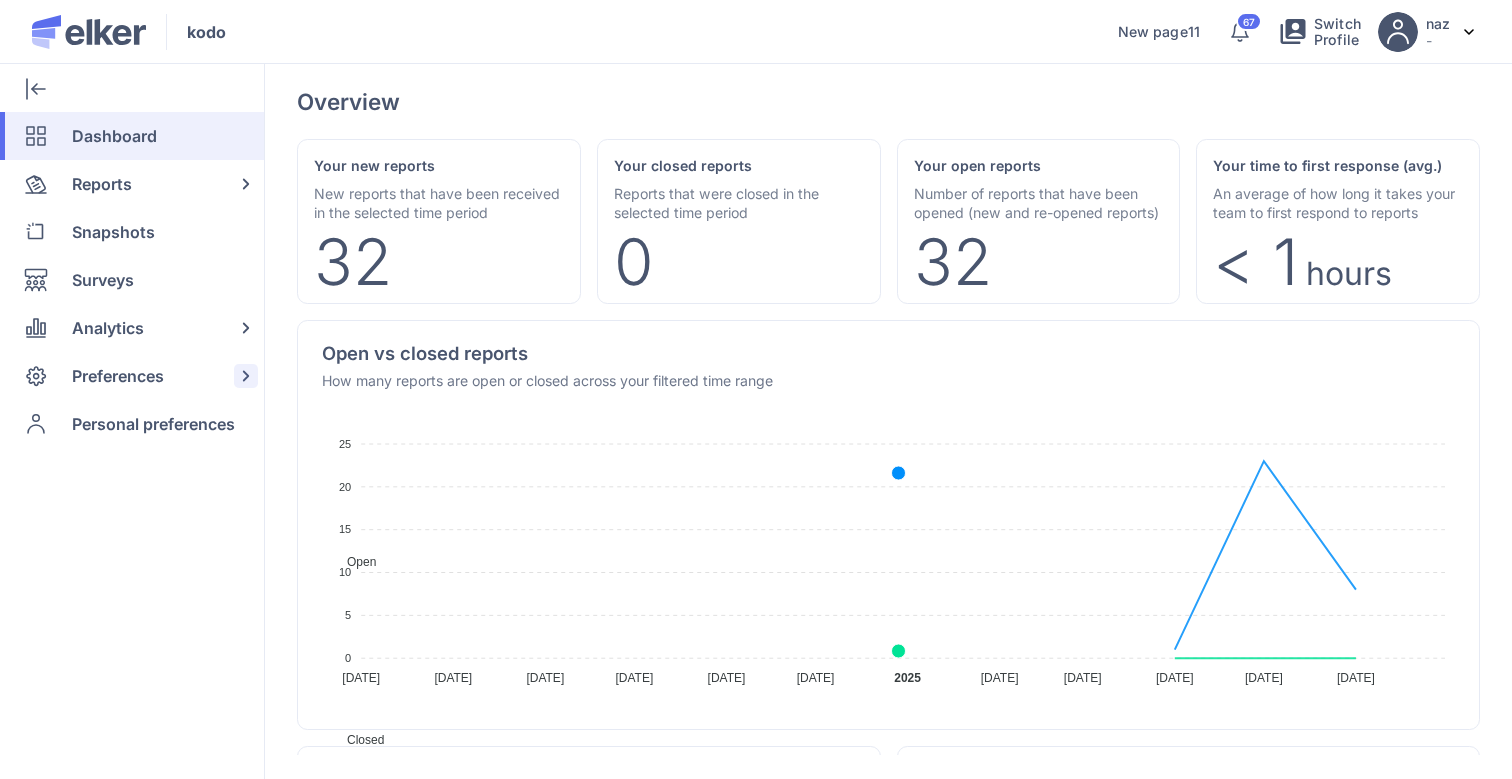click on "Preferences" at bounding box center (118, 376) 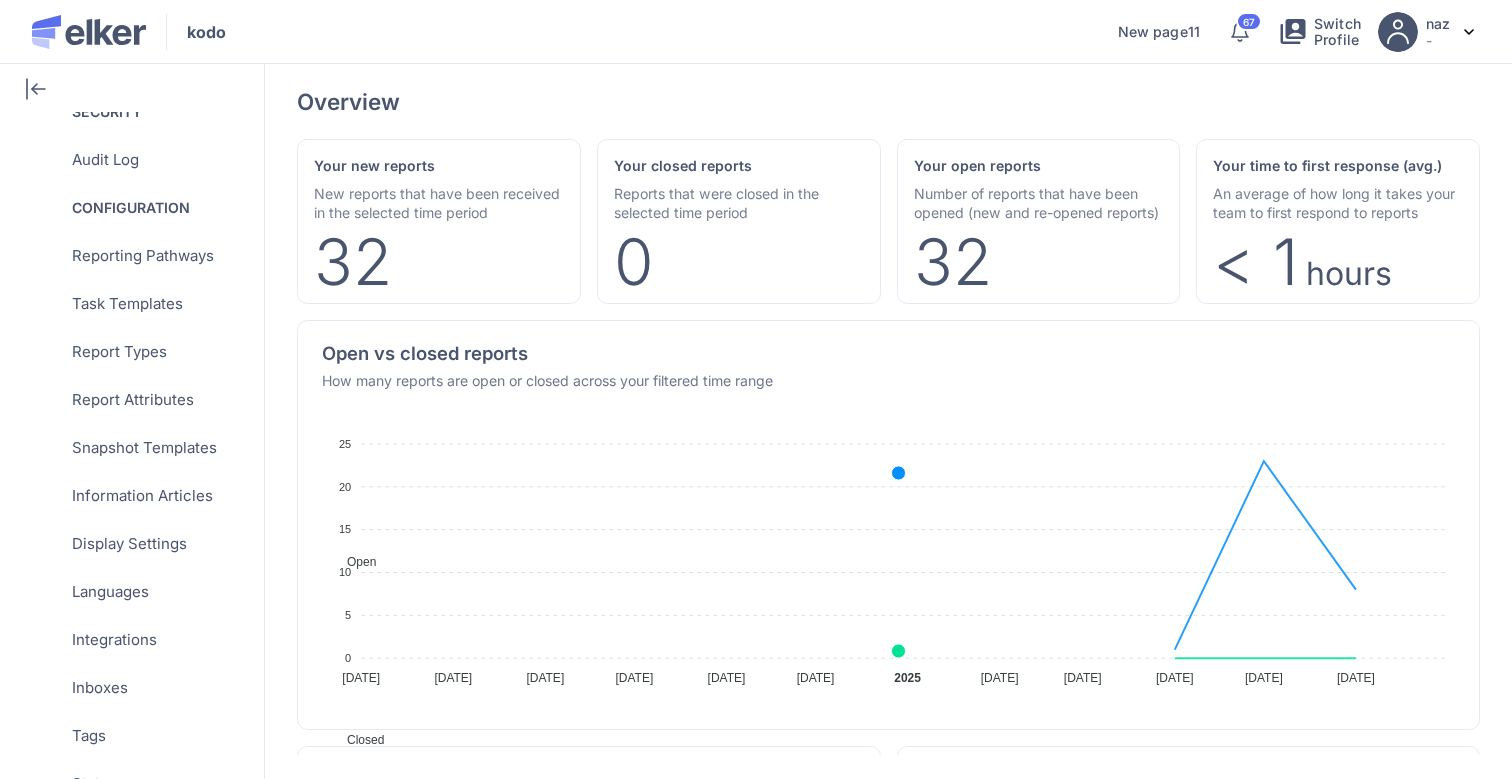 scroll, scrollTop: 432, scrollLeft: 0, axis: vertical 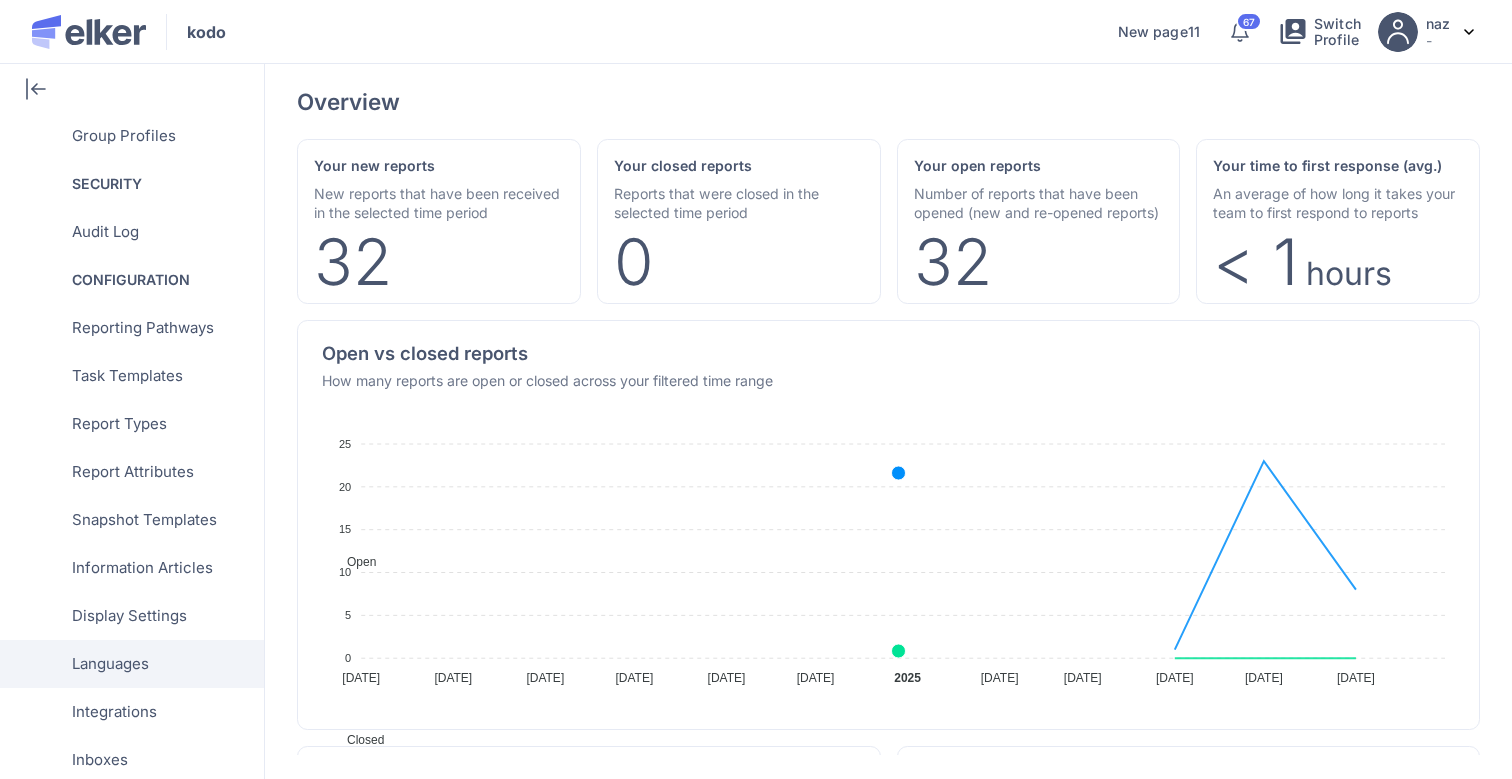 click on "Languages" 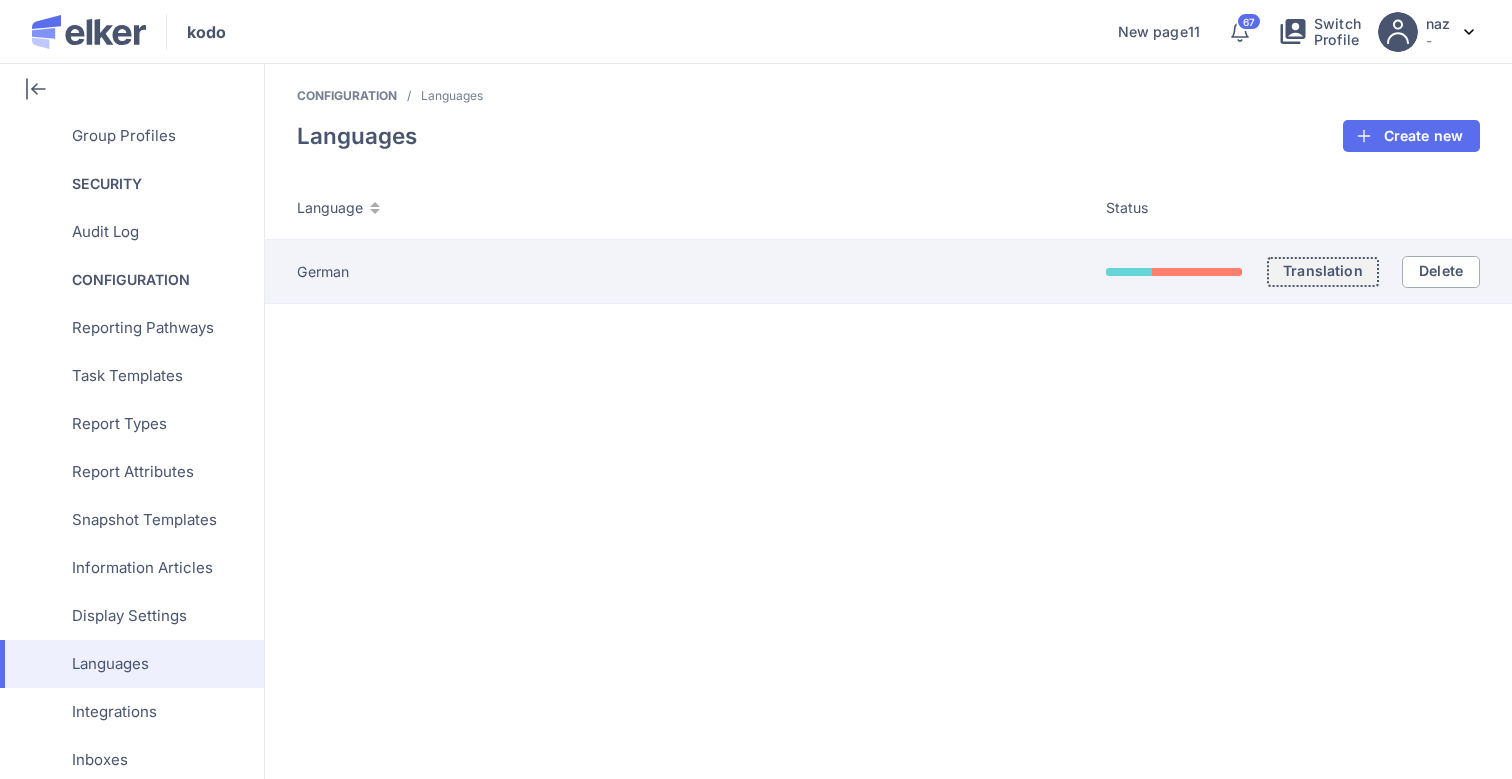 click on "Translation" 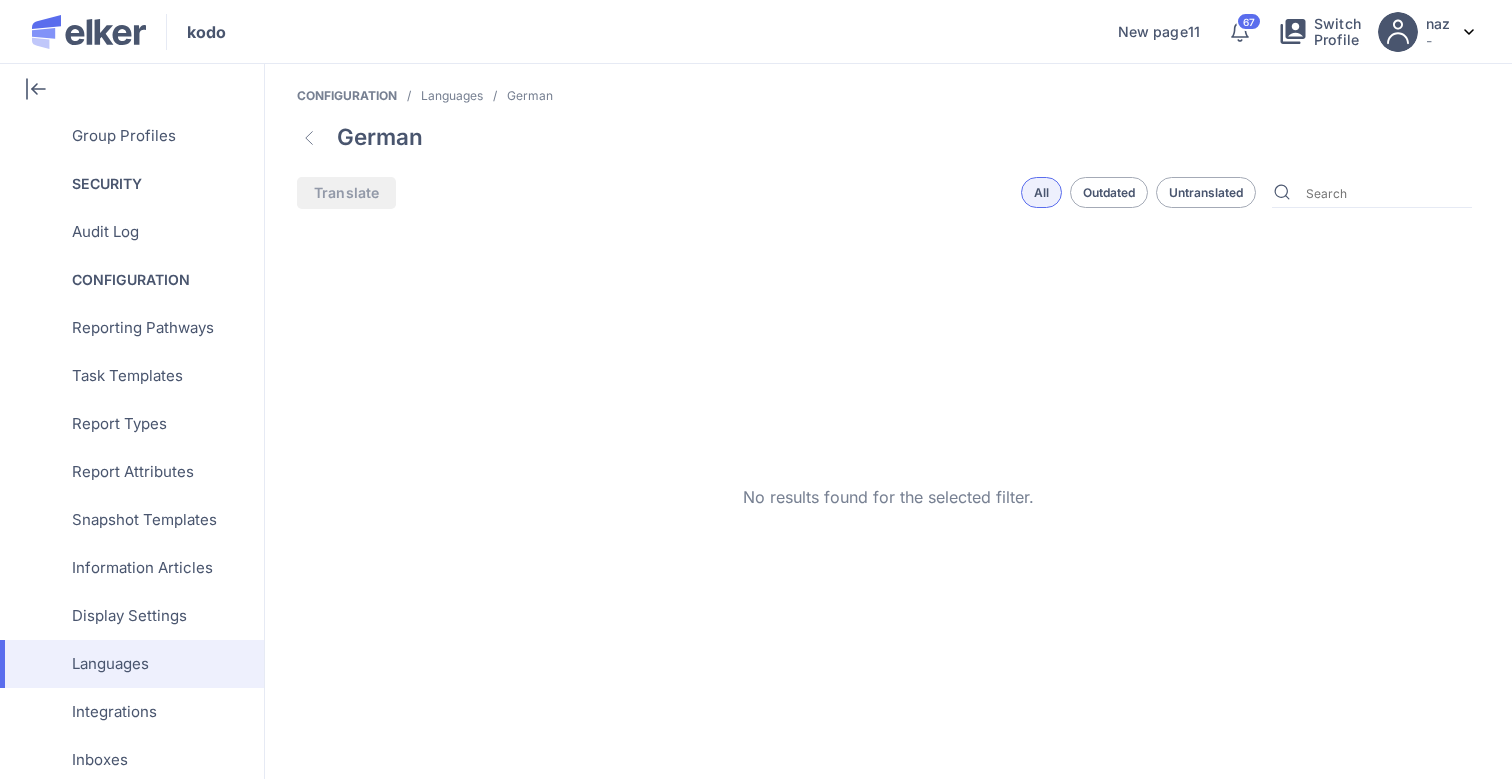 click on "Outdated" 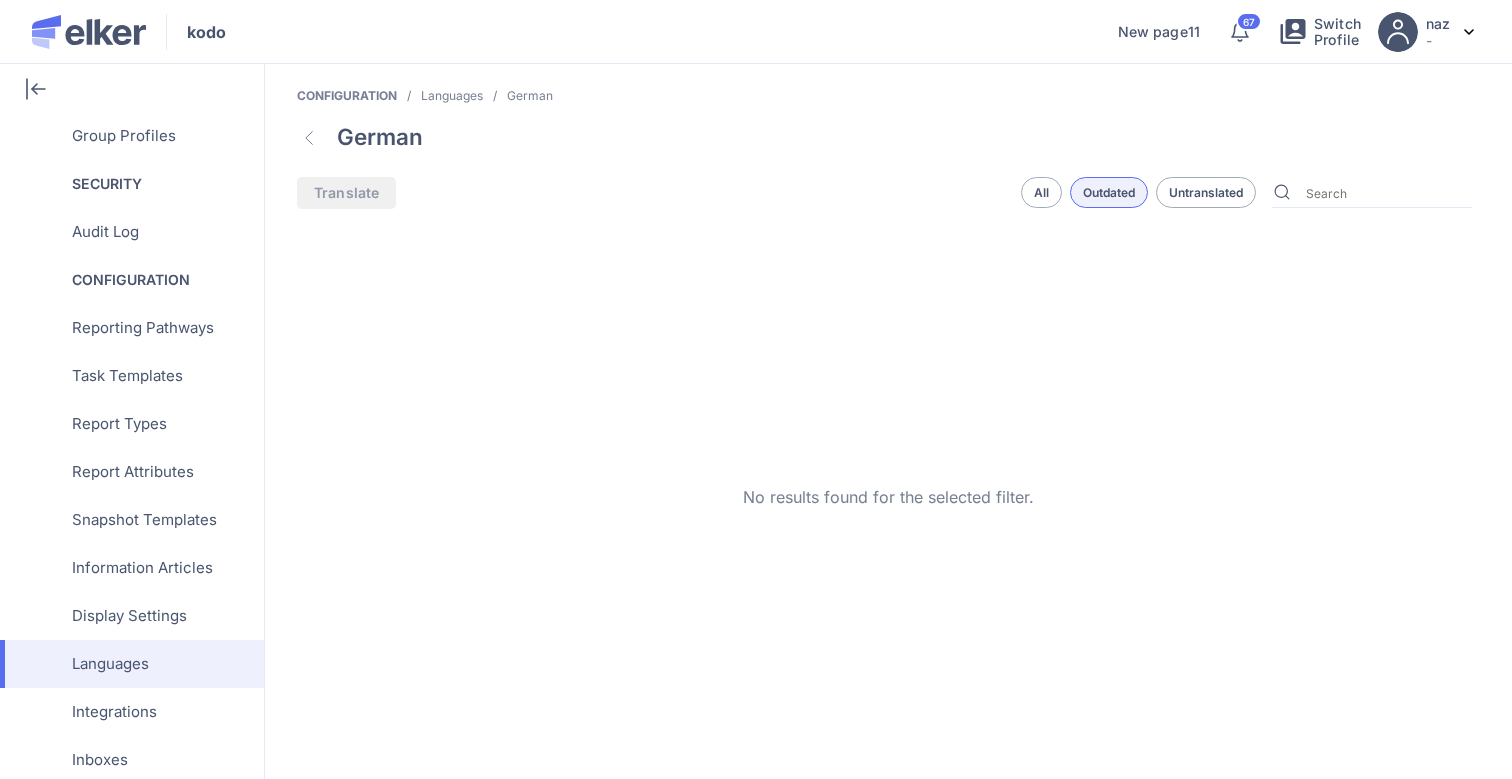 click on "All" 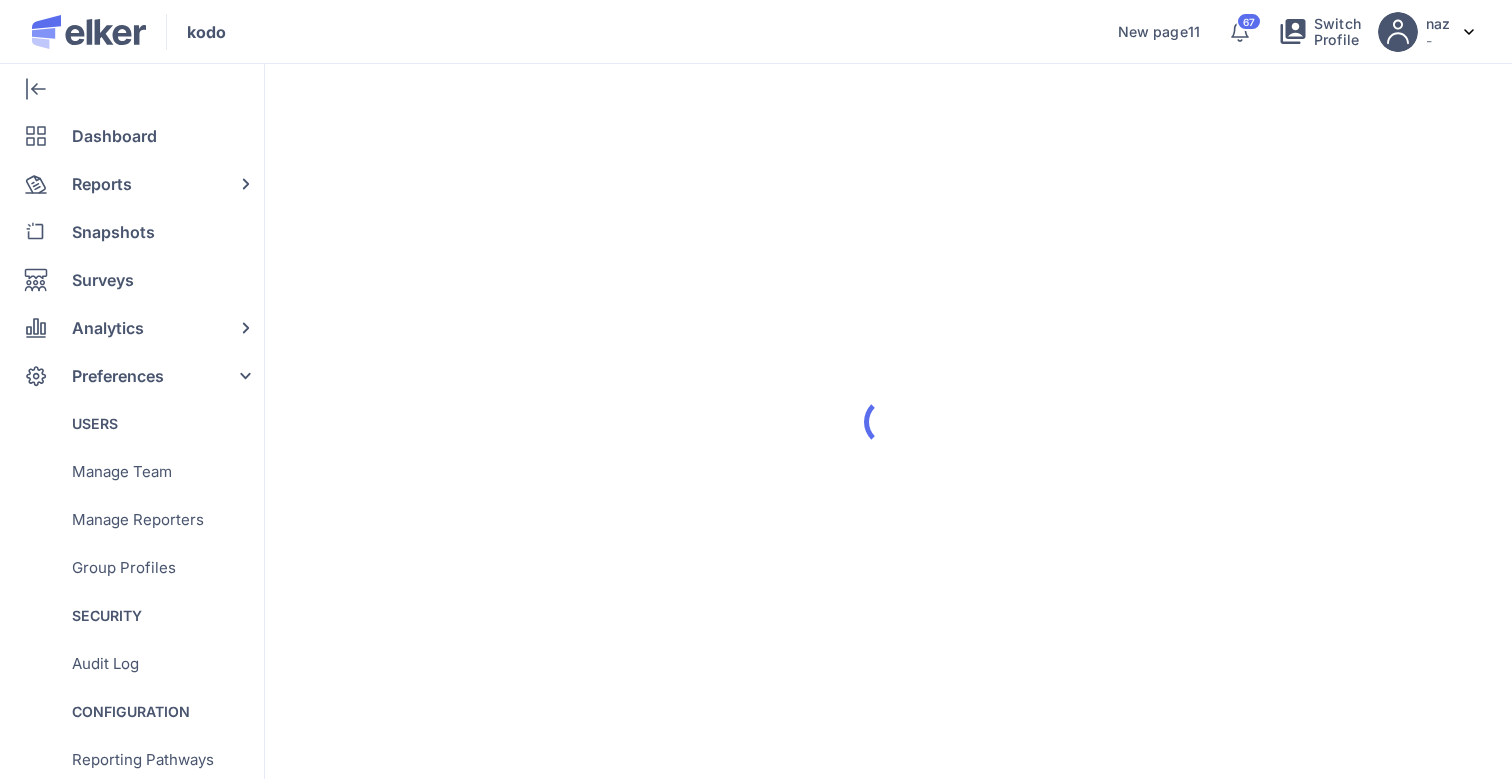 scroll, scrollTop: 0, scrollLeft: 0, axis: both 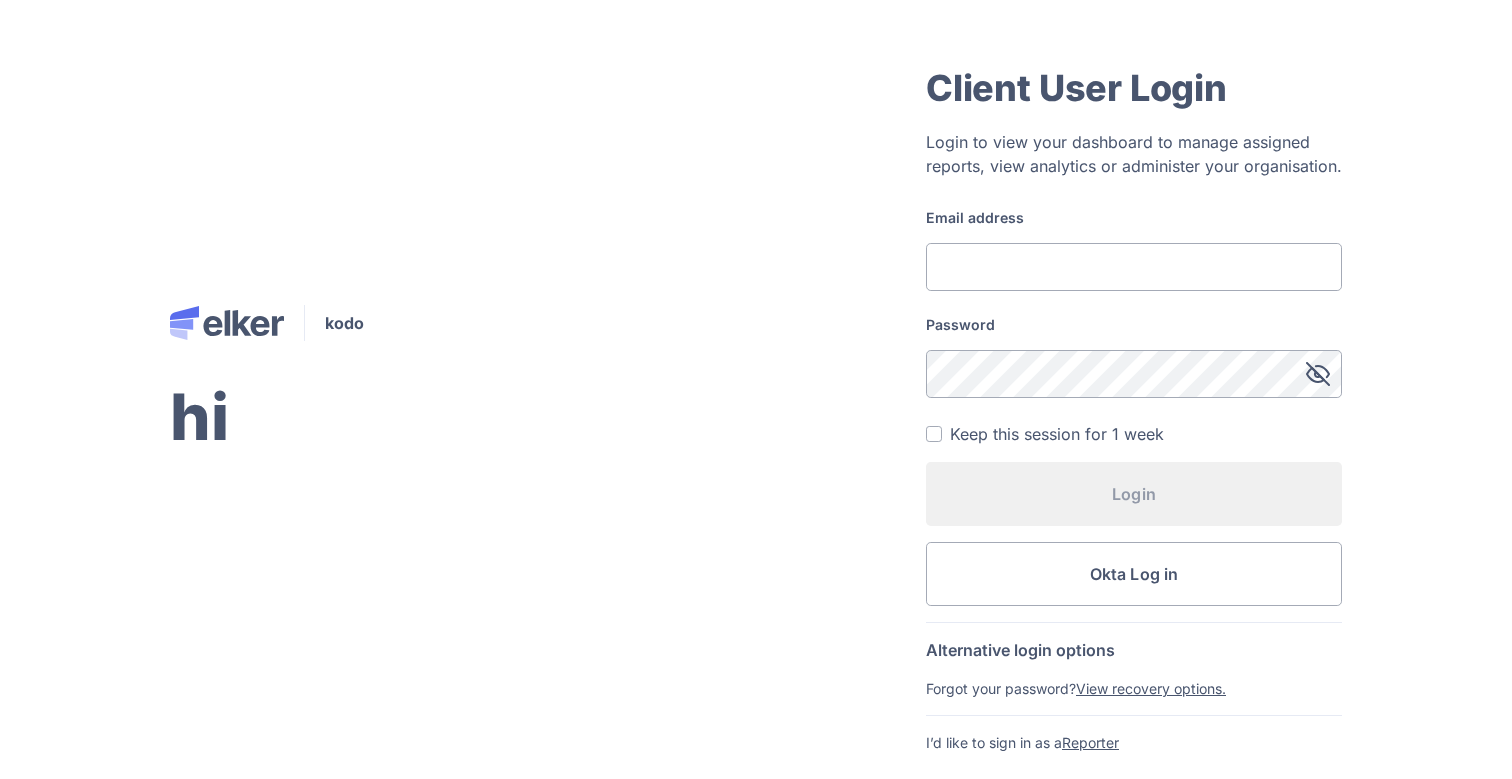 click on "Email address" 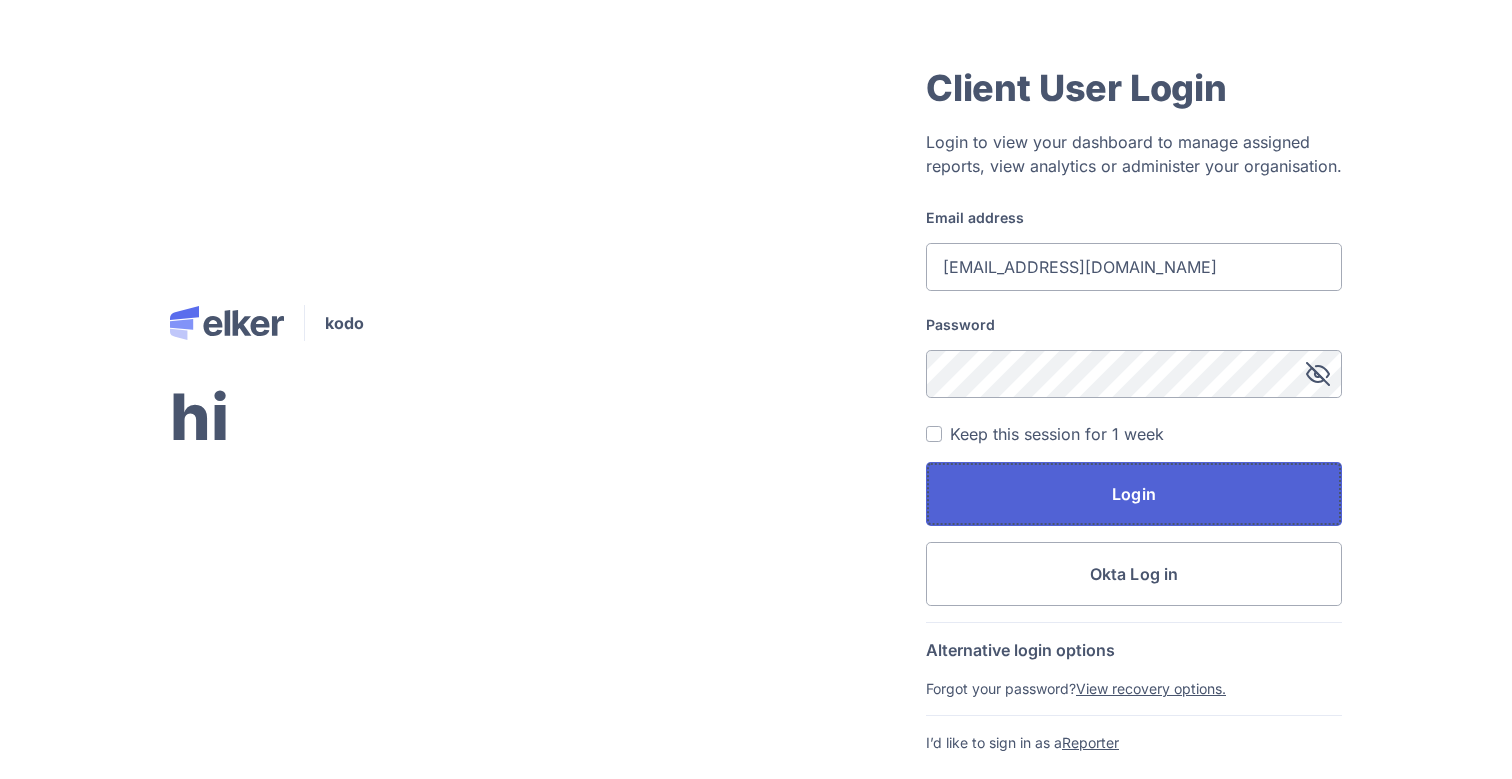 click on "Login" at bounding box center [1134, 494] 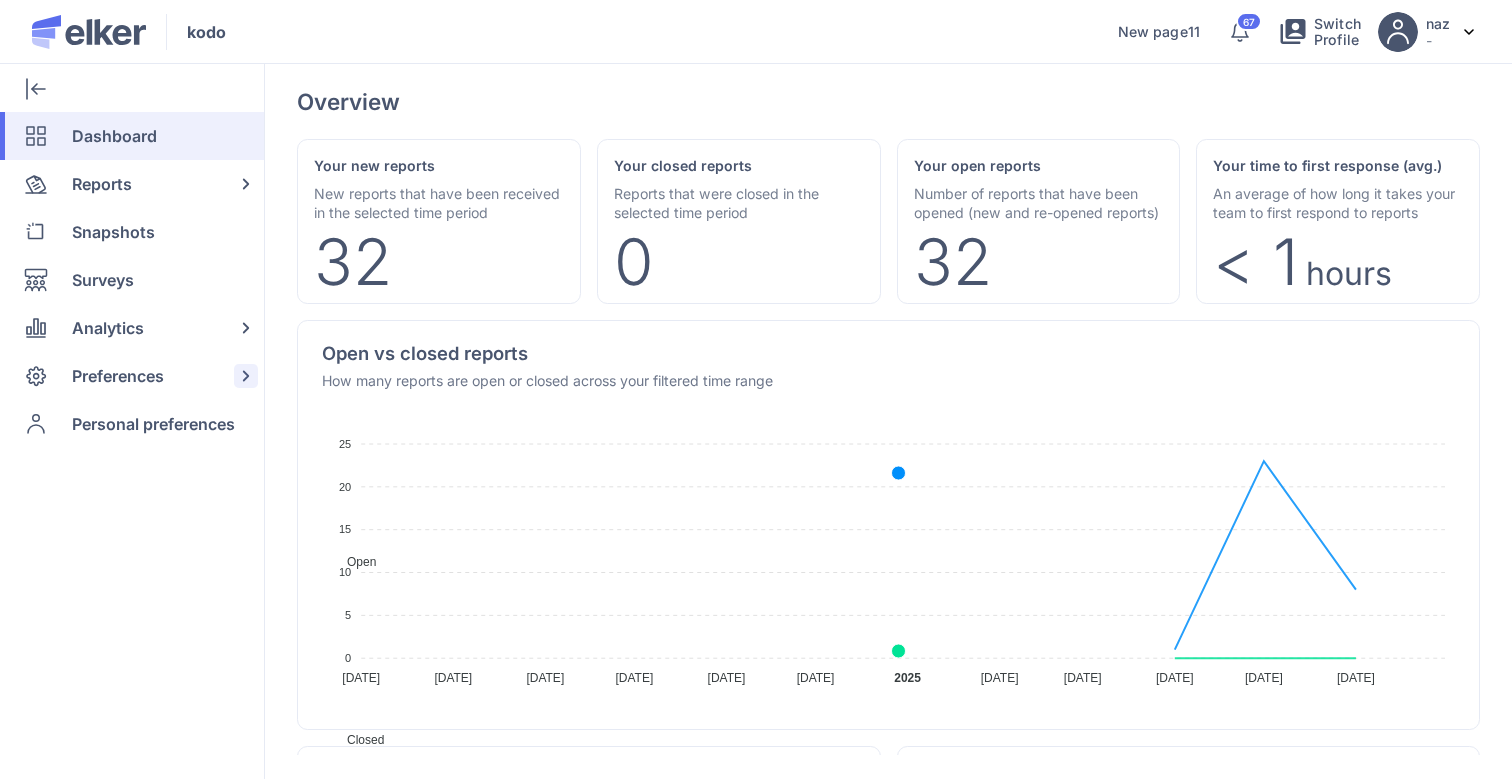 click on "Preferences" 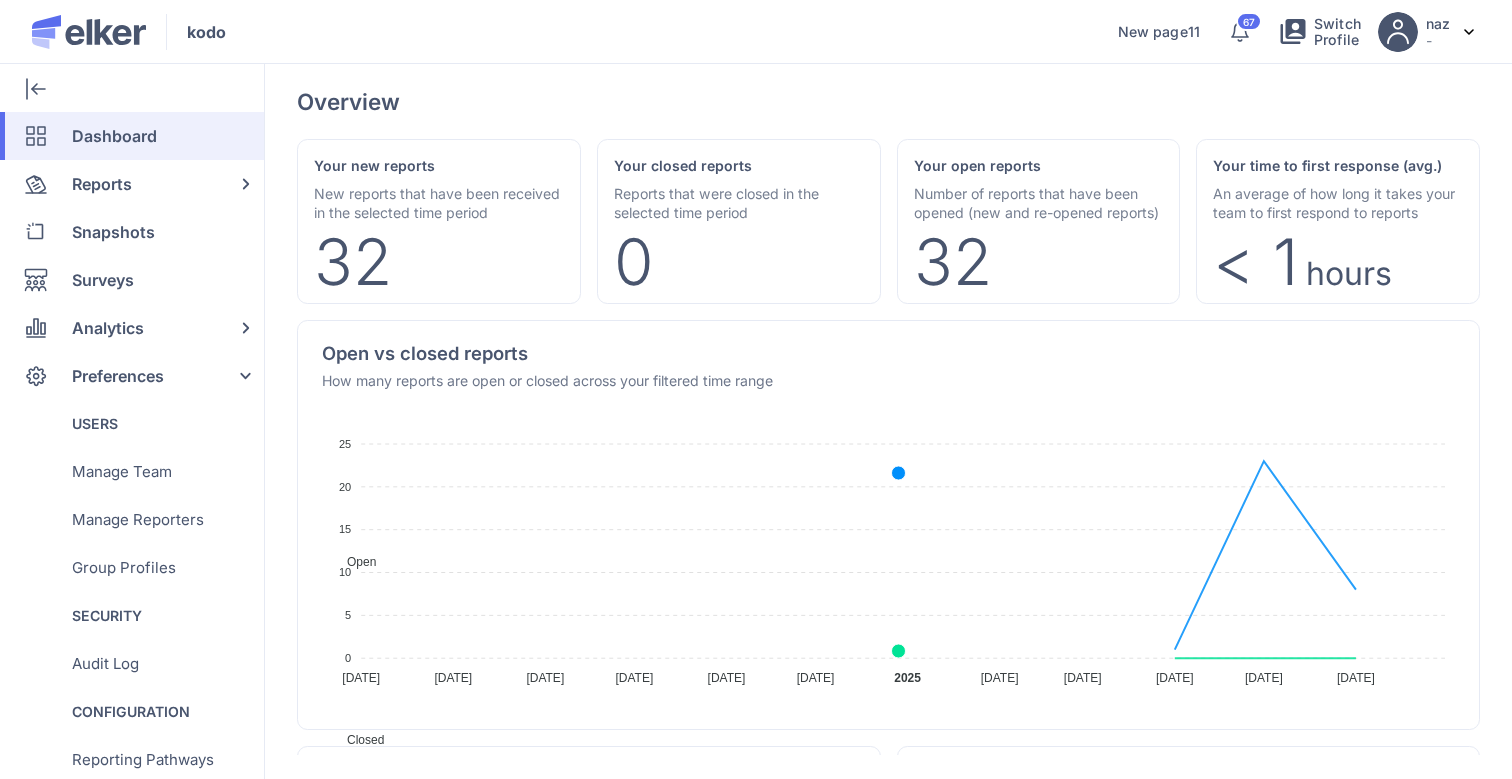 scroll, scrollTop: 757, scrollLeft: 0, axis: vertical 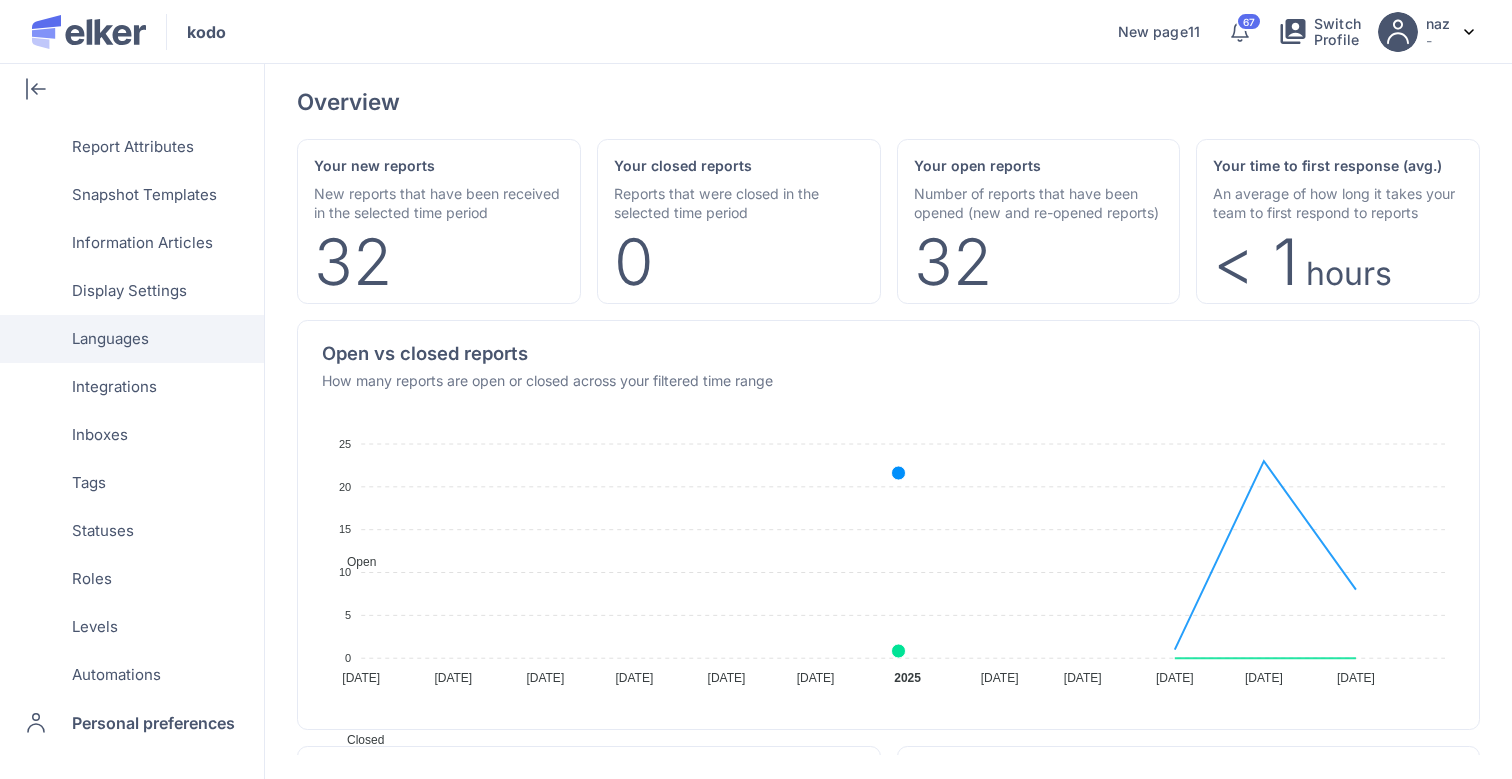 click on "Languages" 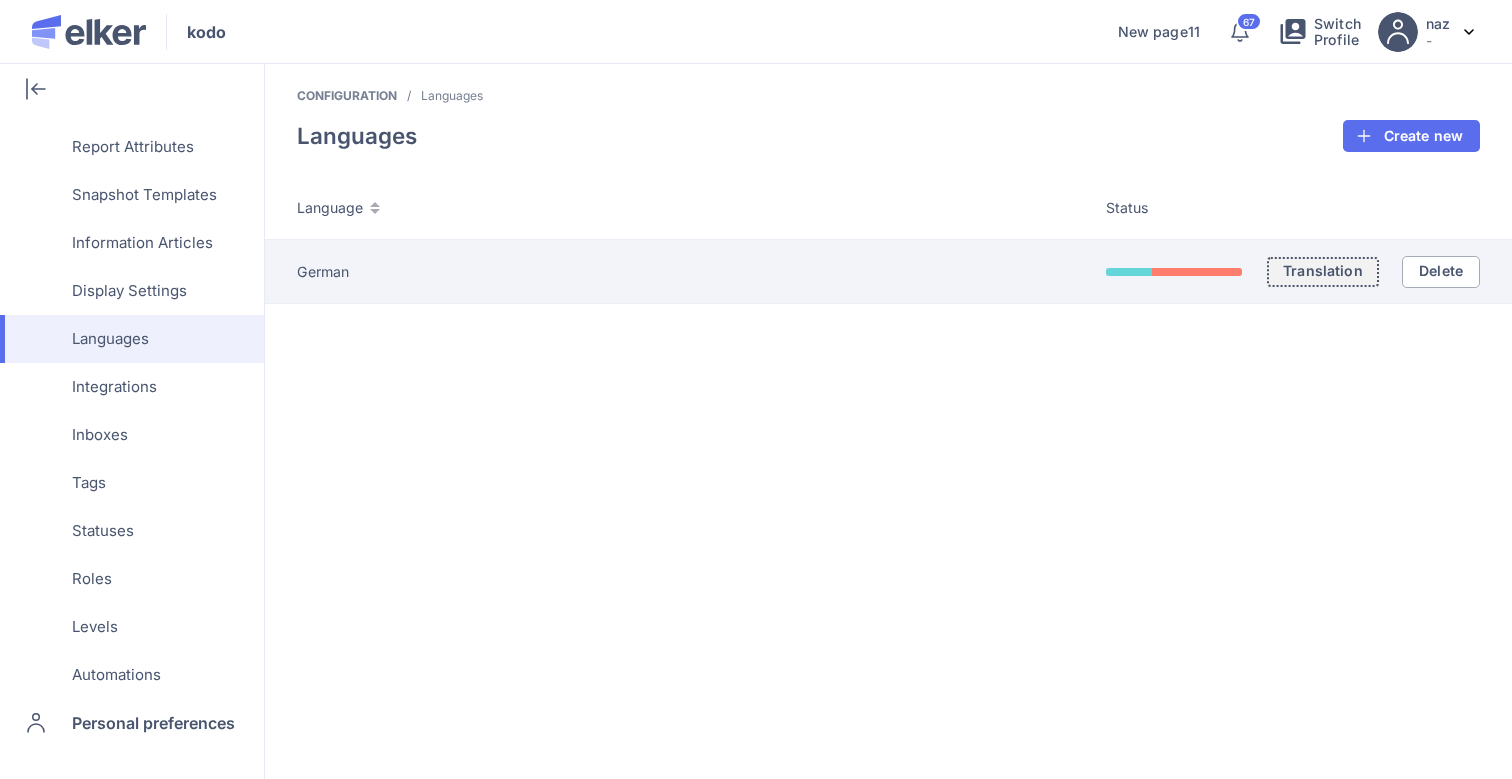 click on "Translation" 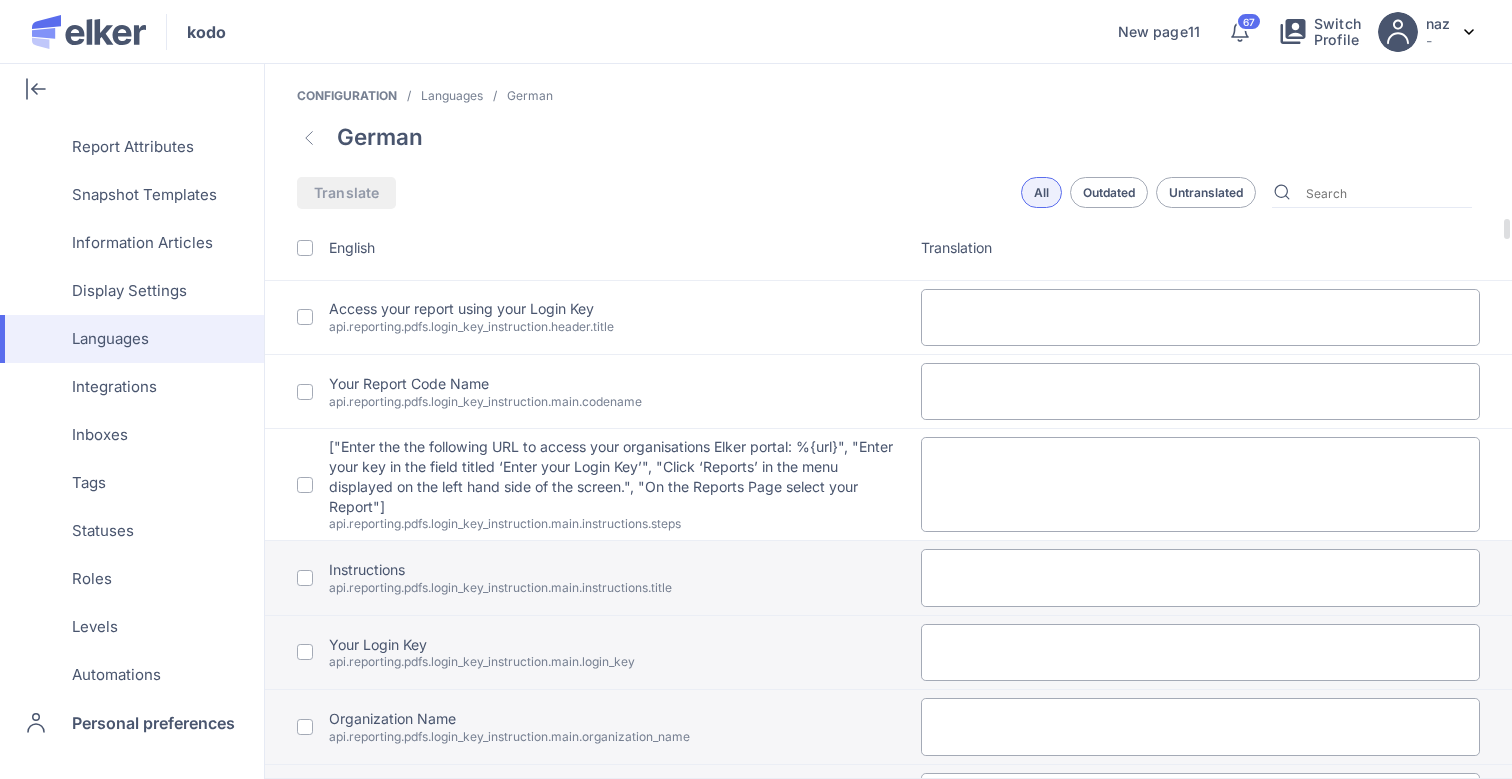 scroll, scrollTop: 10479, scrollLeft: 0, axis: vertical 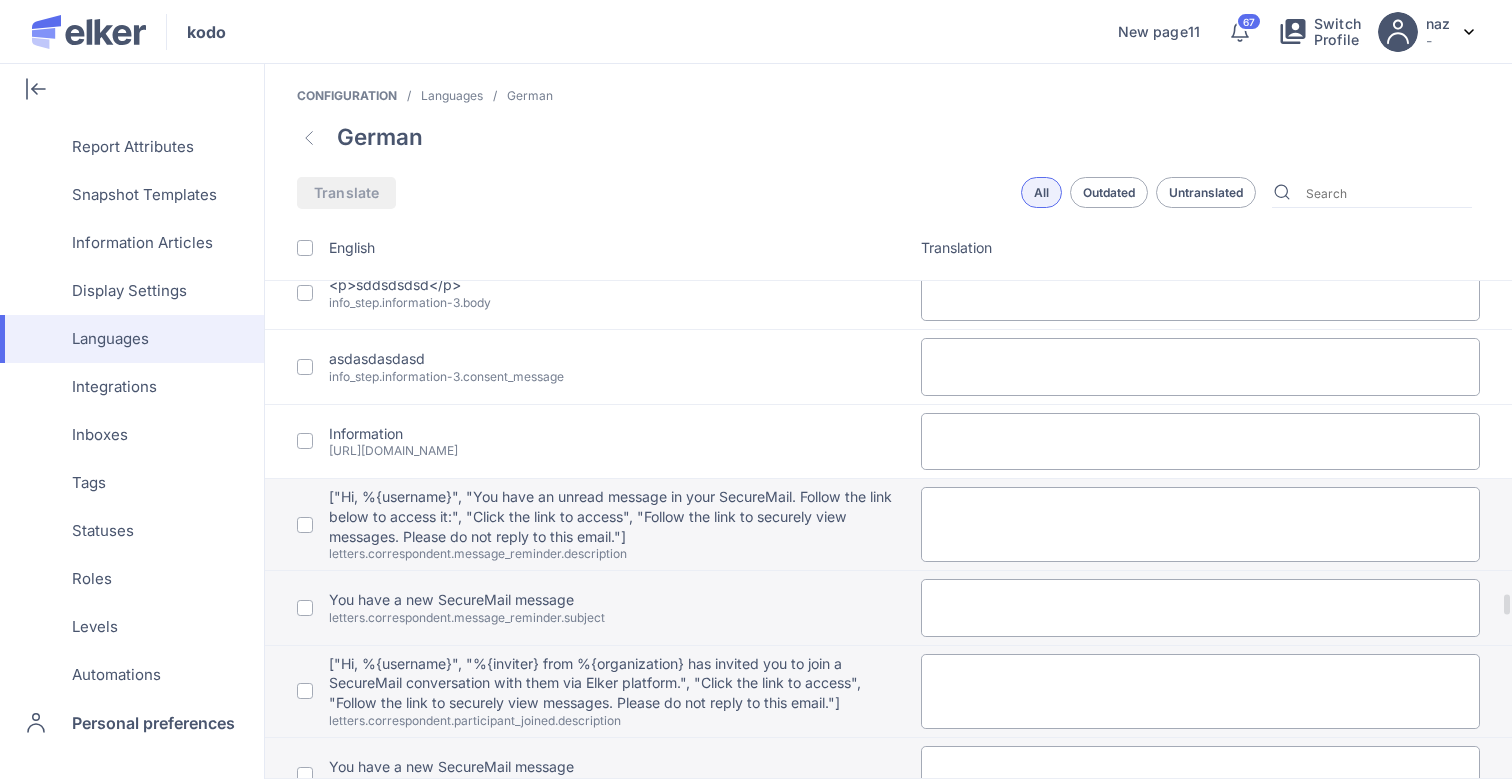 click at bounding box center (1201, 524) 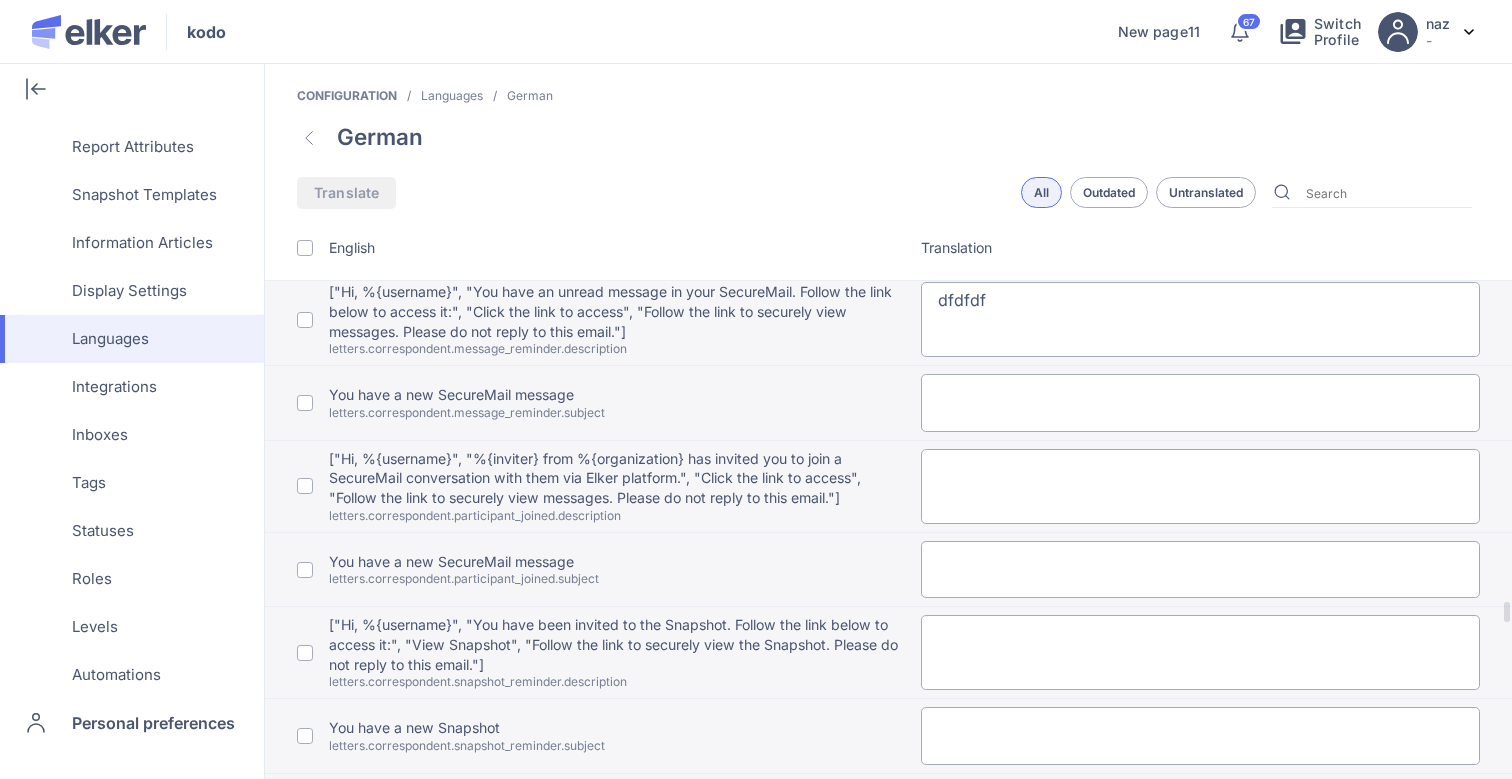scroll, scrollTop: 10714, scrollLeft: 0, axis: vertical 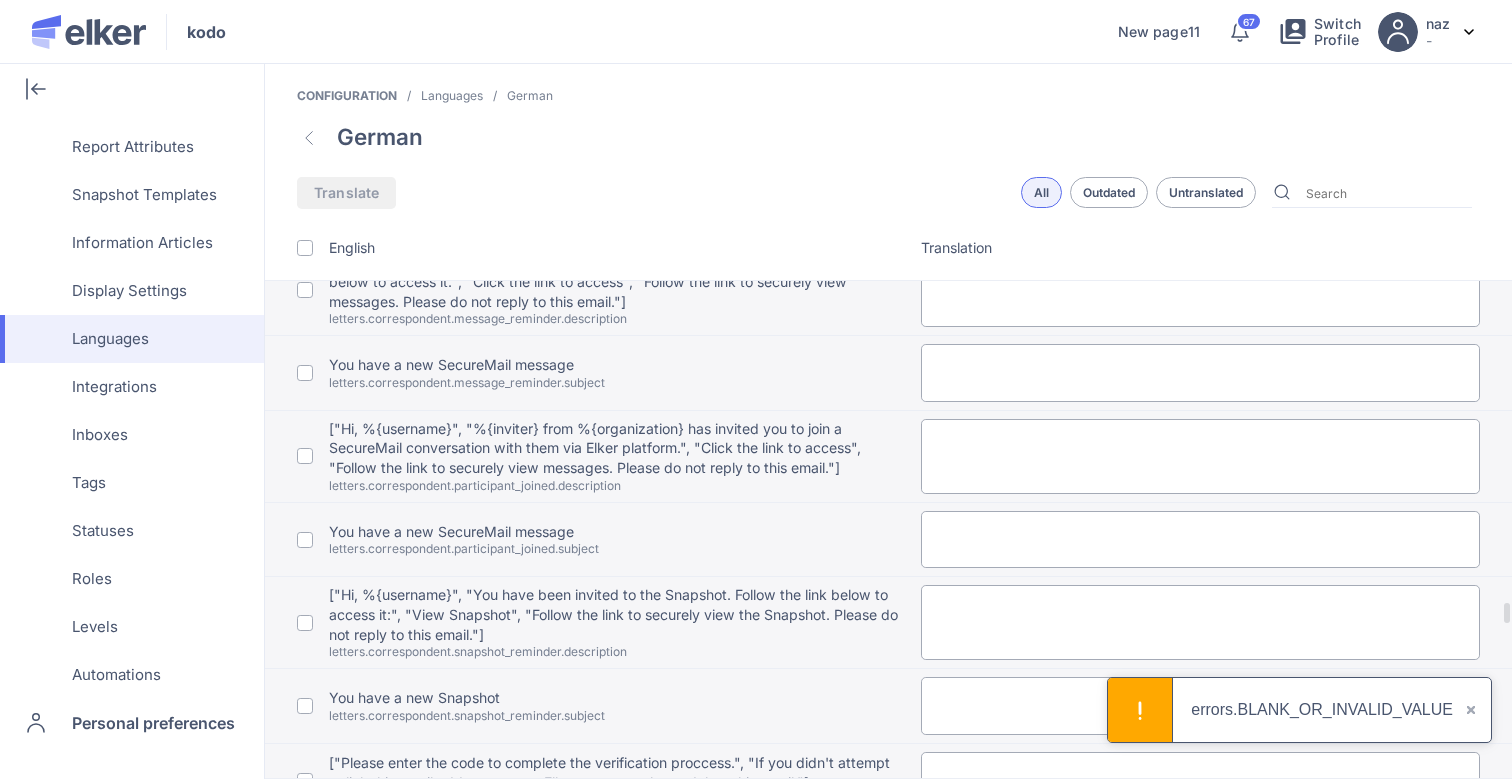 type on "dfdfdf" 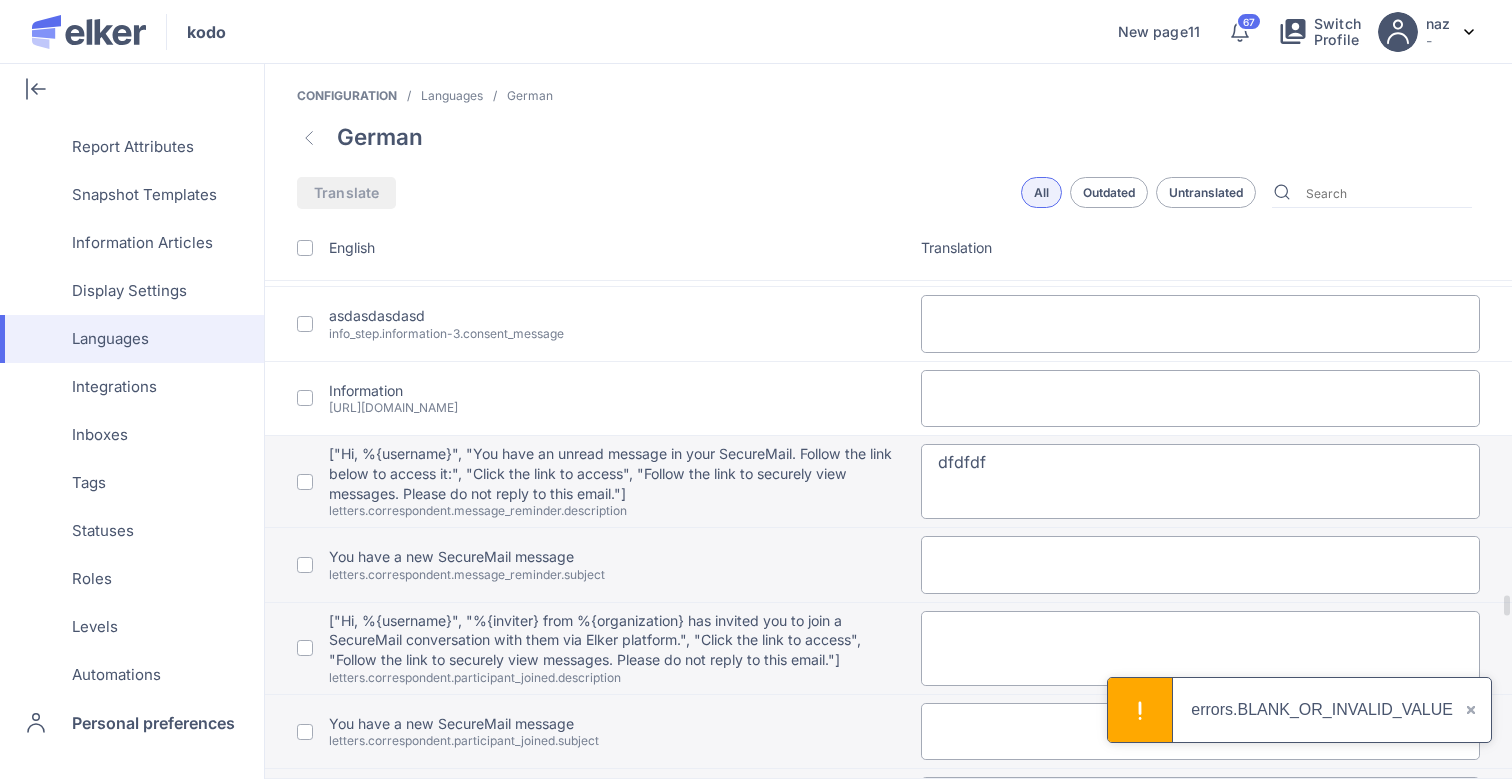 scroll, scrollTop: 10493, scrollLeft: 0, axis: vertical 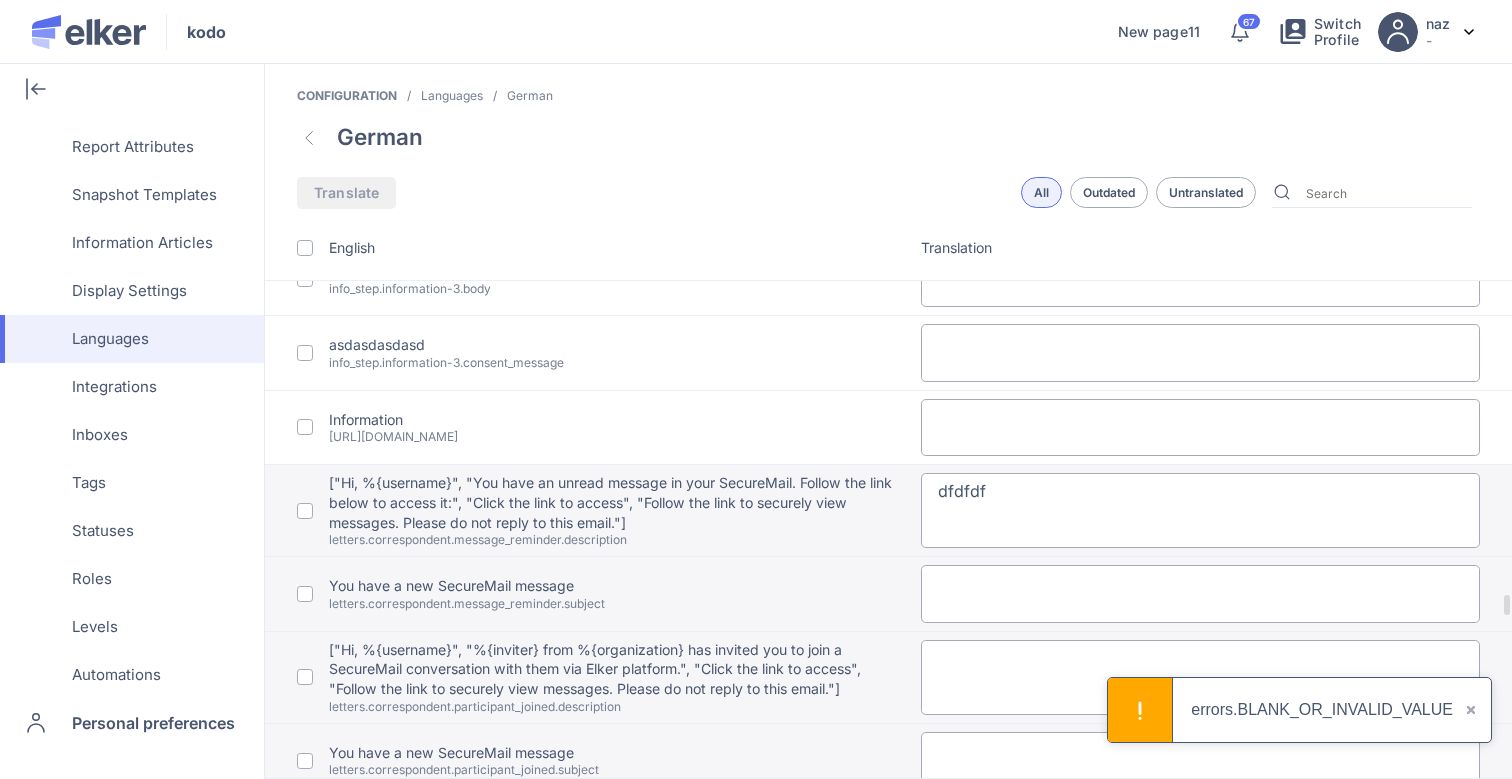 click on "dfdfdf" at bounding box center (1201, 510) 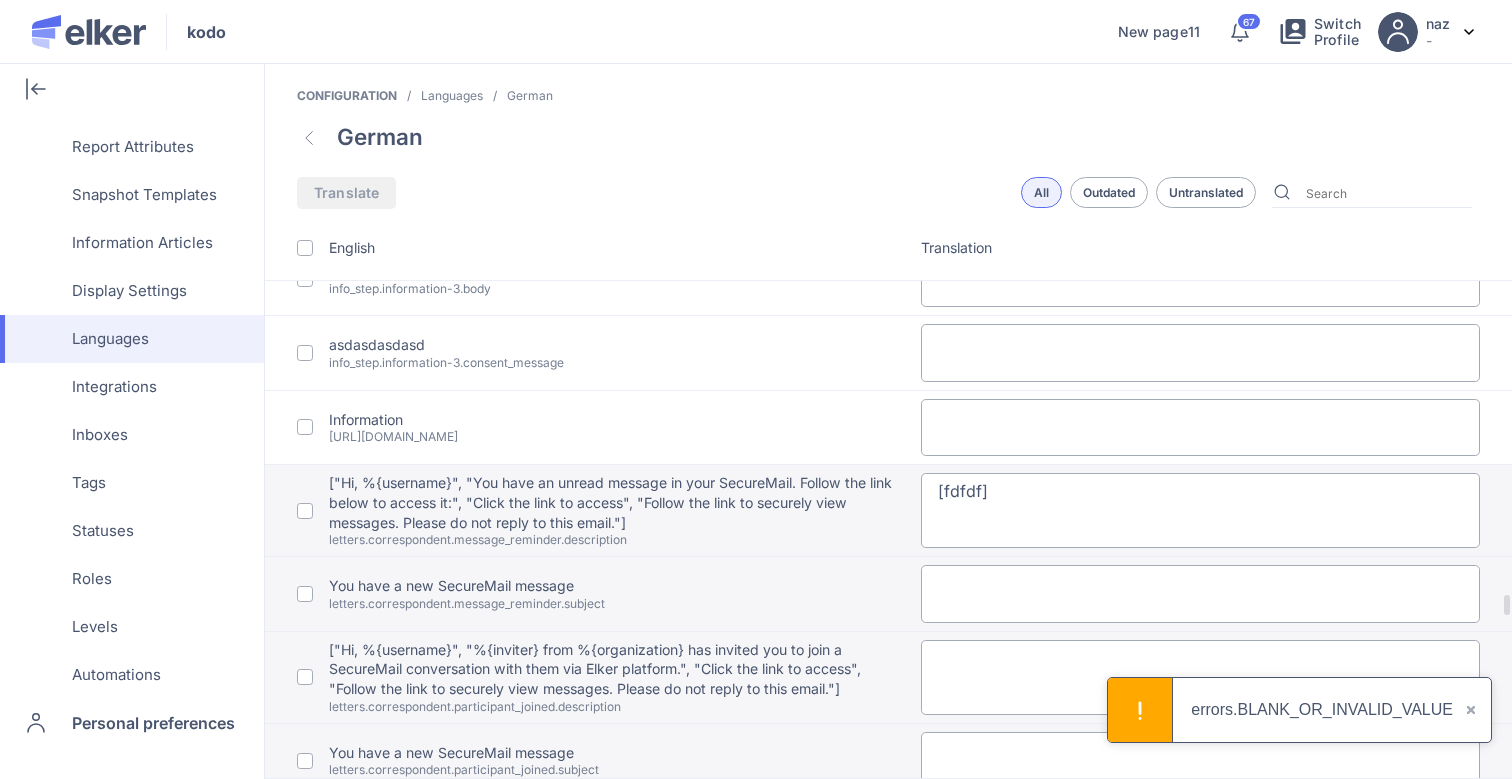 click on "[fdfdf]" at bounding box center [1201, 510] 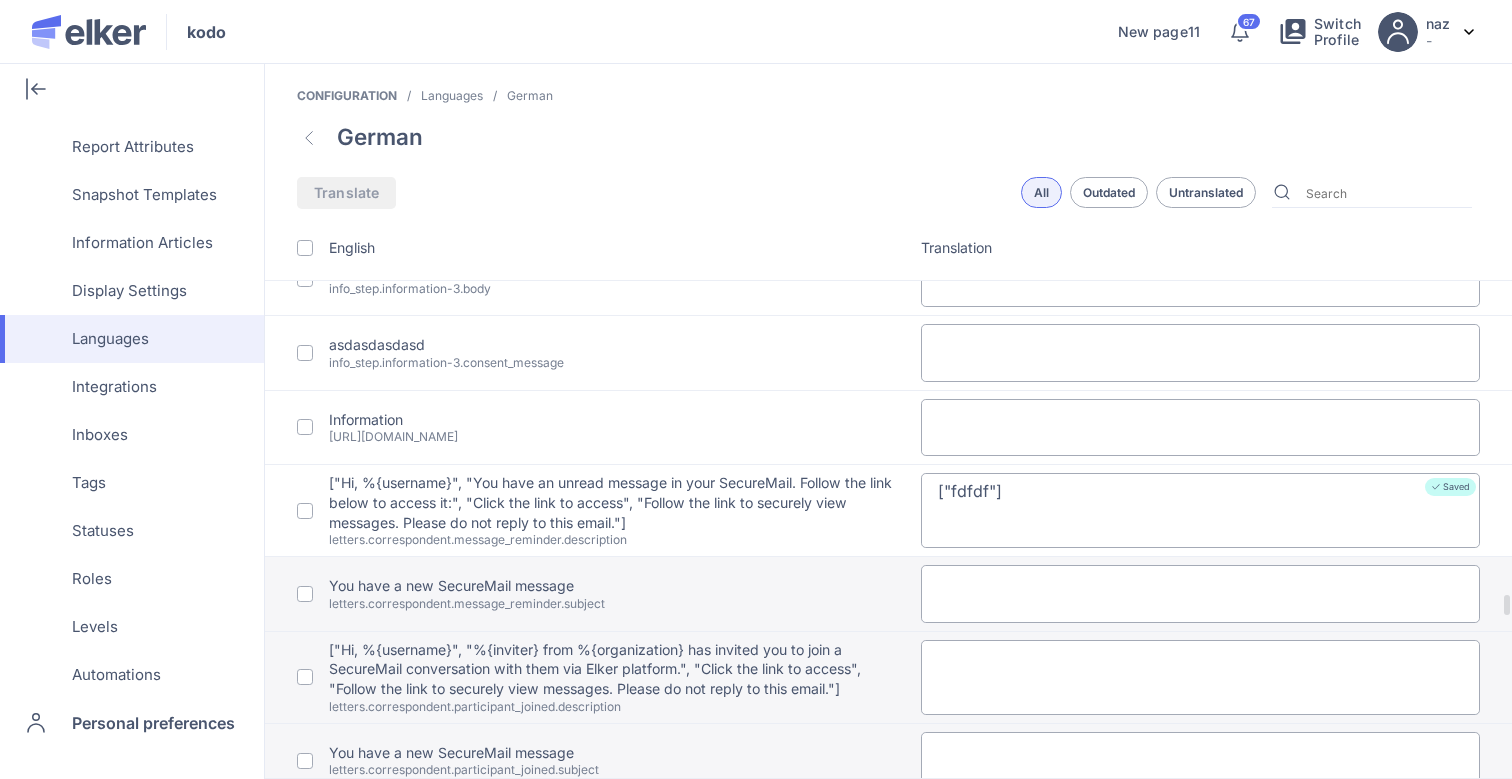 drag, startPoint x: 1015, startPoint y: 490, endPoint x: 828, endPoint y: 490, distance: 187 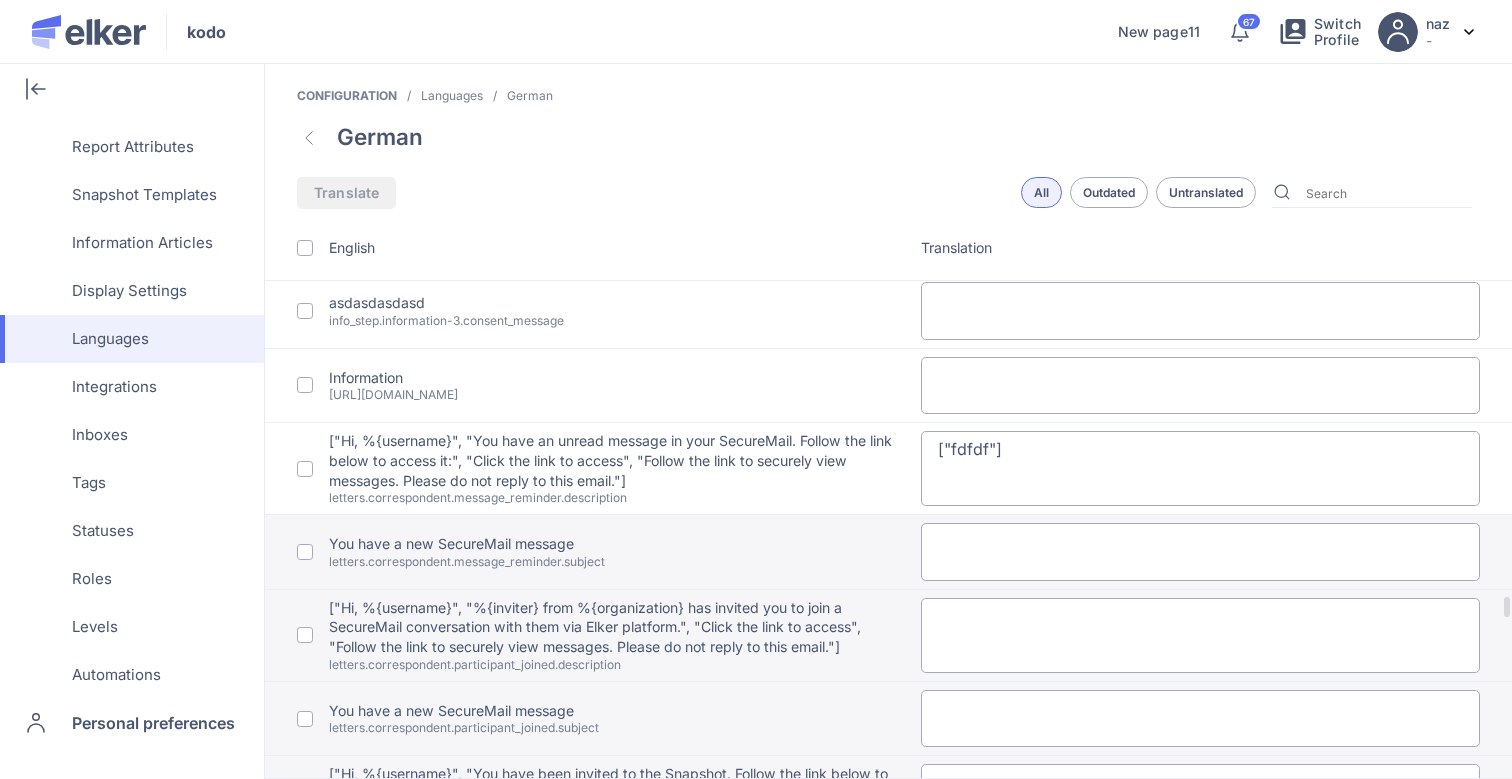scroll, scrollTop: 10552, scrollLeft: 0, axis: vertical 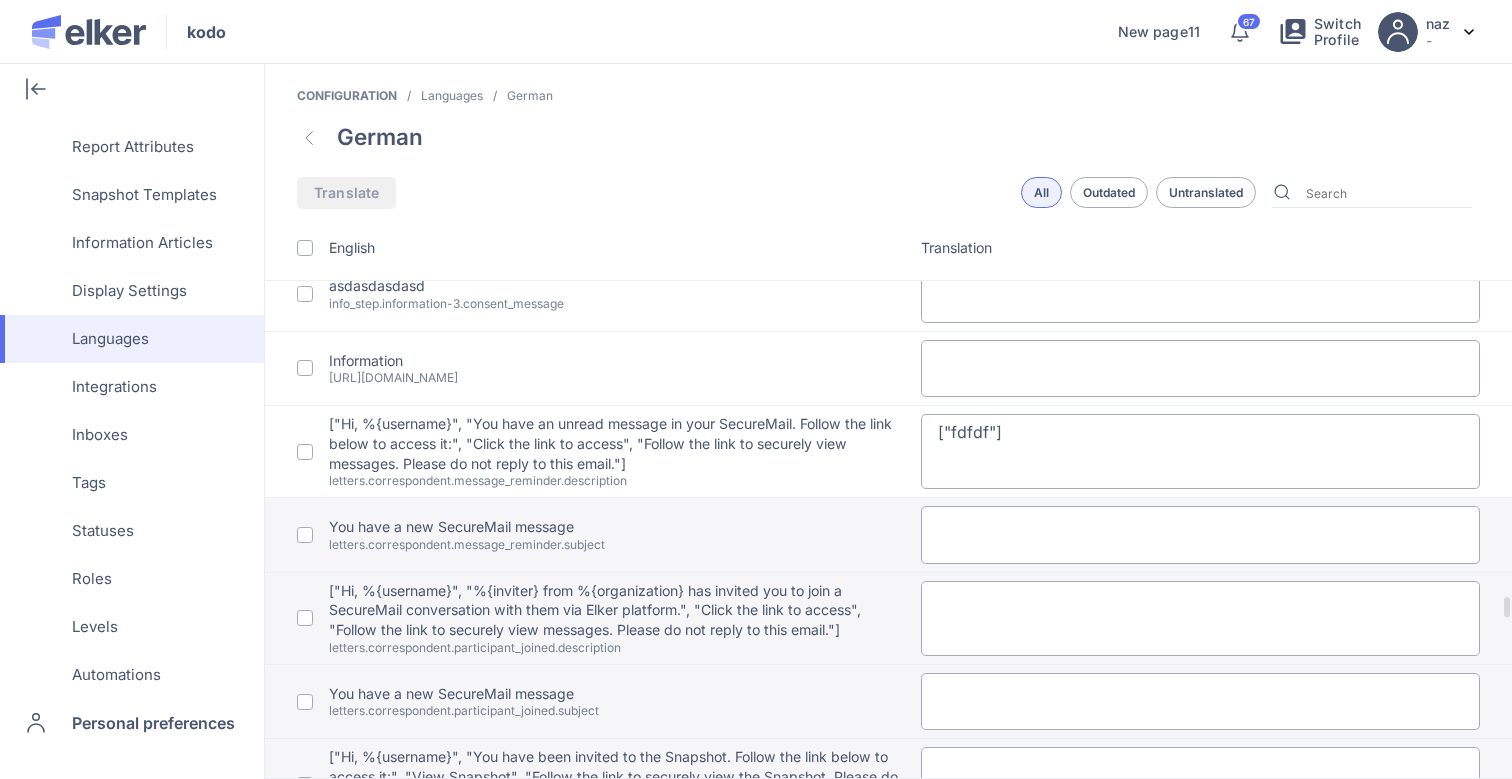 type on "["fdfdf"]" 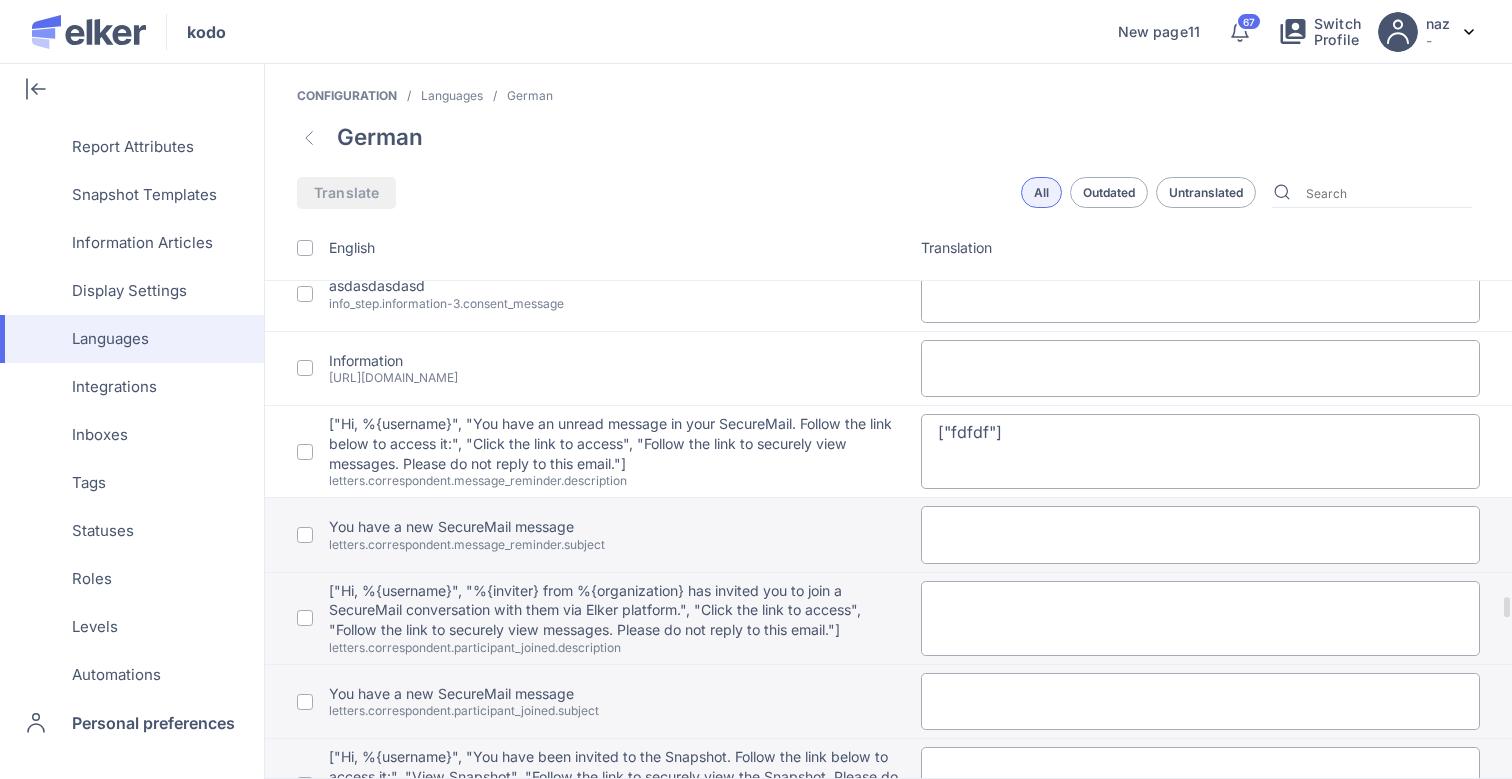 paste on "["fdfdf"]" 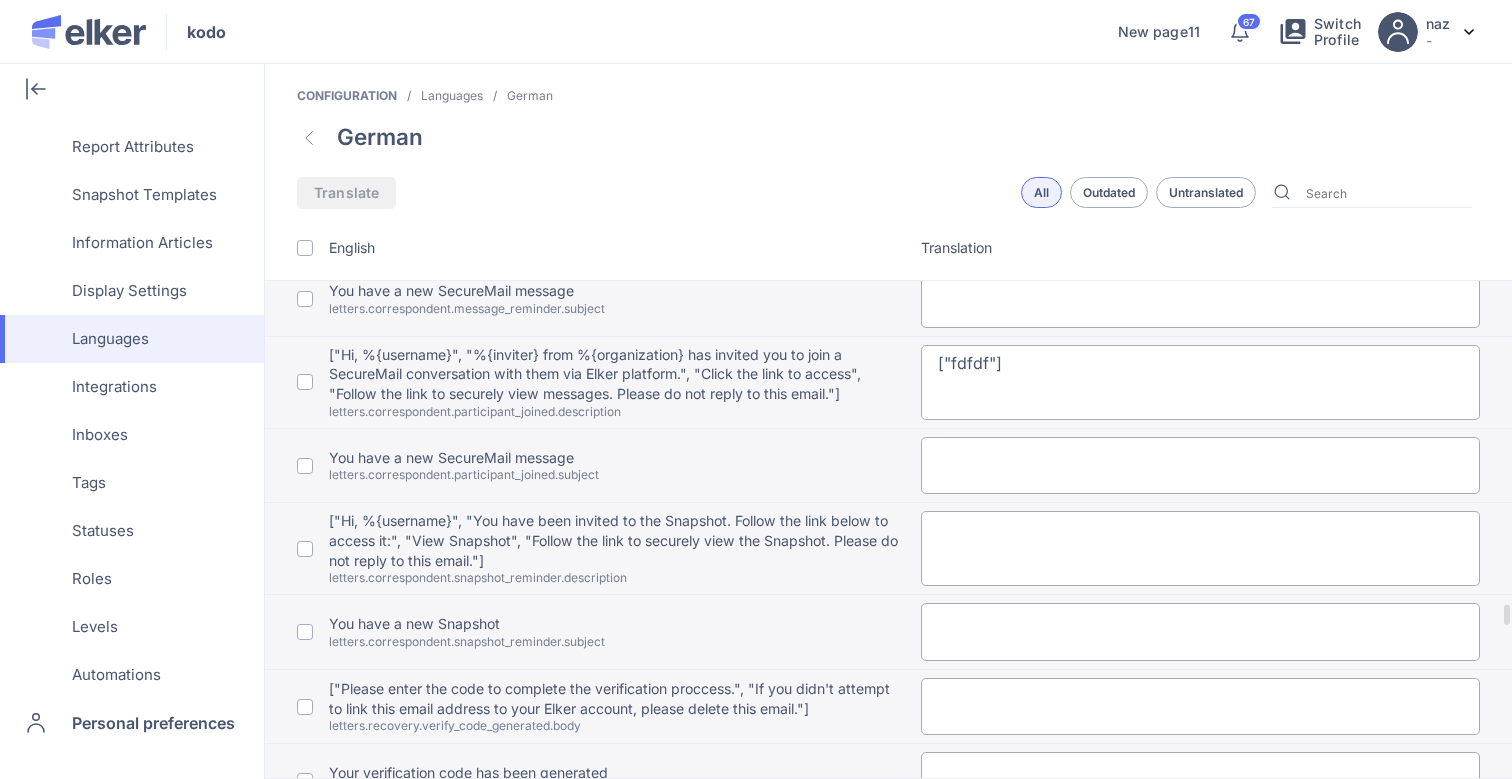 scroll, scrollTop: 10792, scrollLeft: 0, axis: vertical 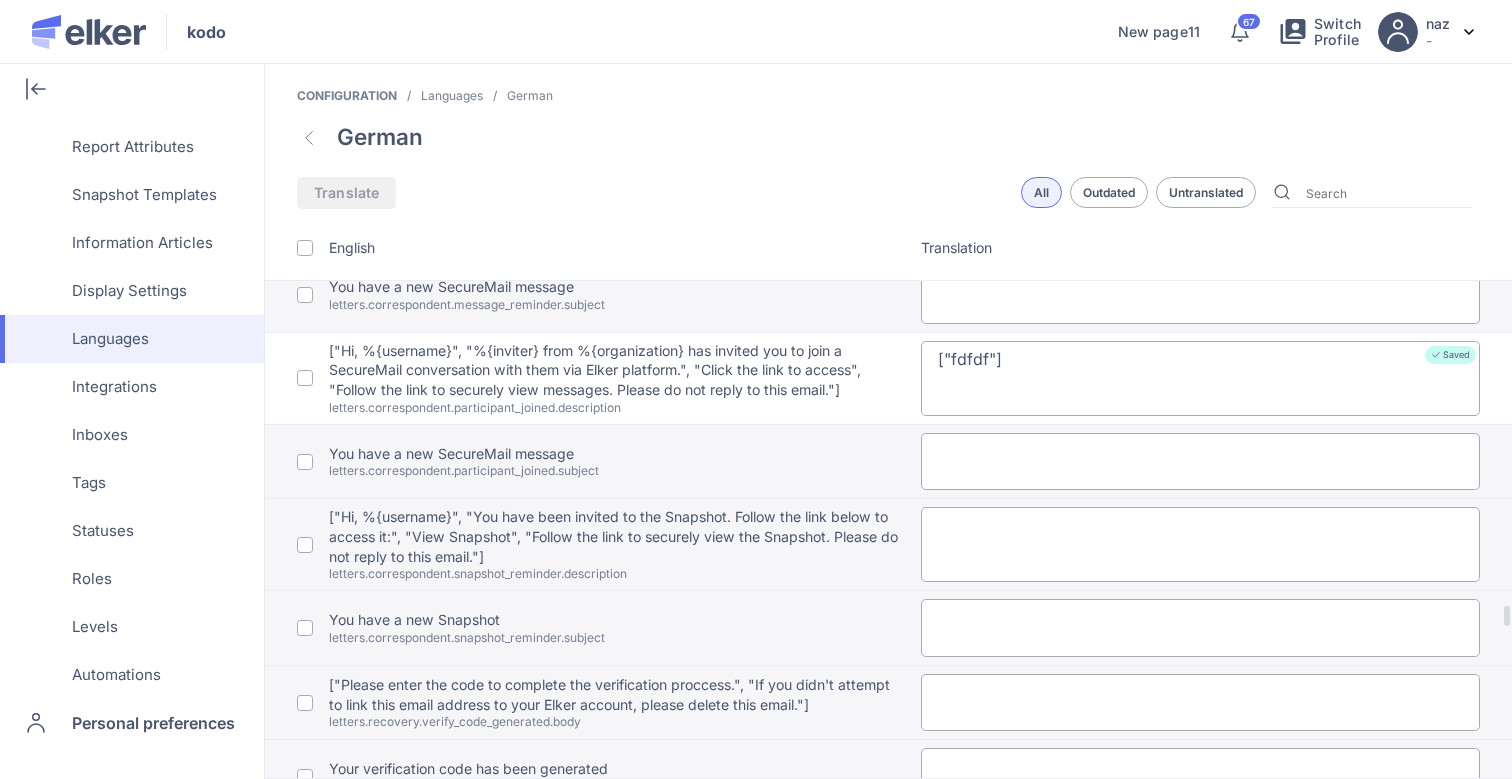 type on "["fdfdf"]" 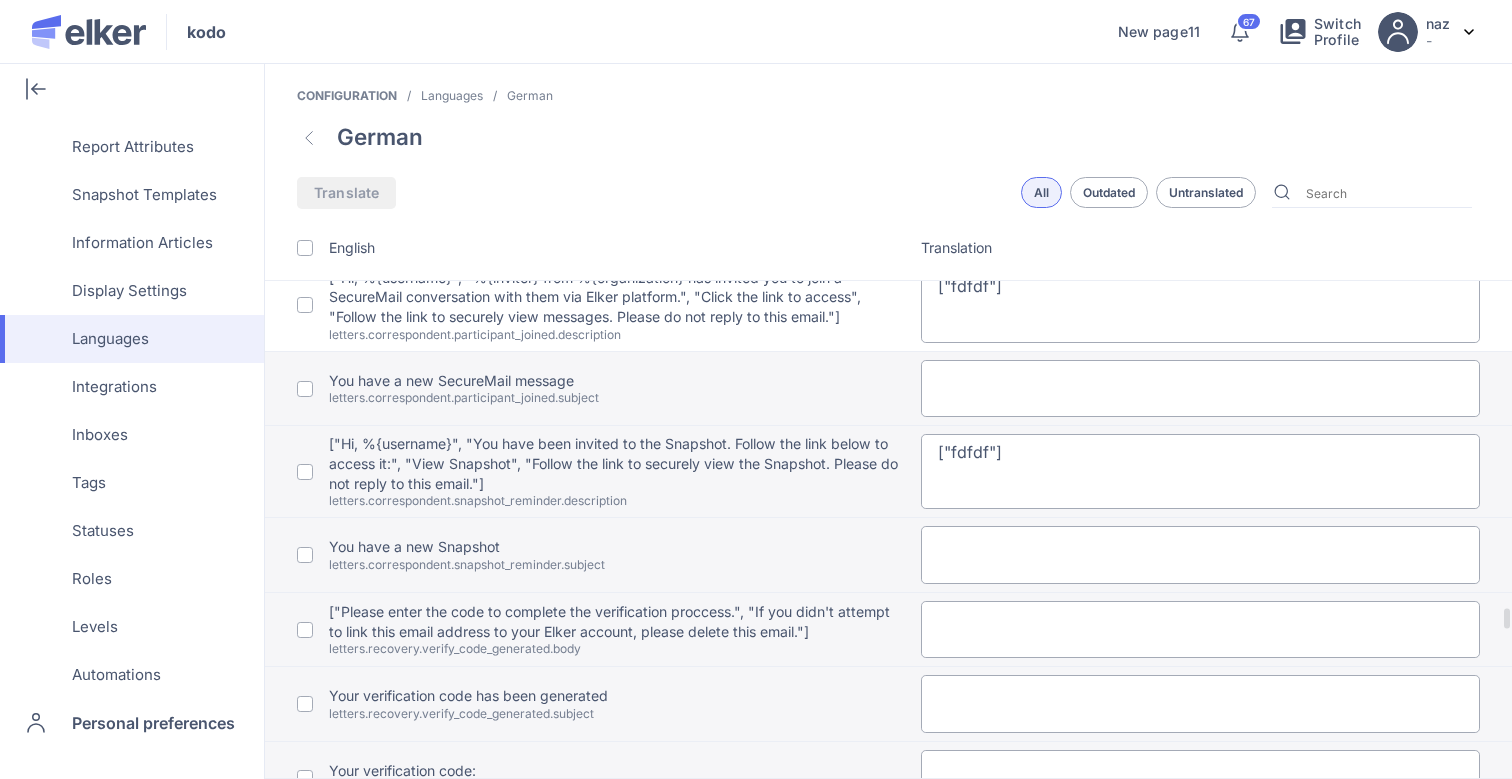 scroll, scrollTop: 10866, scrollLeft: 0, axis: vertical 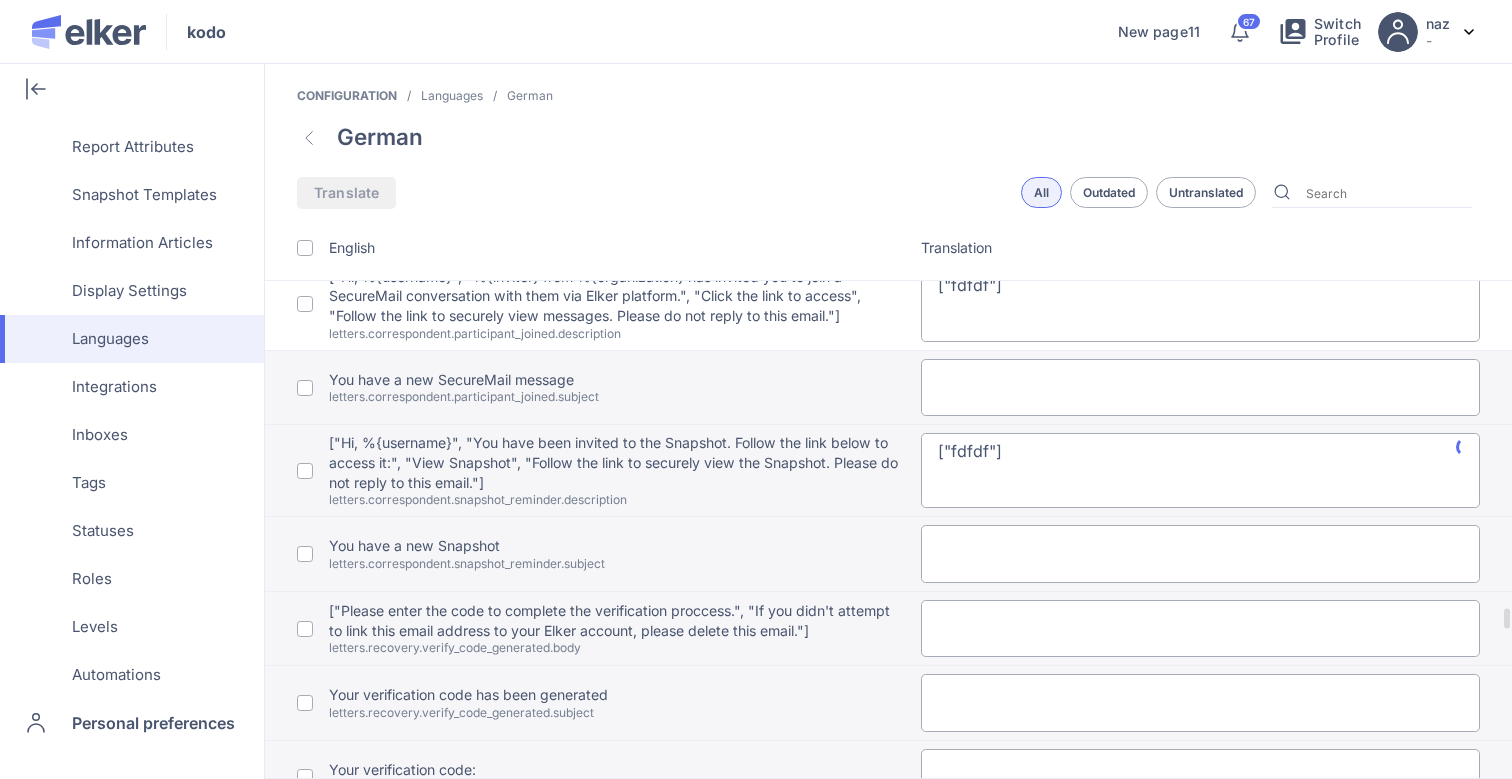 type on "["fdfdf"]" 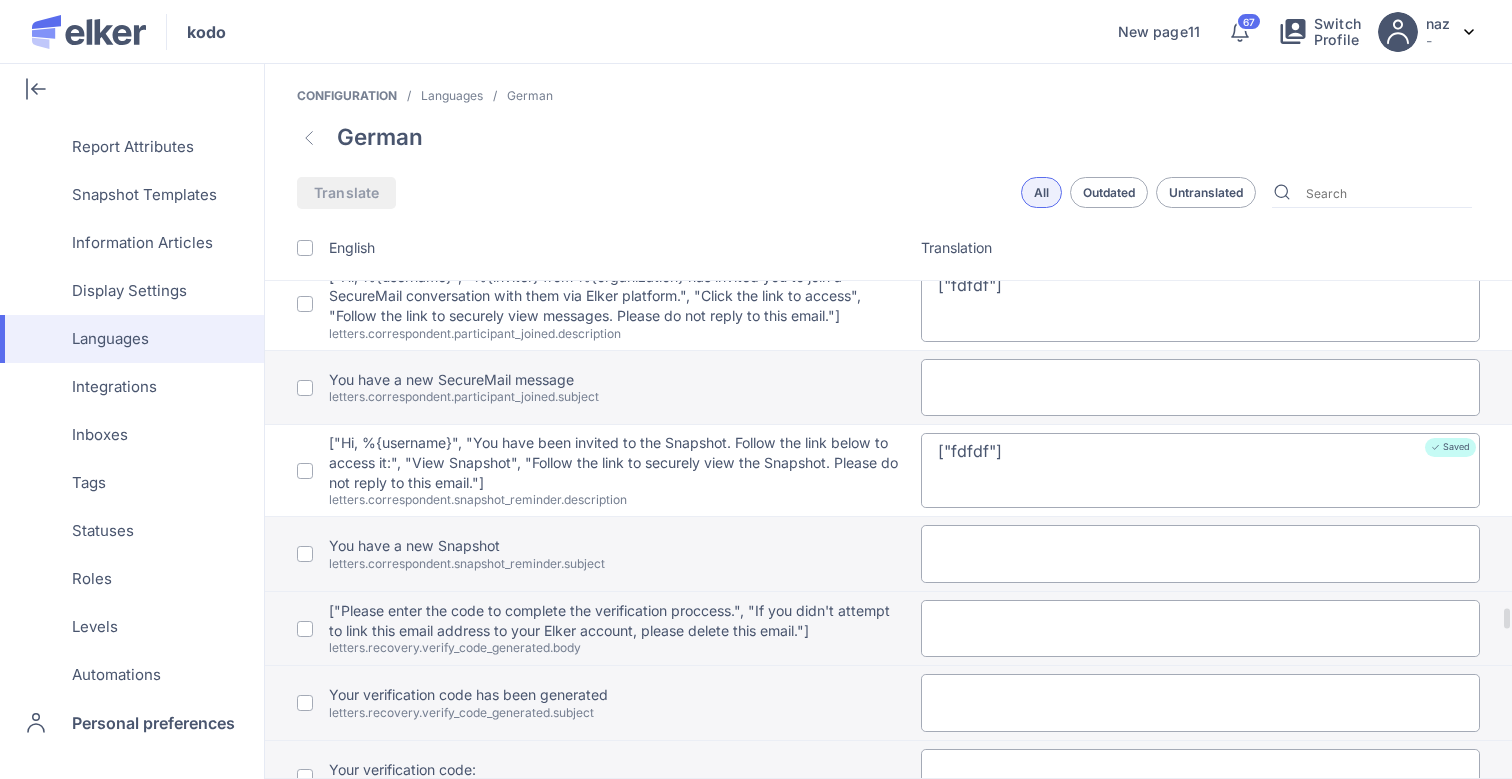 paste on "["fdfdf"]" 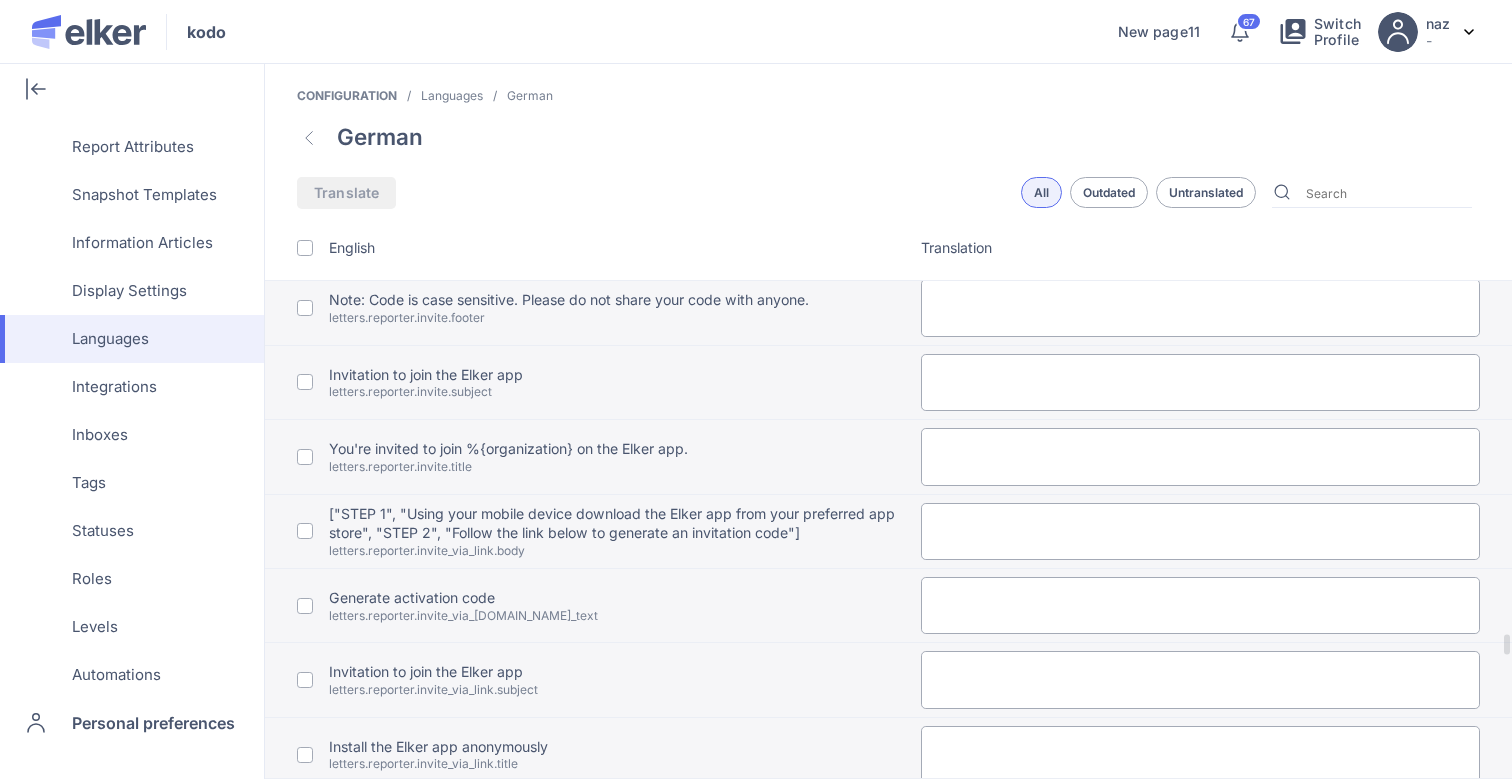 scroll, scrollTop: 11566, scrollLeft: 0, axis: vertical 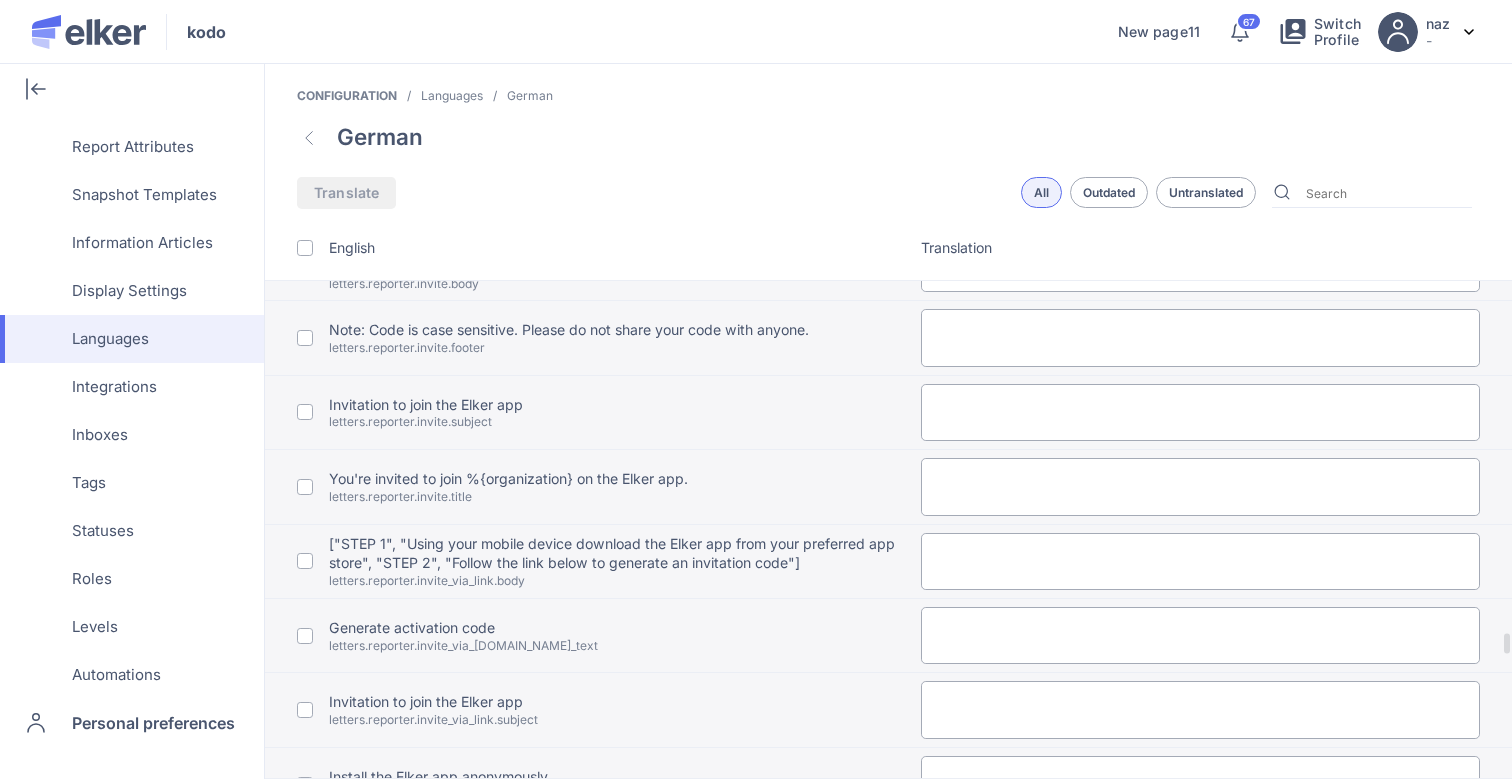type on "["fdfdf"]" 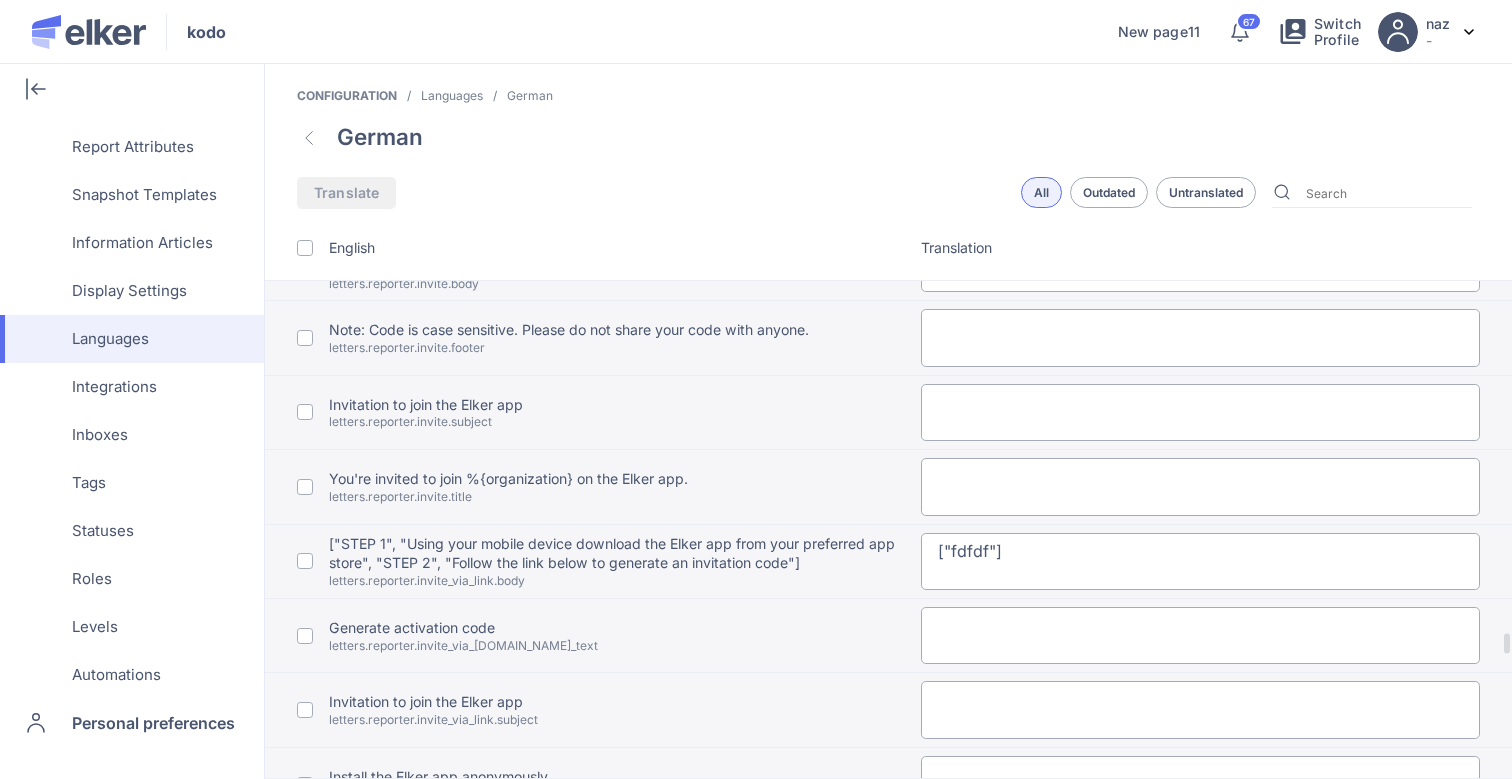 type on "["fdfdf"]" 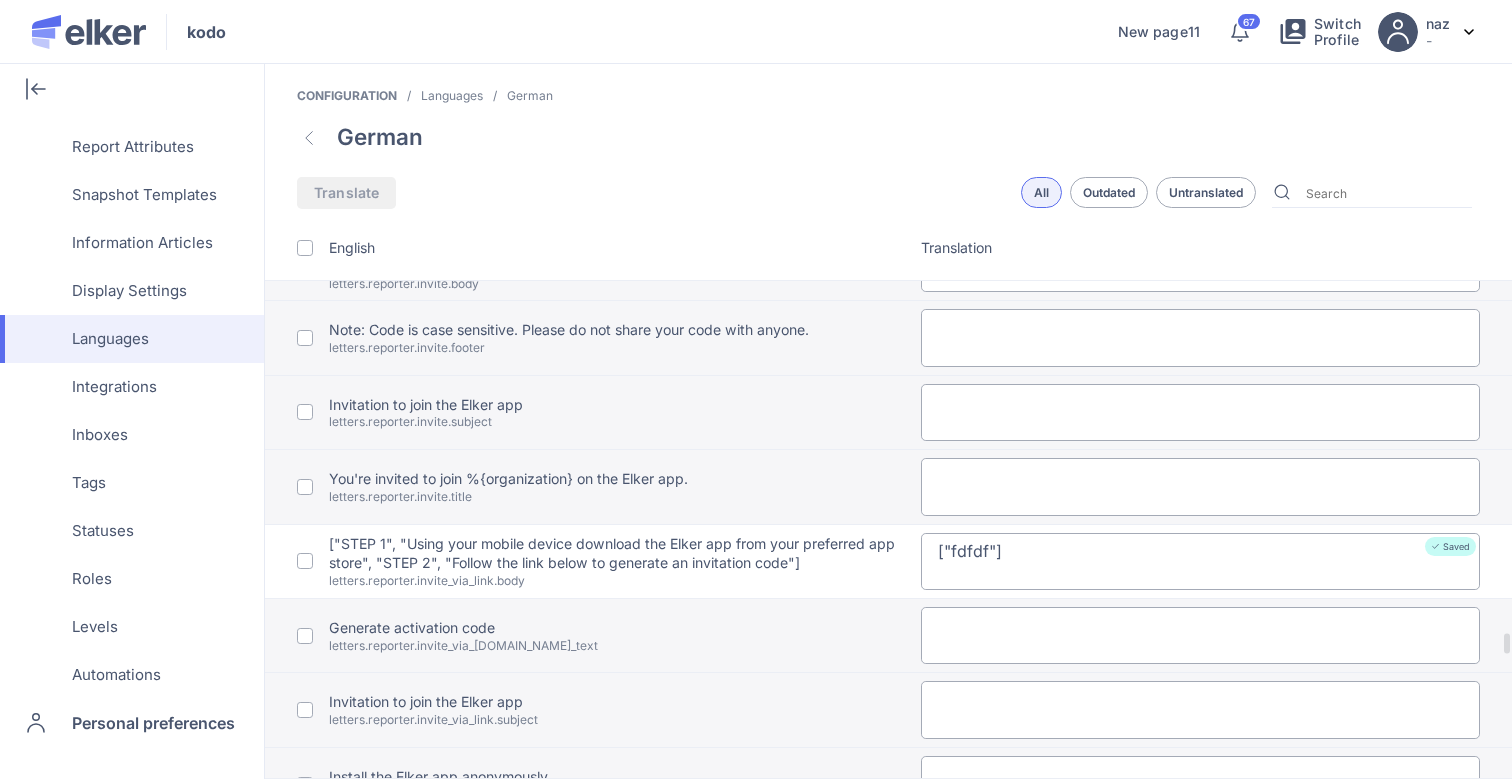 click on "["fdfdf"]" at bounding box center (1201, 561) 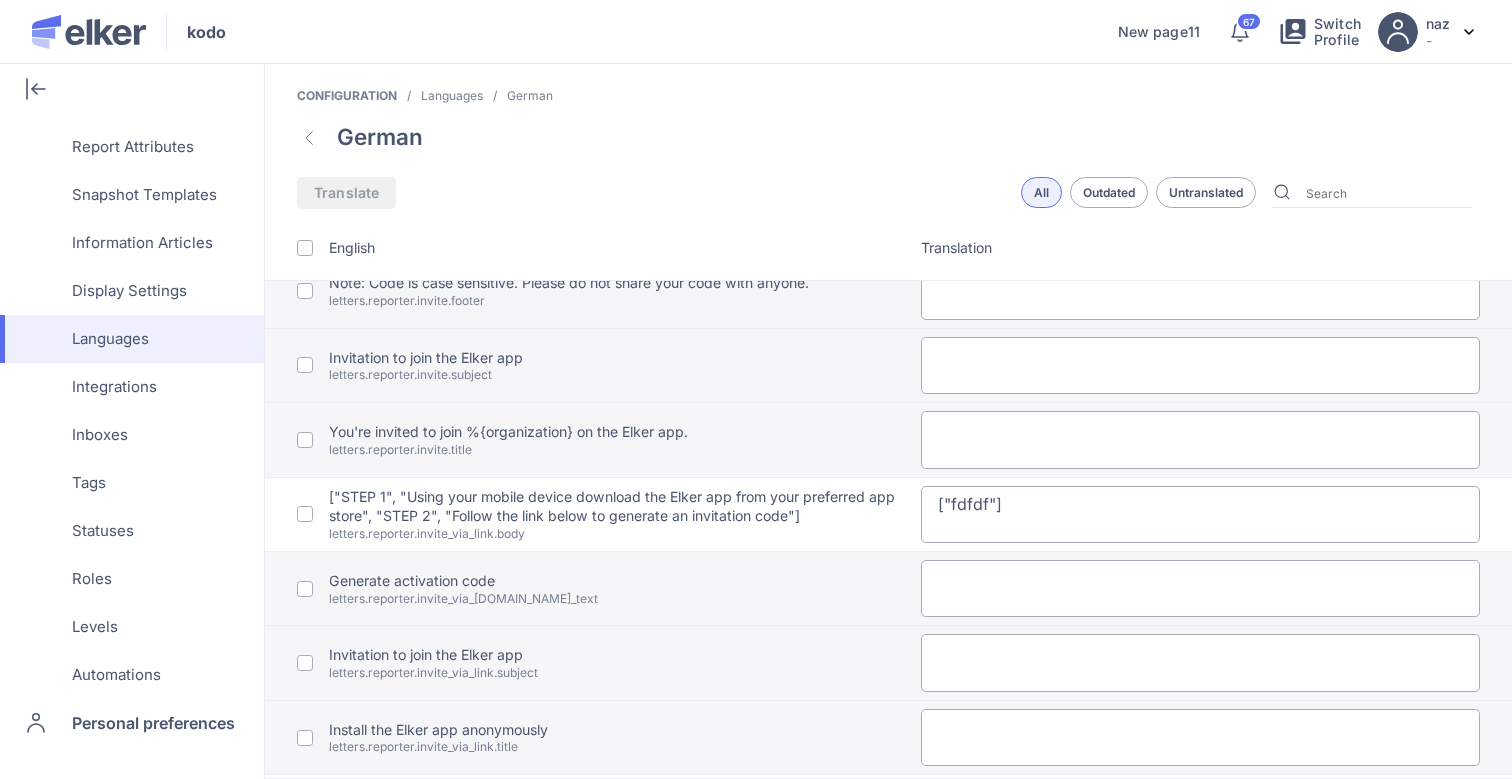 scroll, scrollTop: 11277, scrollLeft: 0, axis: vertical 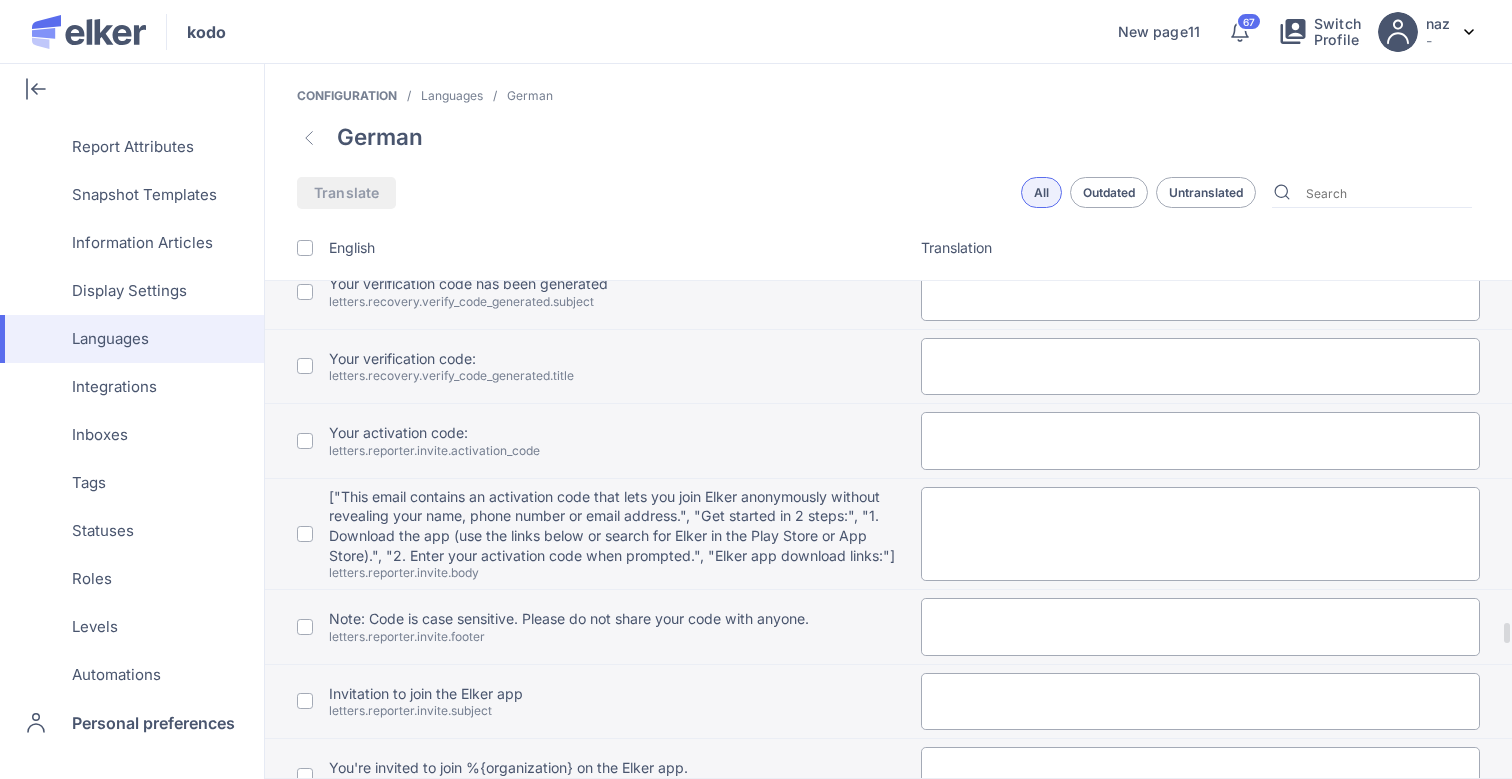 click at bounding box center (1201, 534) 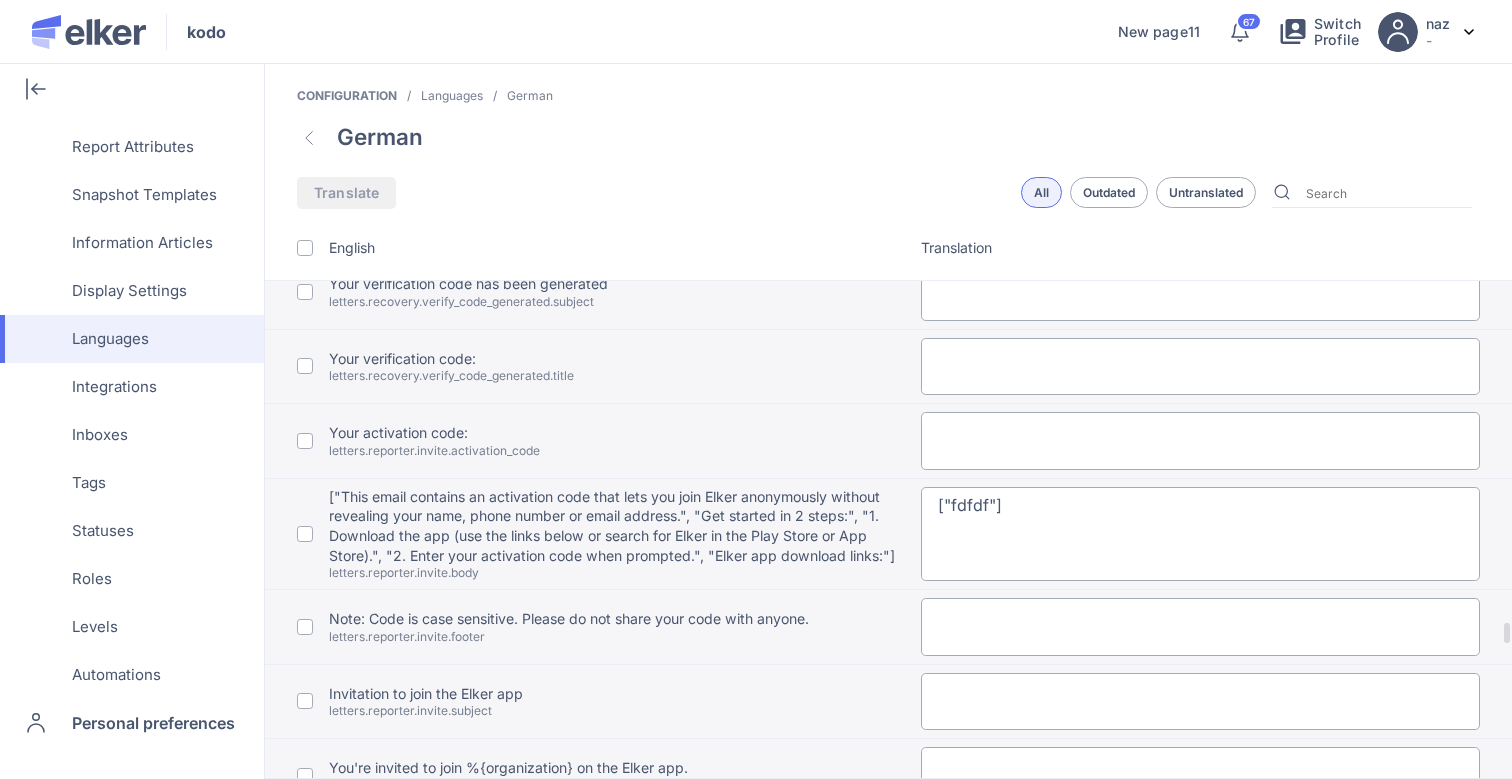 type on "["fdfdf"]" 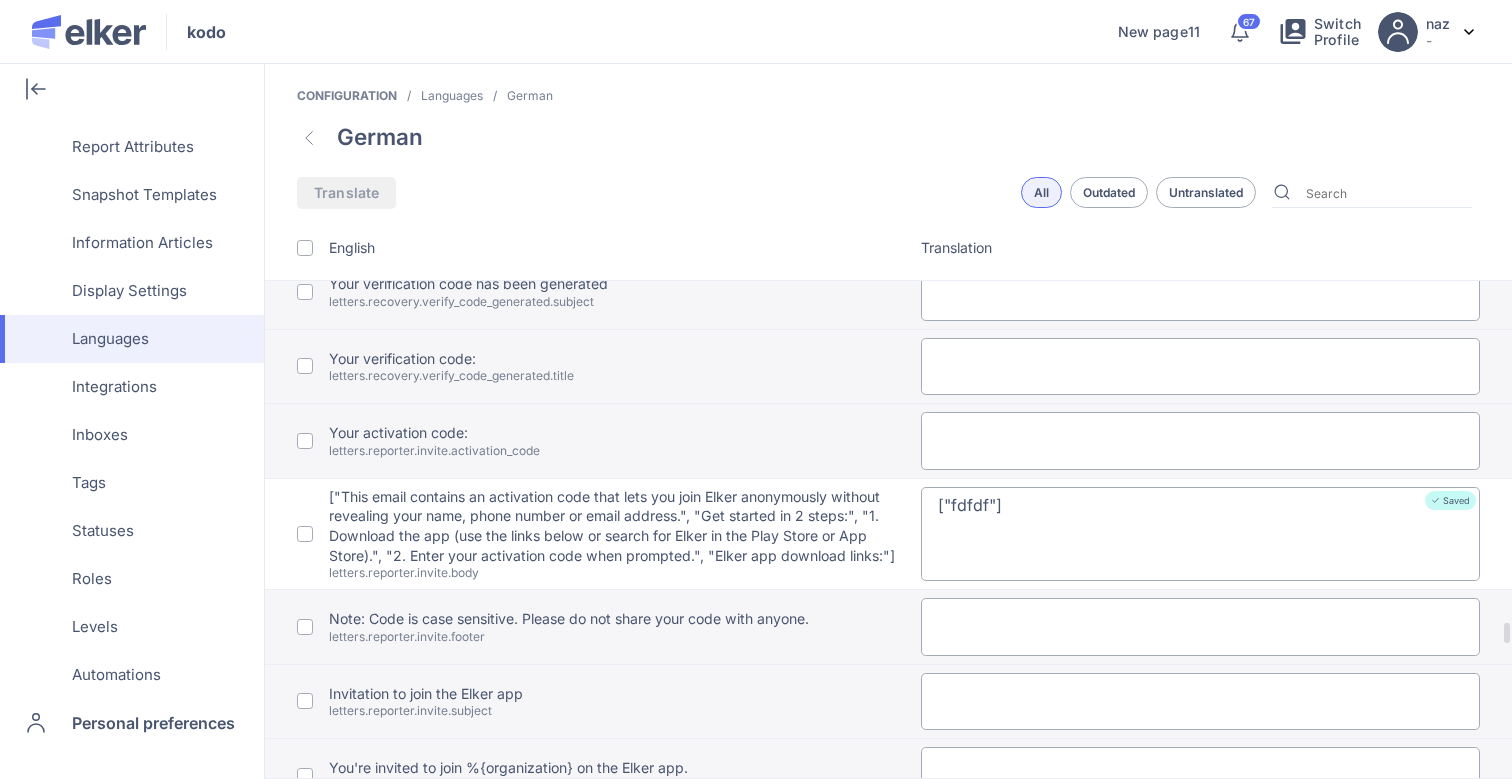 click at bounding box center [1201, 440] 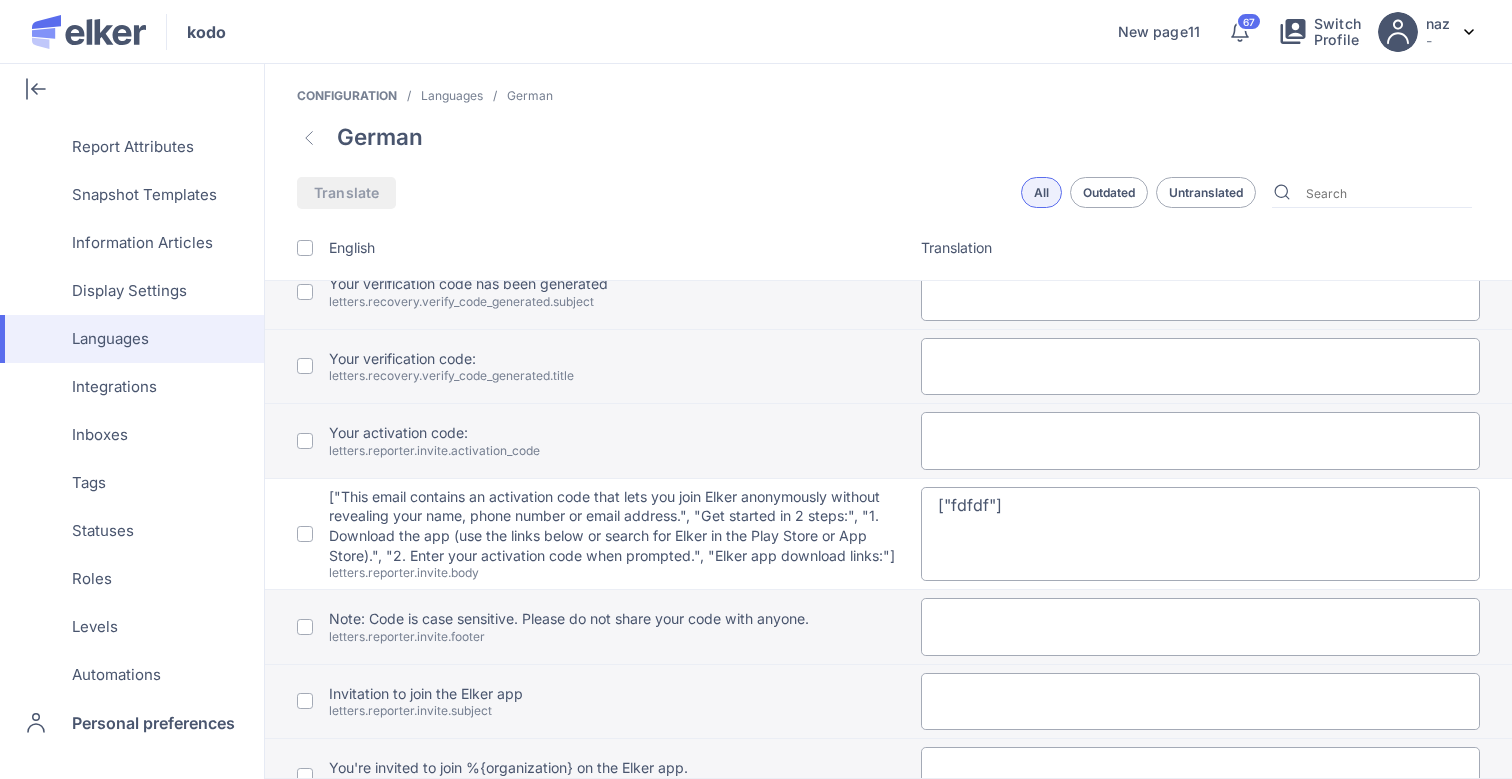 scroll, scrollTop: 11613, scrollLeft: 0, axis: vertical 